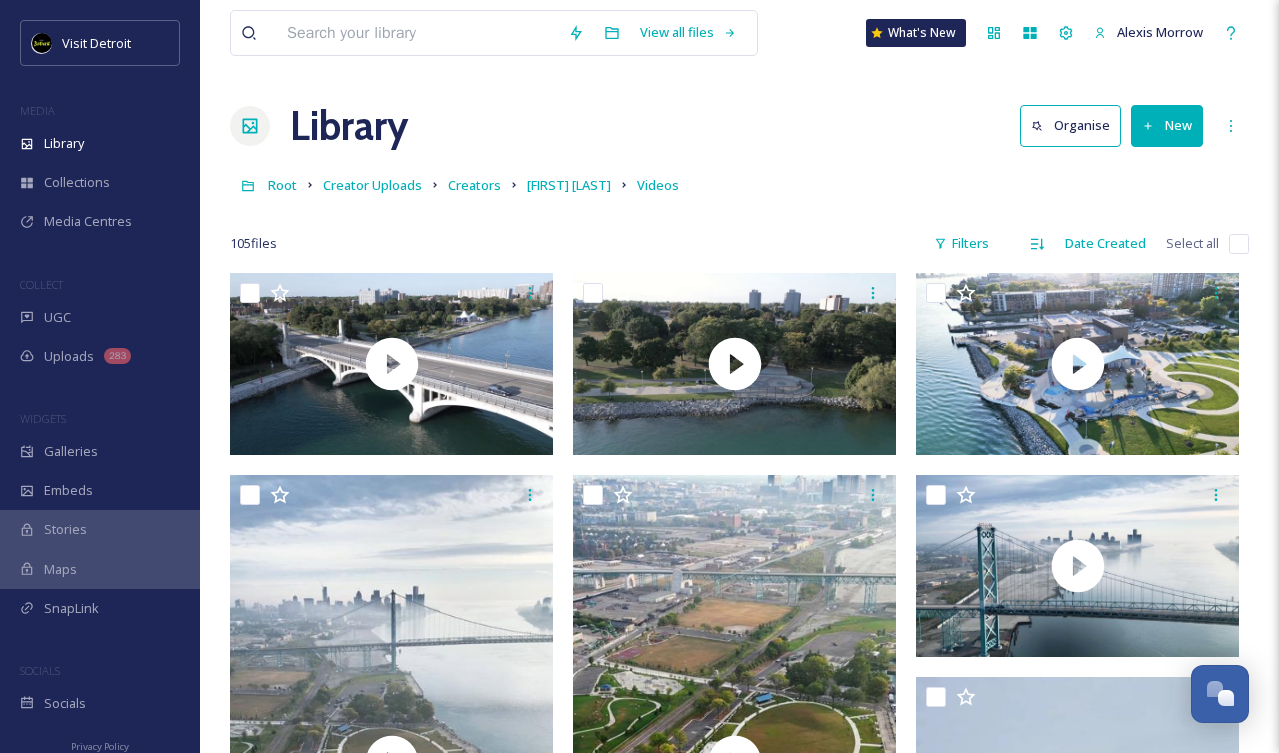 scroll, scrollTop: 0, scrollLeft: 0, axis: both 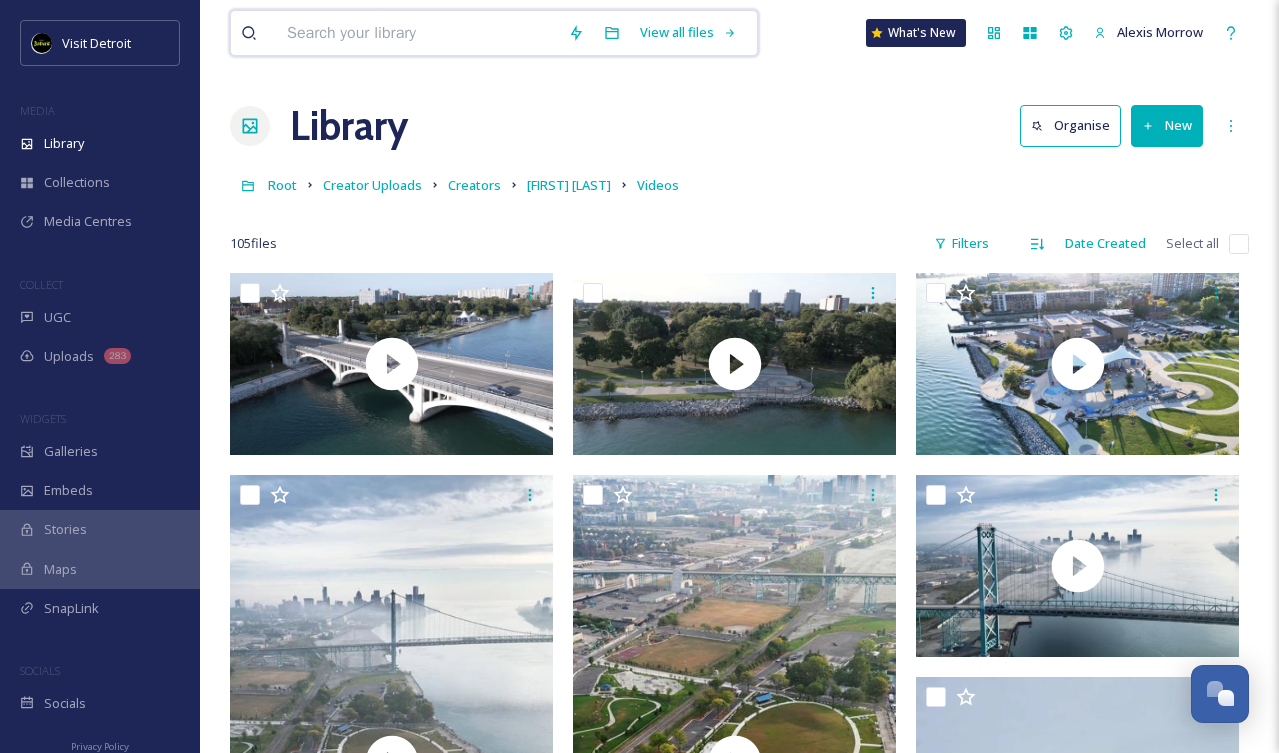 click at bounding box center (417, 33) 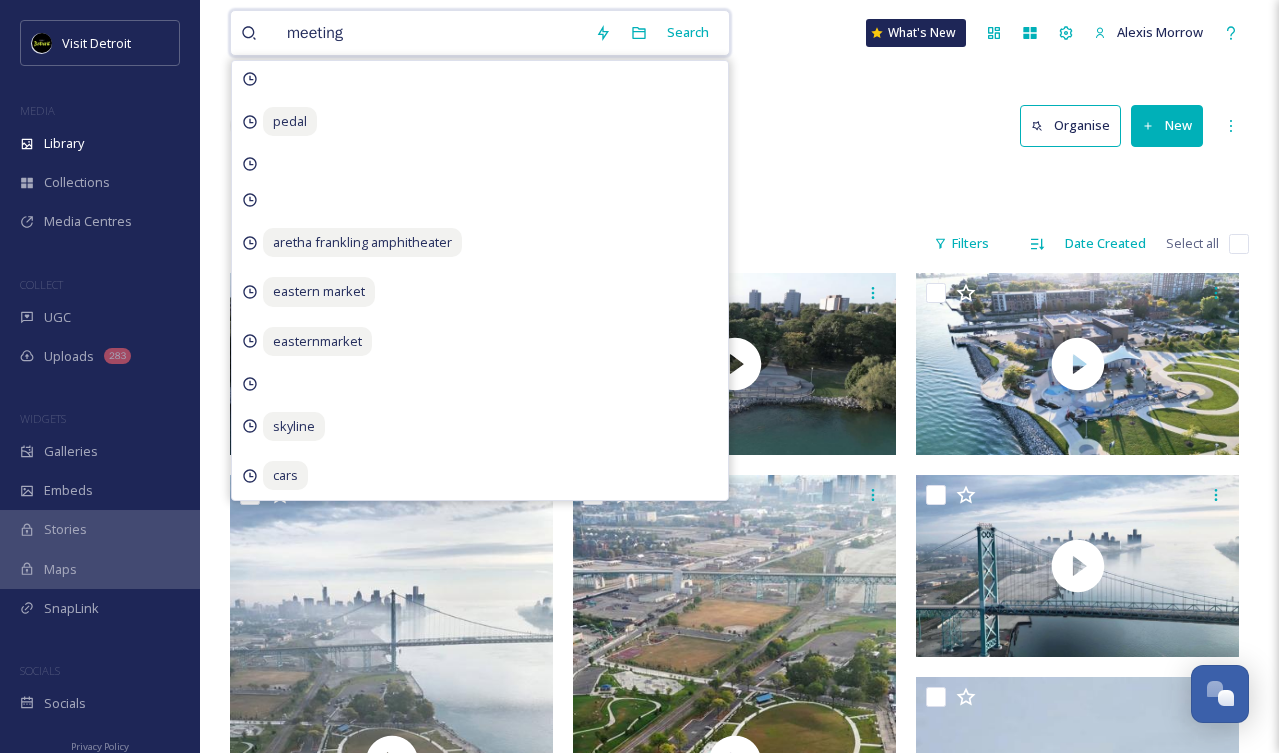 type on "meetings" 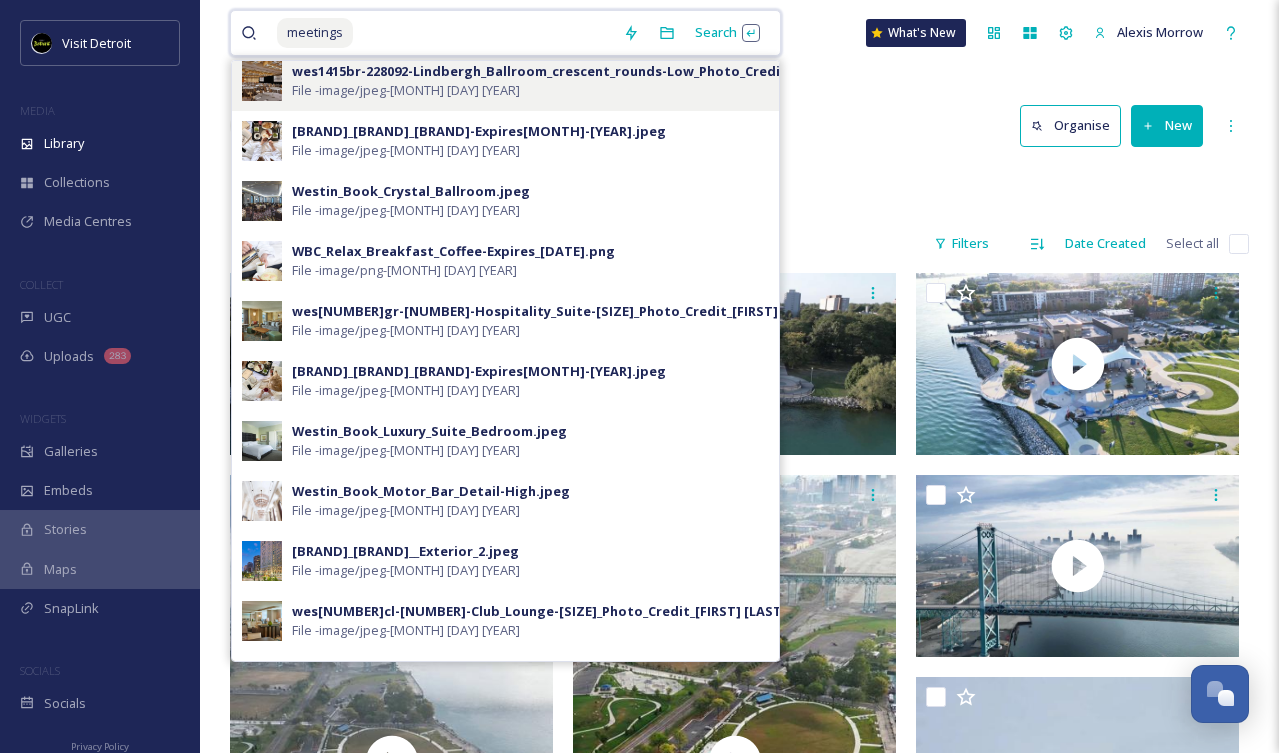 scroll, scrollTop: 298, scrollLeft: 0, axis: vertical 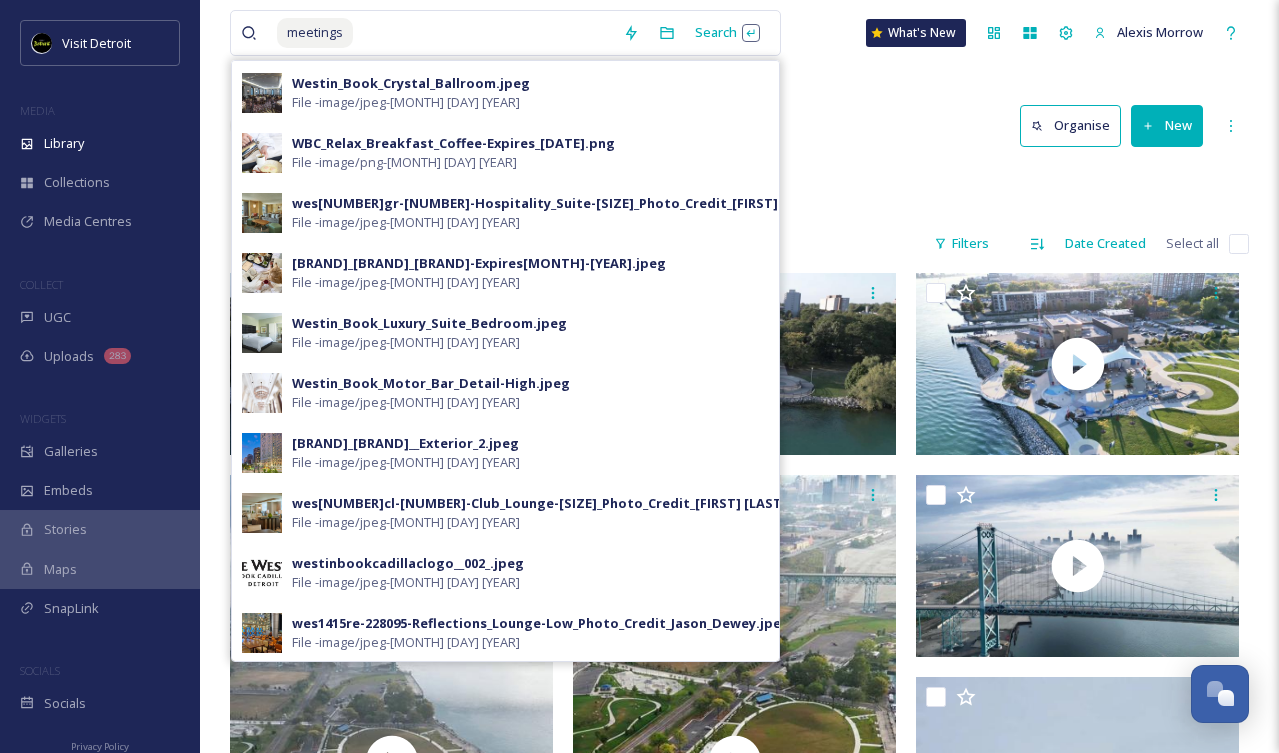 click on "Library Organise New" at bounding box center (739, 126) 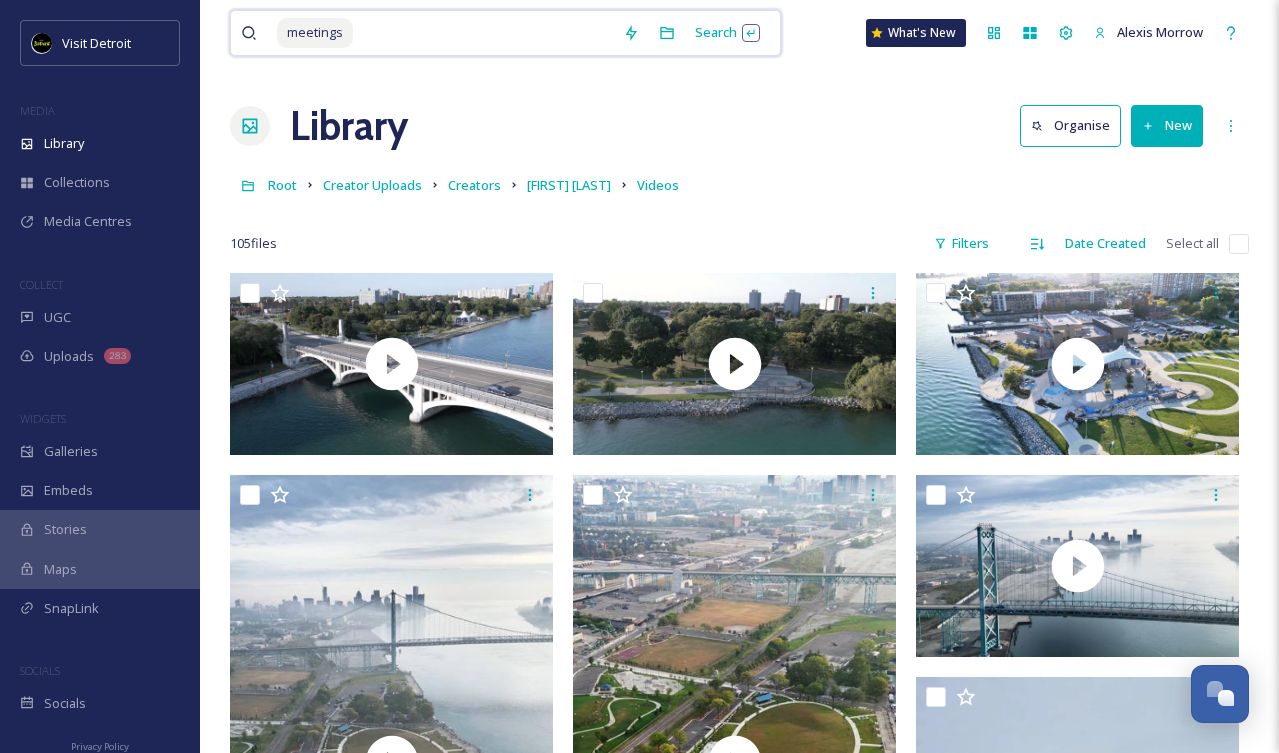 click at bounding box center (484, 33) 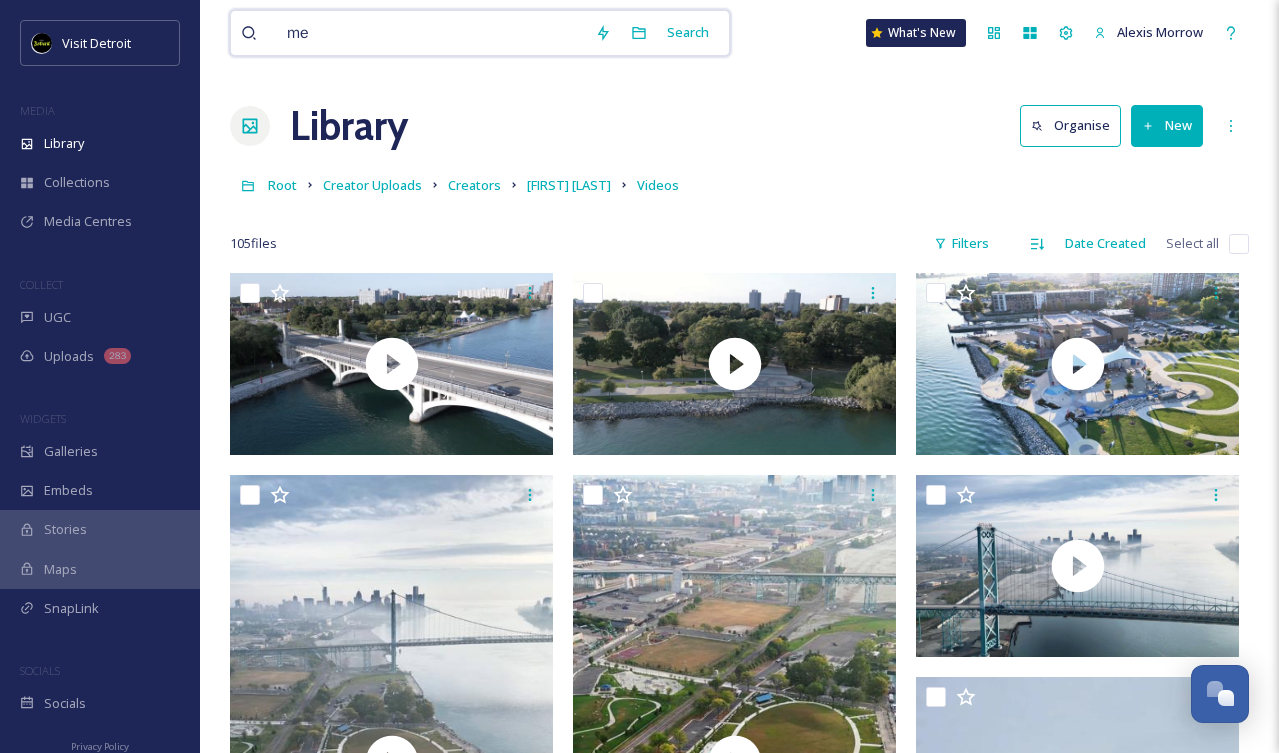 type on "m" 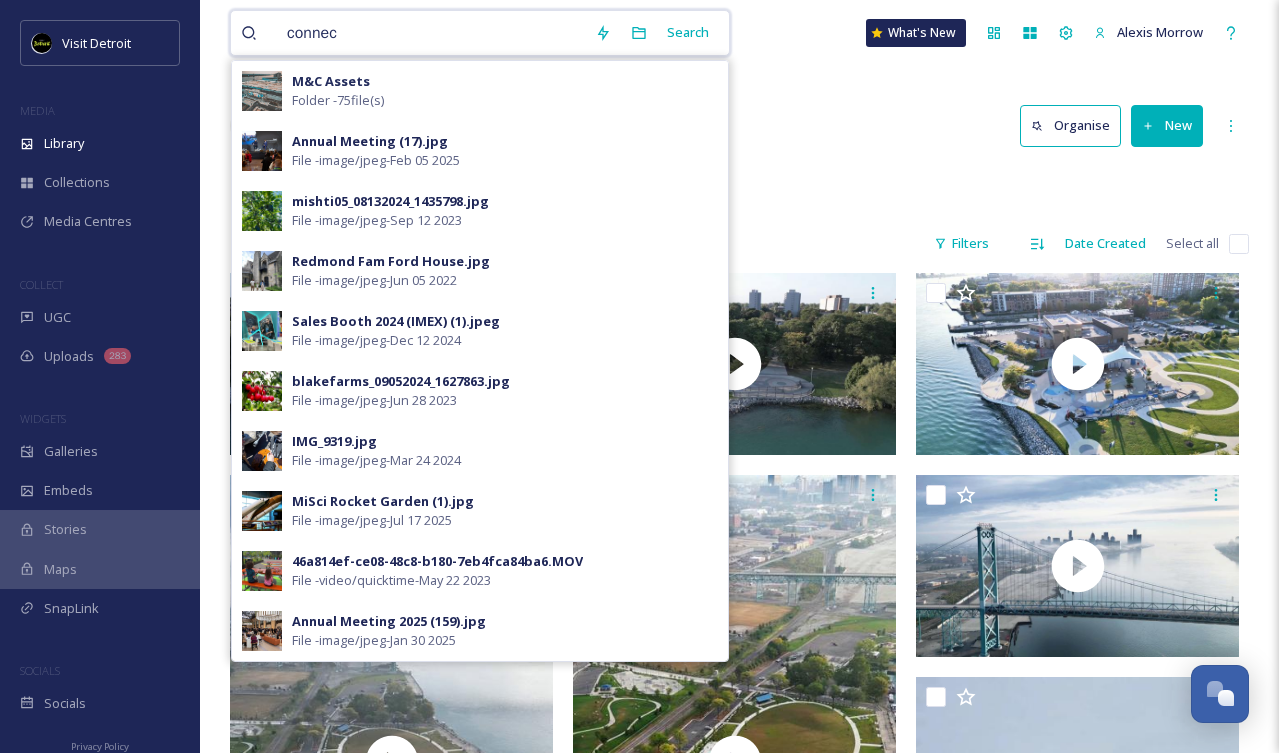 type on "connect" 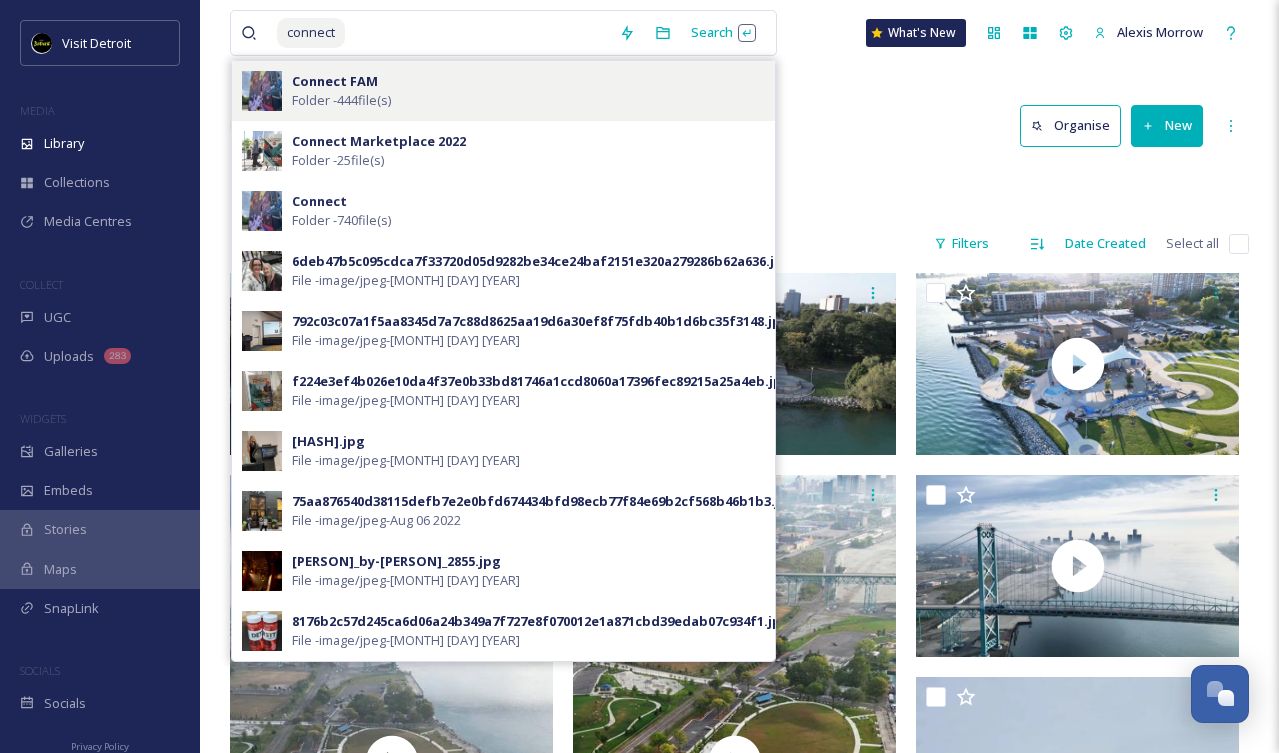 click on "Connect FAM Folder  -  [NUMBER]  file(s)" at bounding box center (528, 91) 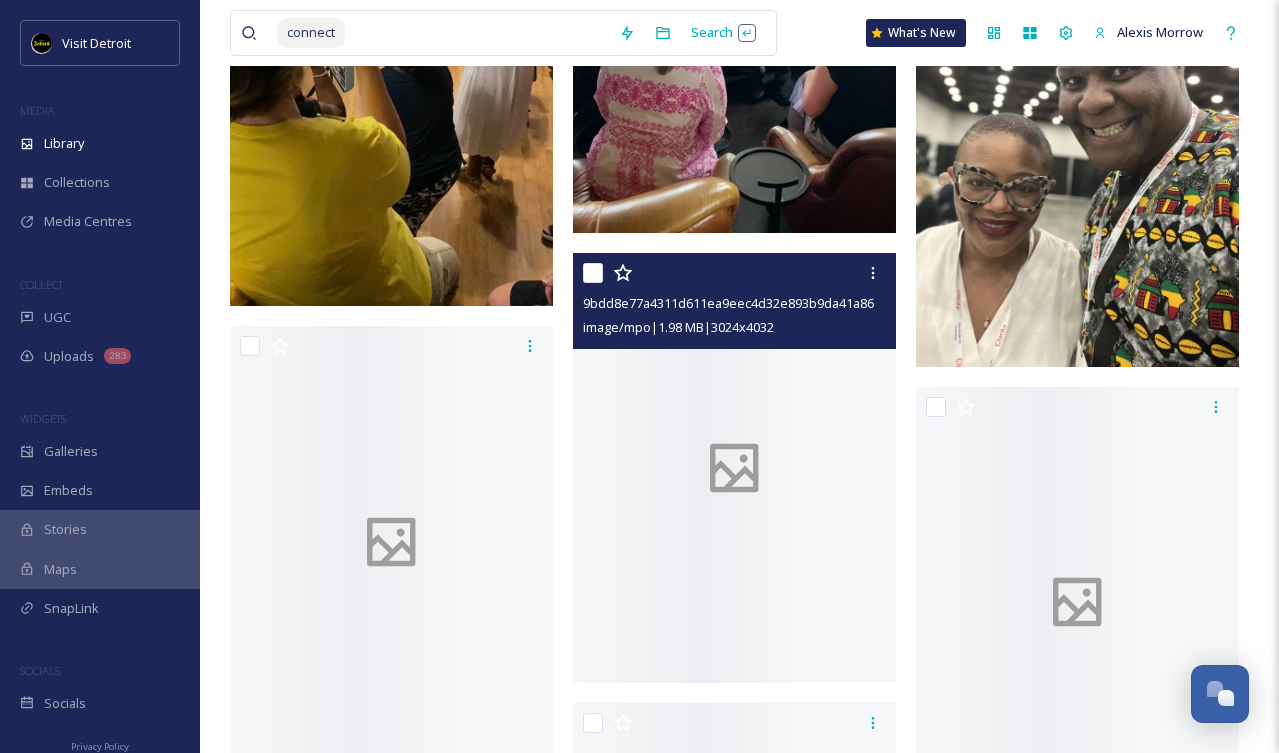 scroll, scrollTop: 9554, scrollLeft: 0, axis: vertical 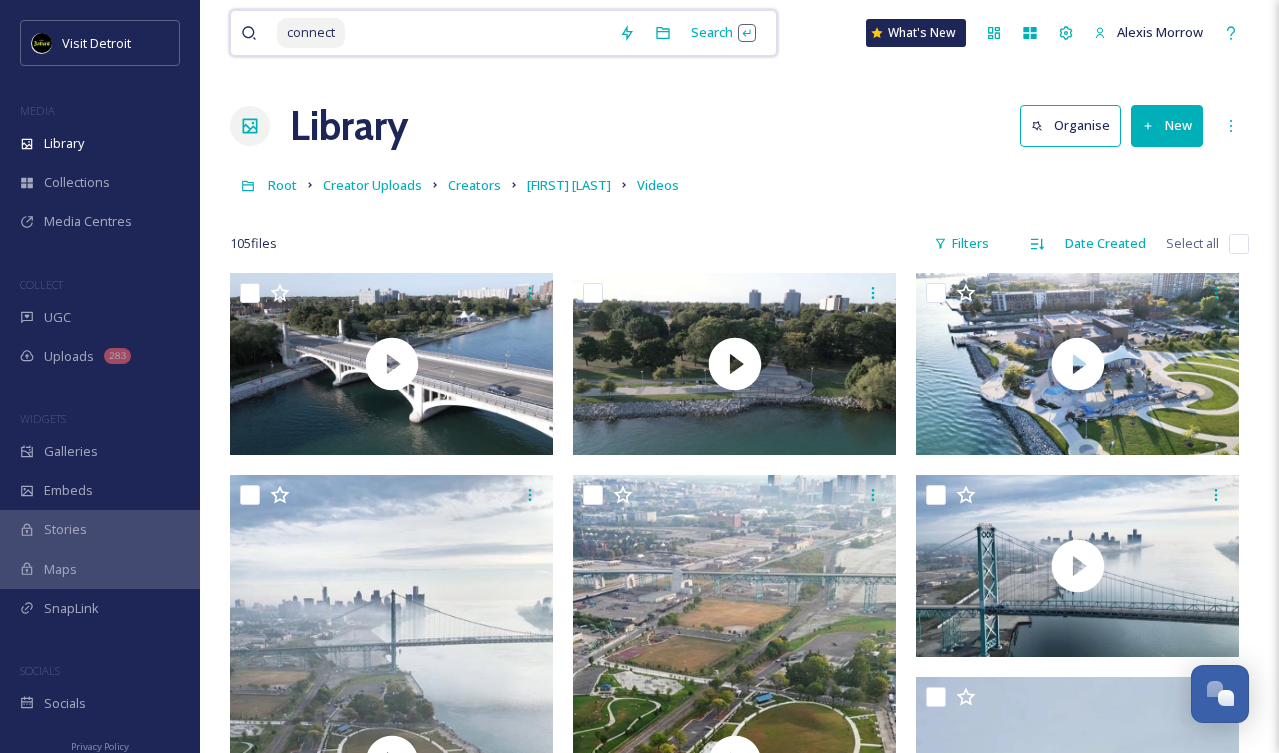click at bounding box center (478, 33) 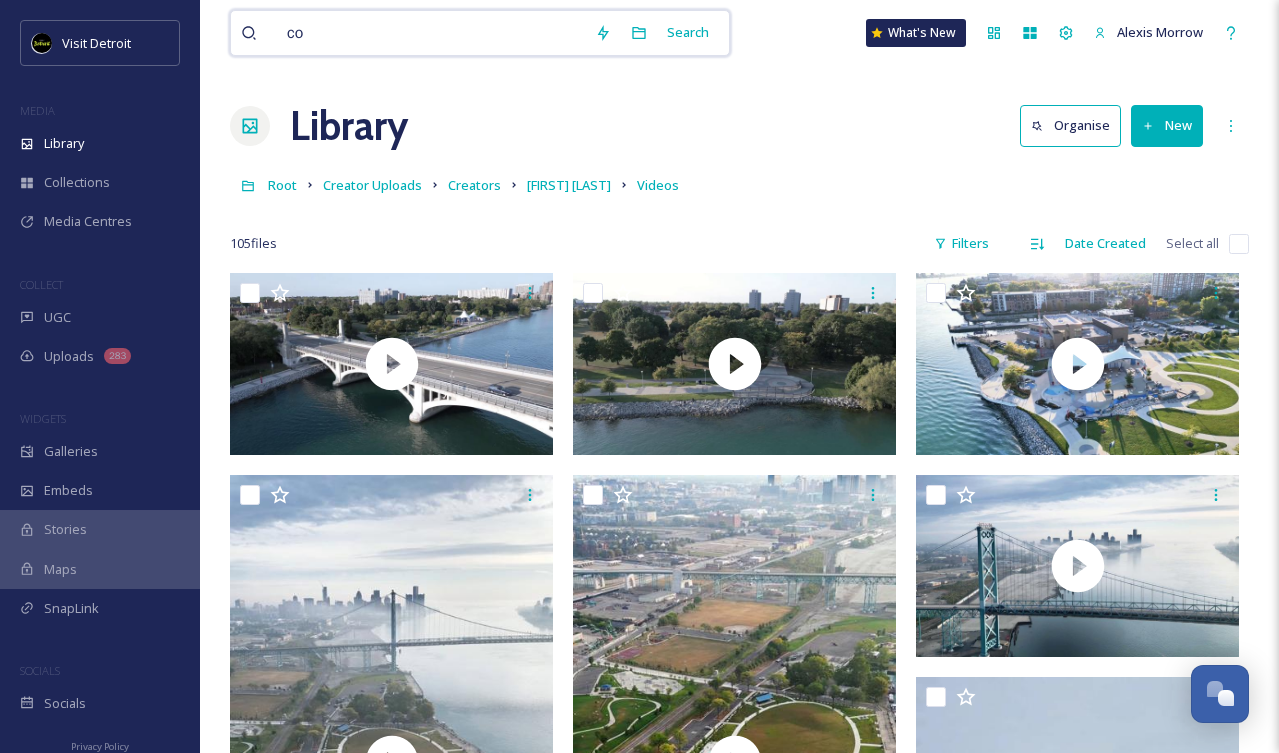 type on "c" 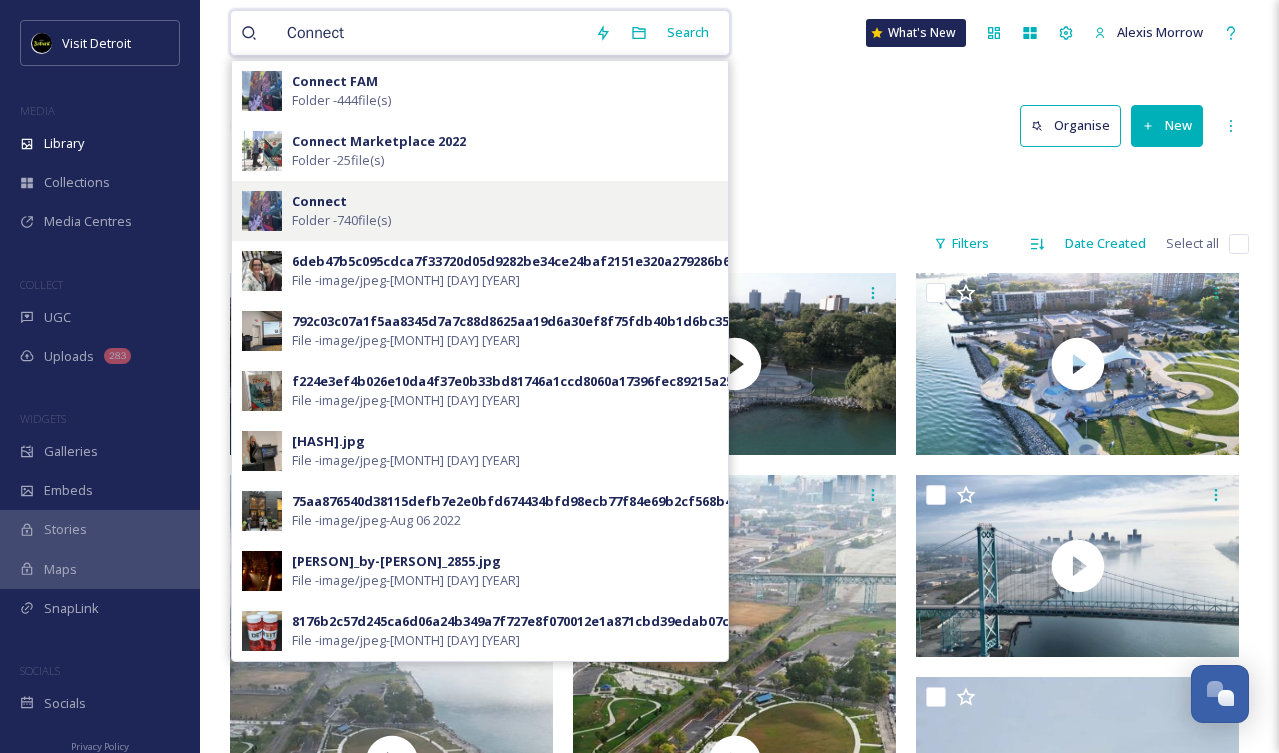 type on "Connect" 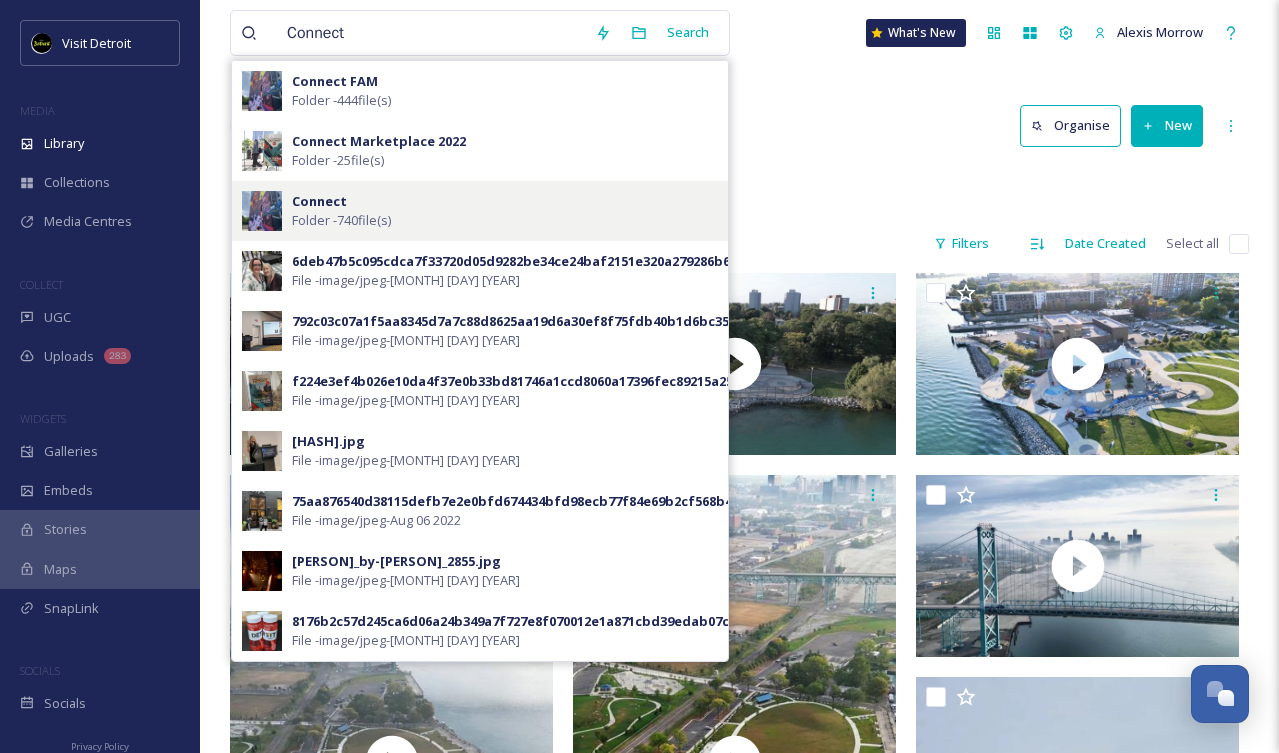 click on "Folder  -  740  file(s)" at bounding box center [341, 220] 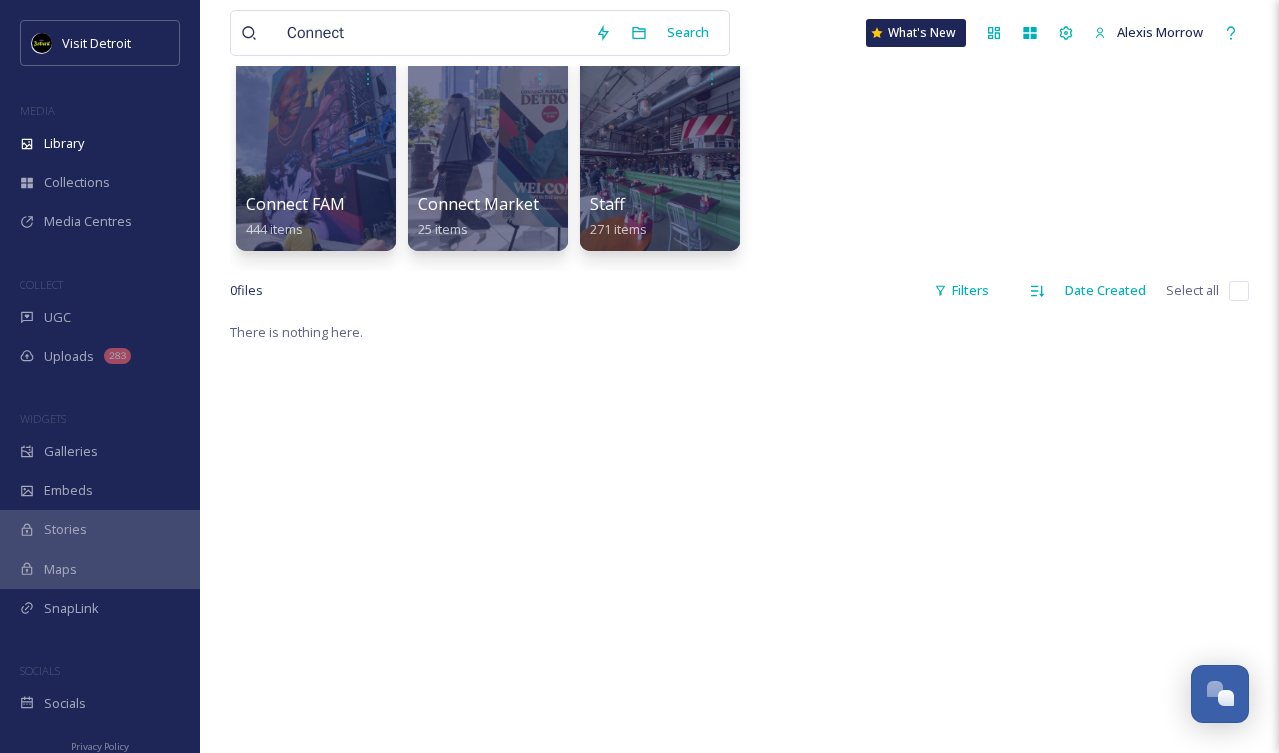 scroll, scrollTop: 169, scrollLeft: 0, axis: vertical 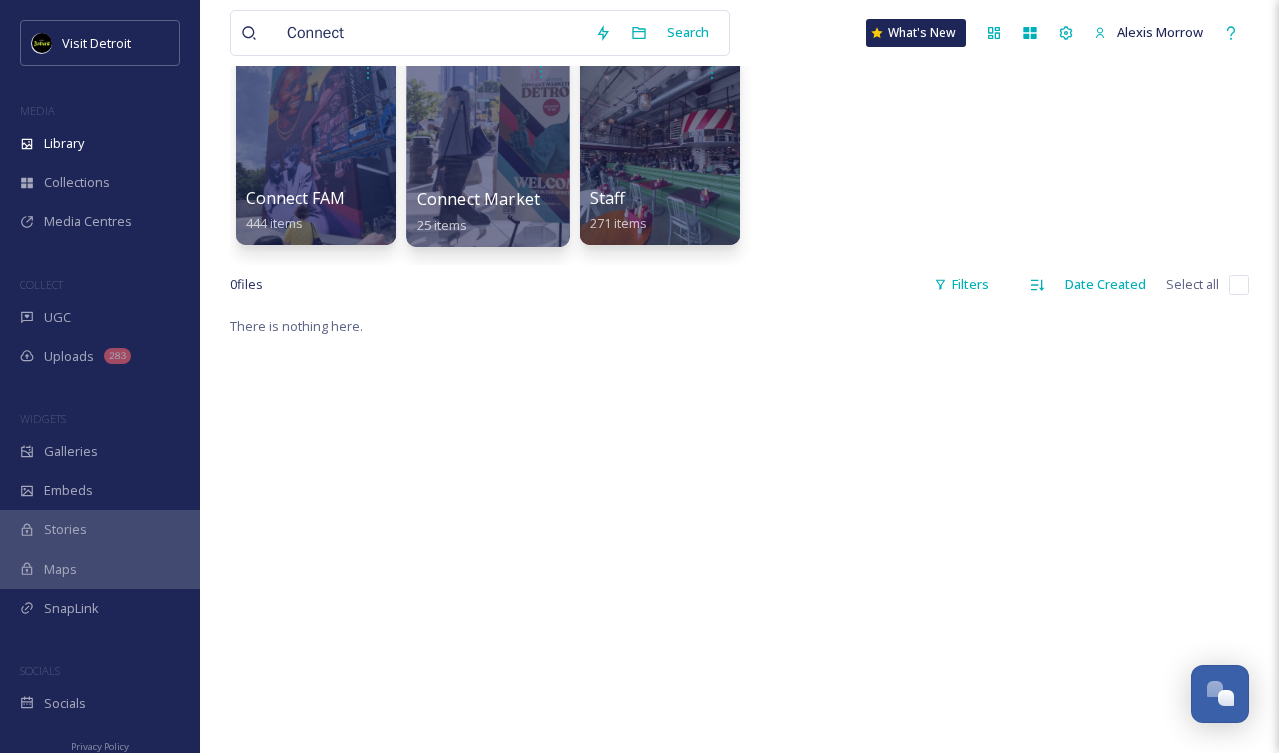 click at bounding box center (487, 145) 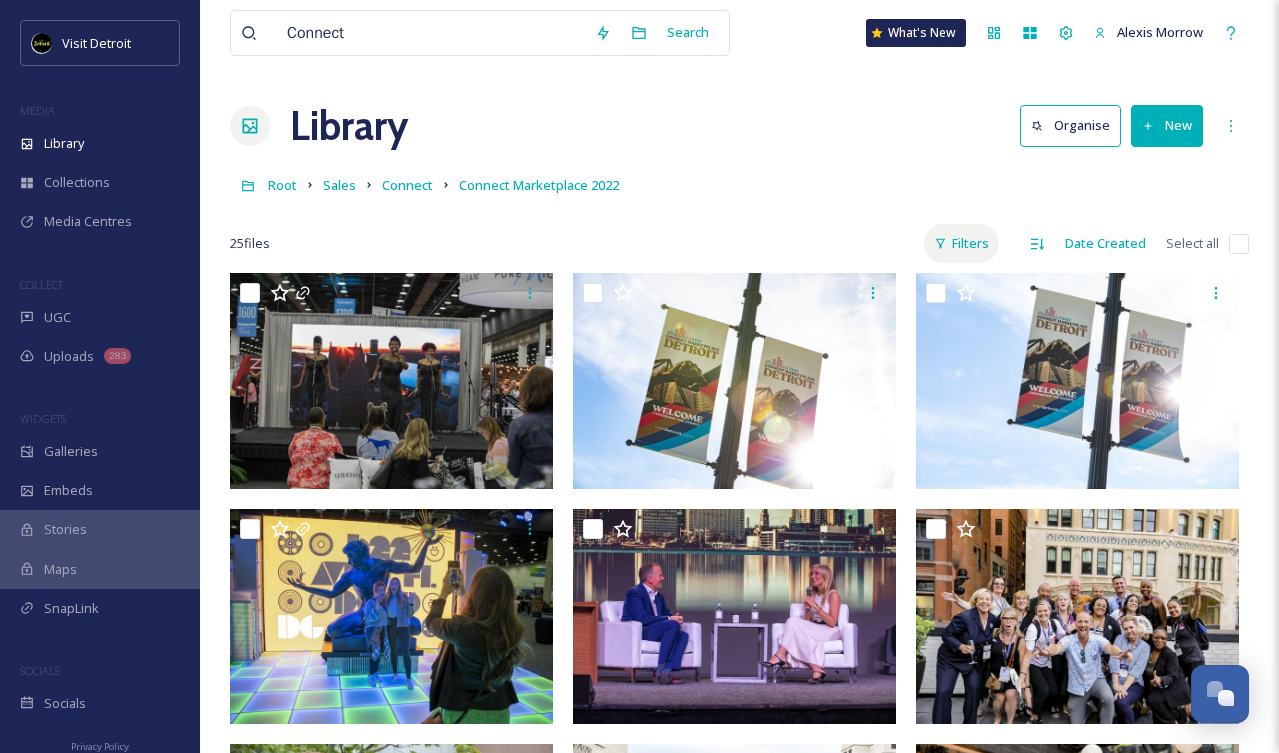 click on "Filters" at bounding box center (961, 243) 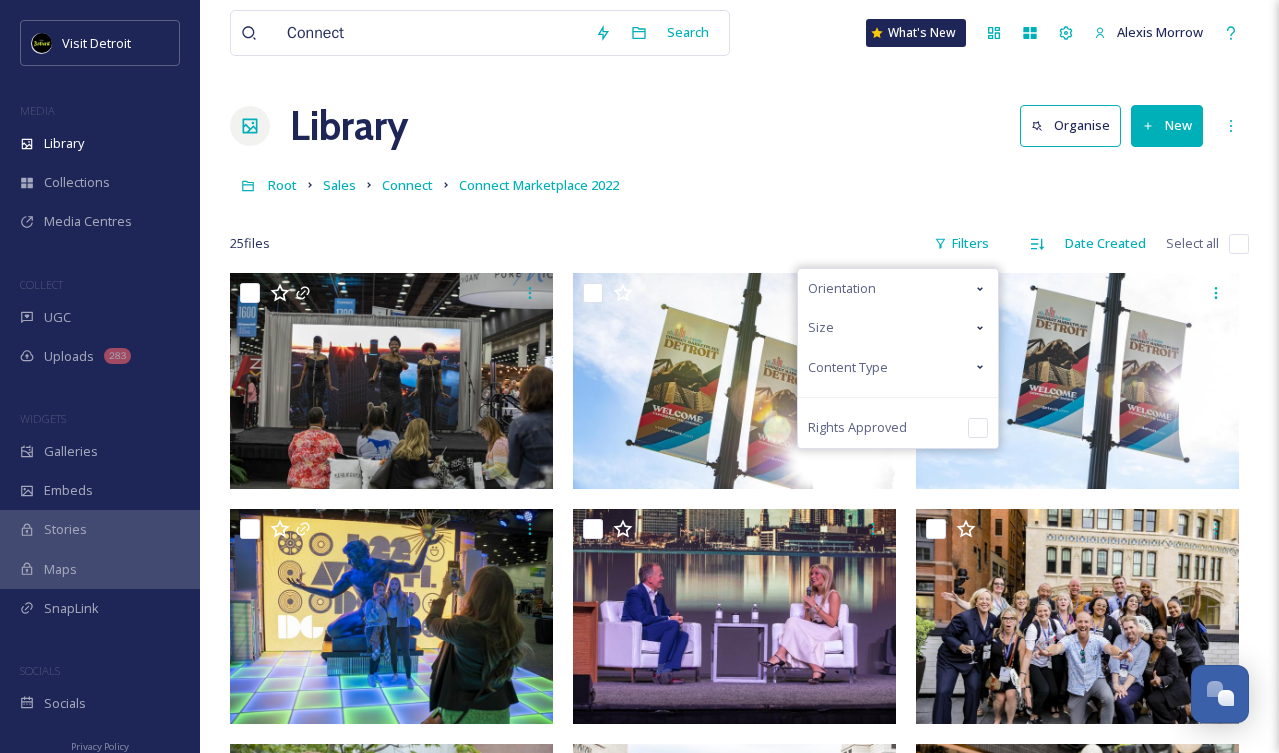 click on "Content Type" at bounding box center [898, 367] 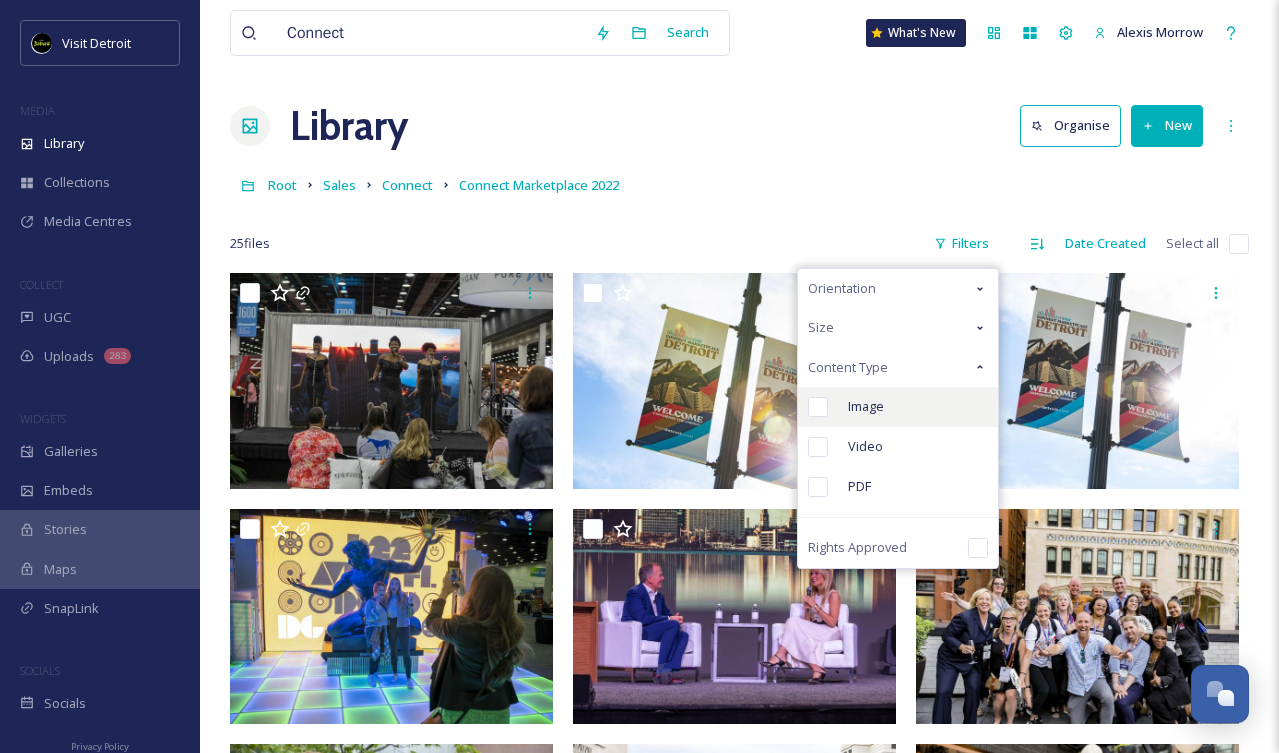 click on "Image" at bounding box center (898, 407) 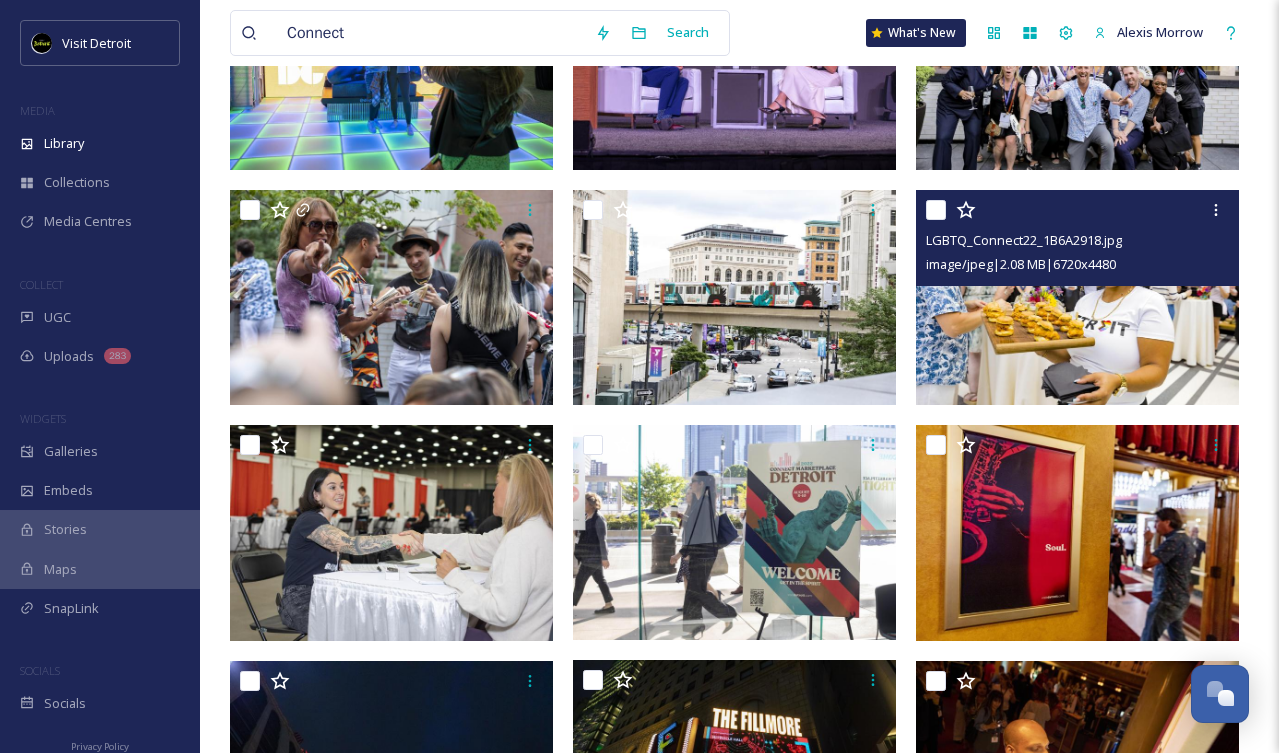 scroll, scrollTop: 545, scrollLeft: 0, axis: vertical 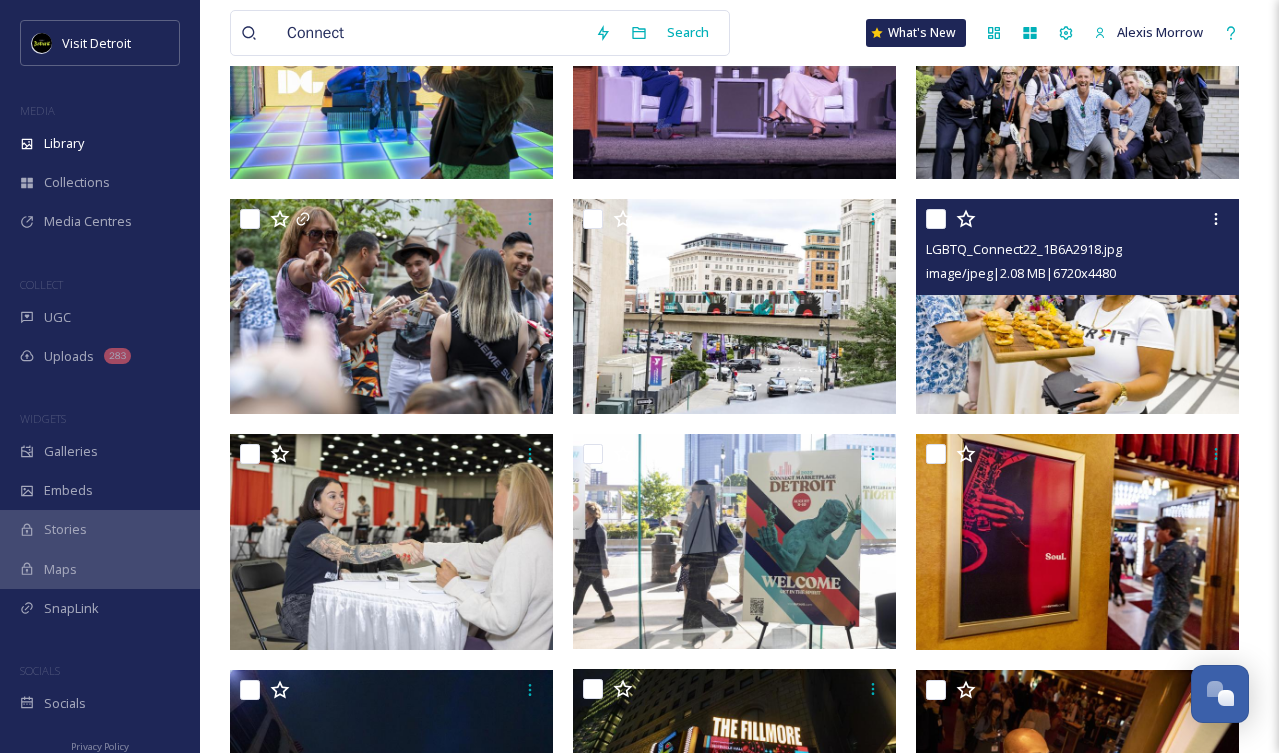 click at bounding box center [1077, 306] 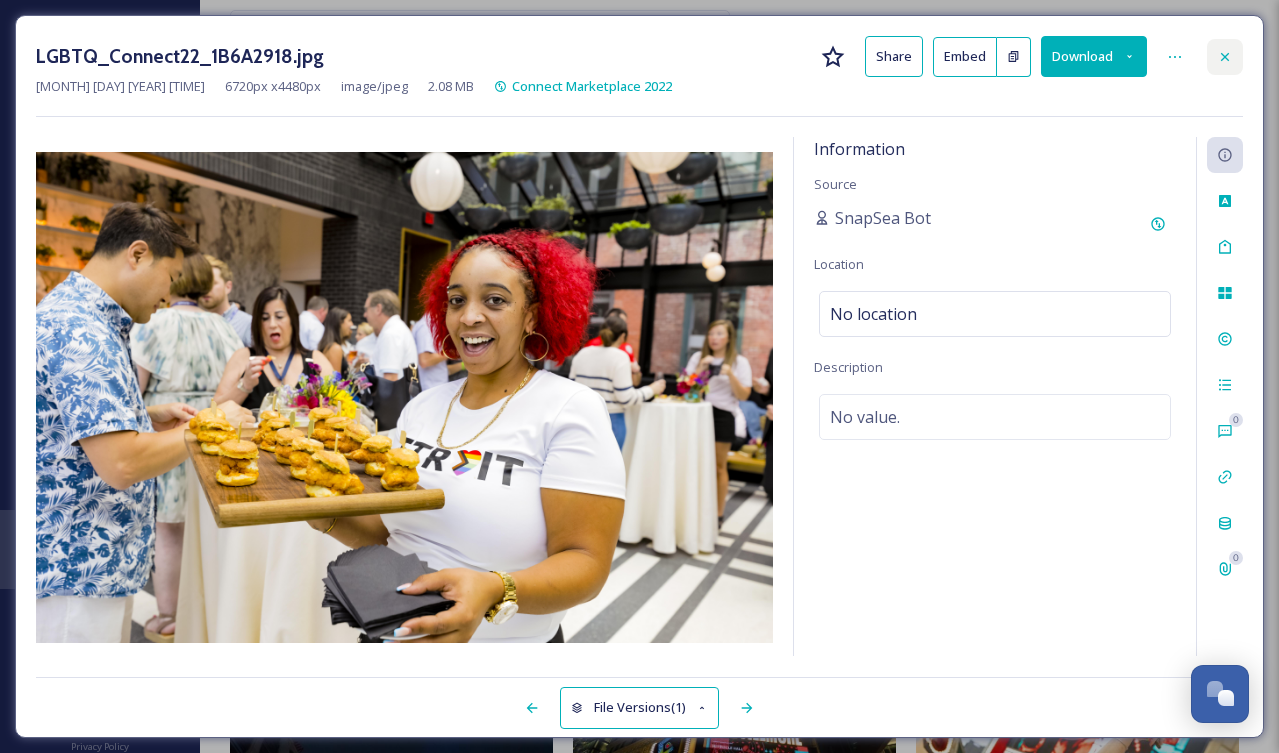click 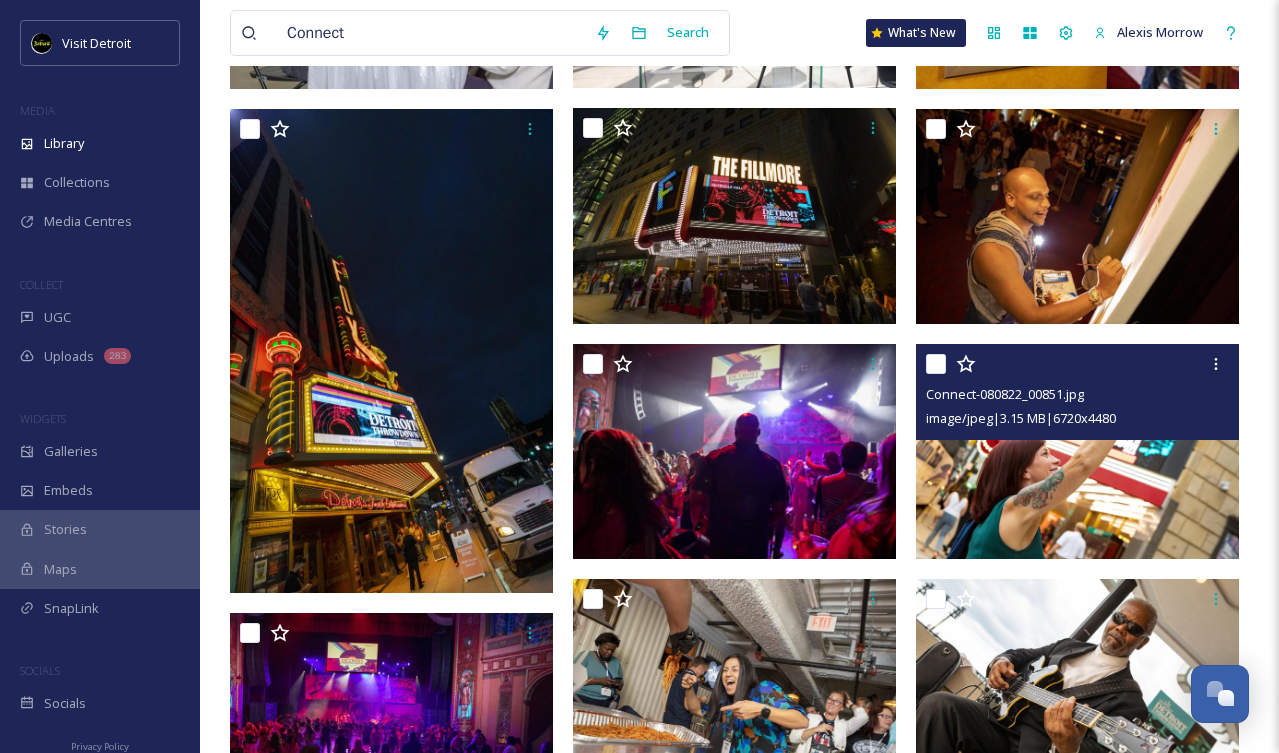 scroll, scrollTop: 1123, scrollLeft: 0, axis: vertical 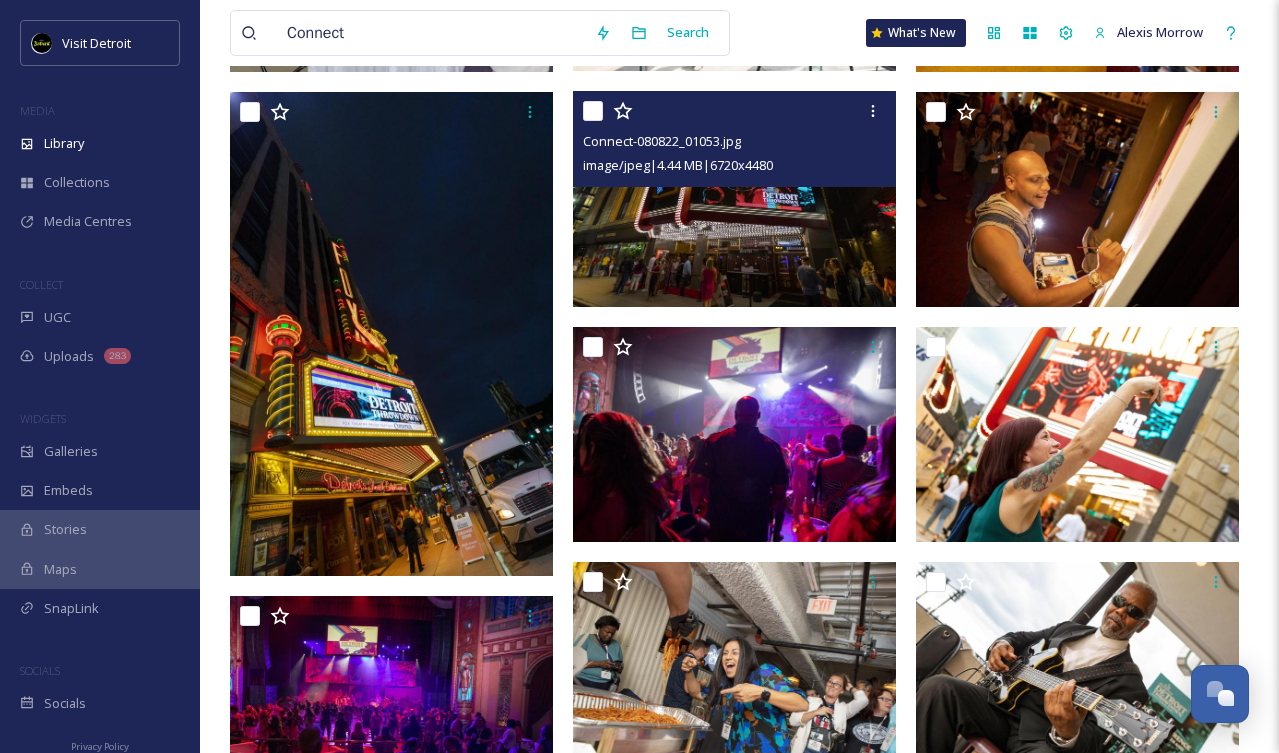 click at bounding box center (734, 198) 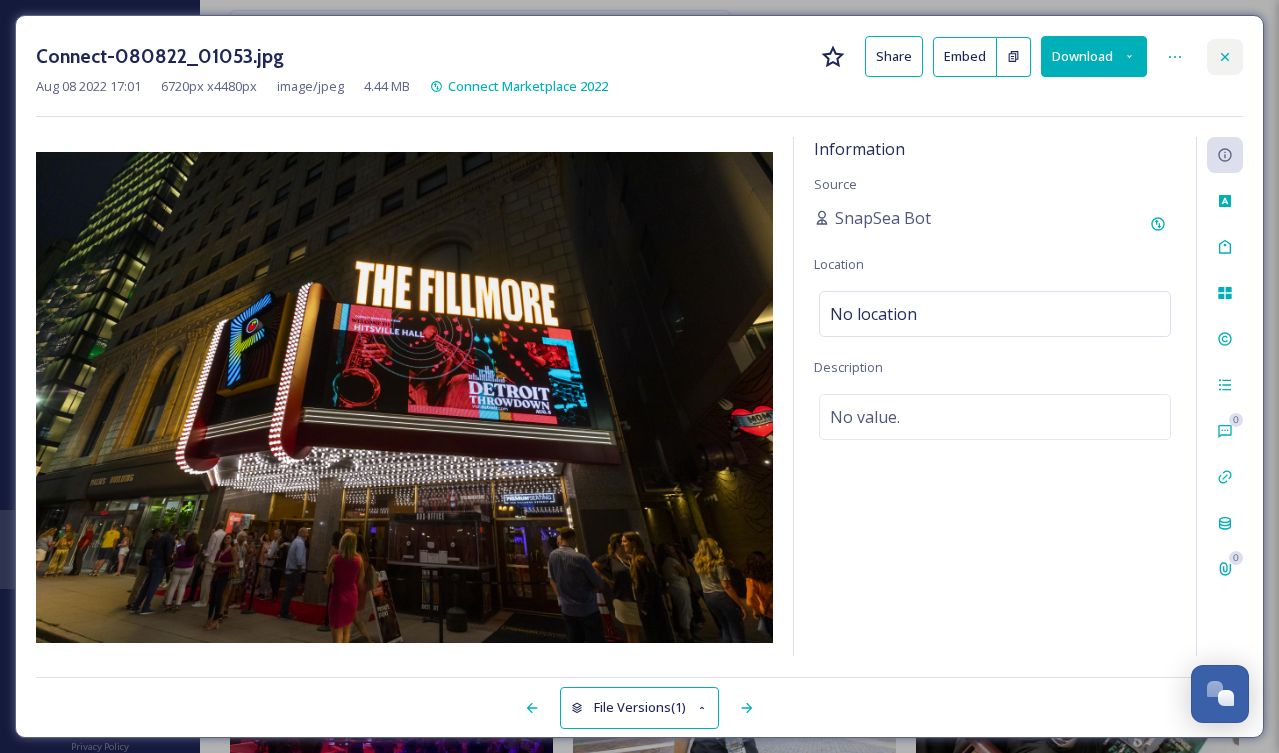 click 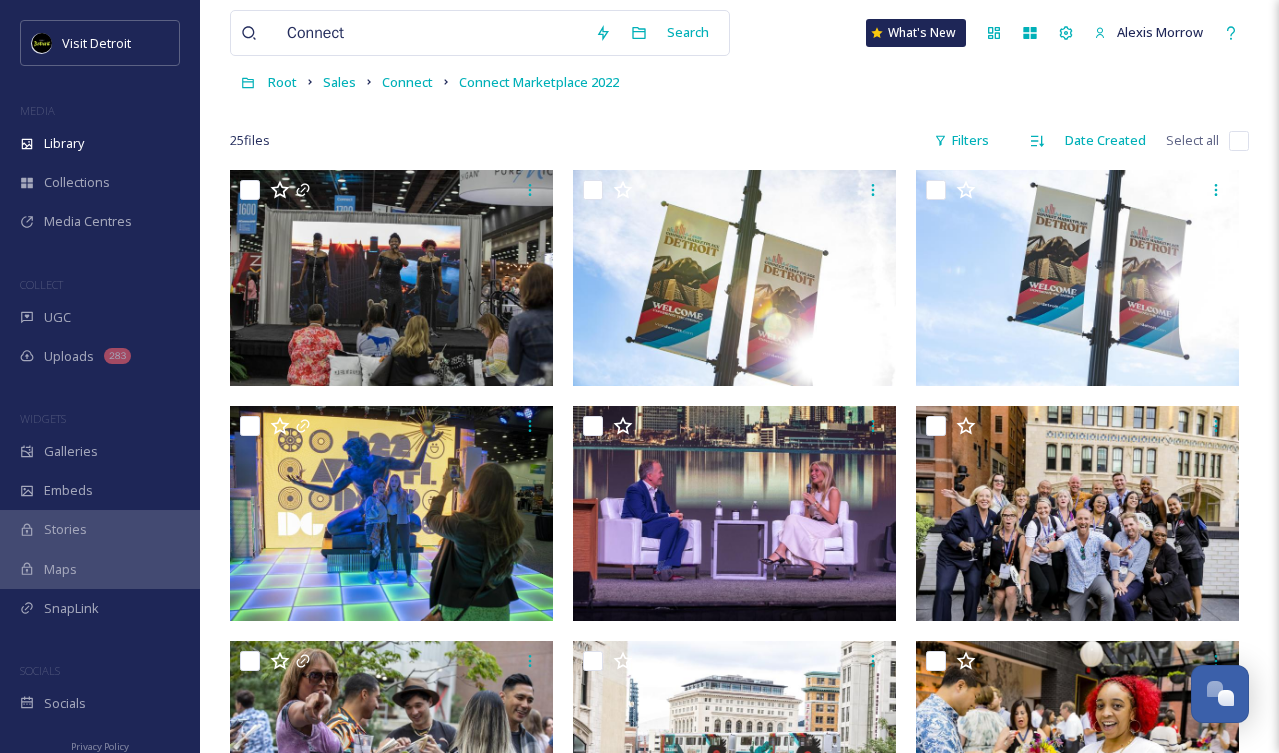 scroll, scrollTop: 0, scrollLeft: 0, axis: both 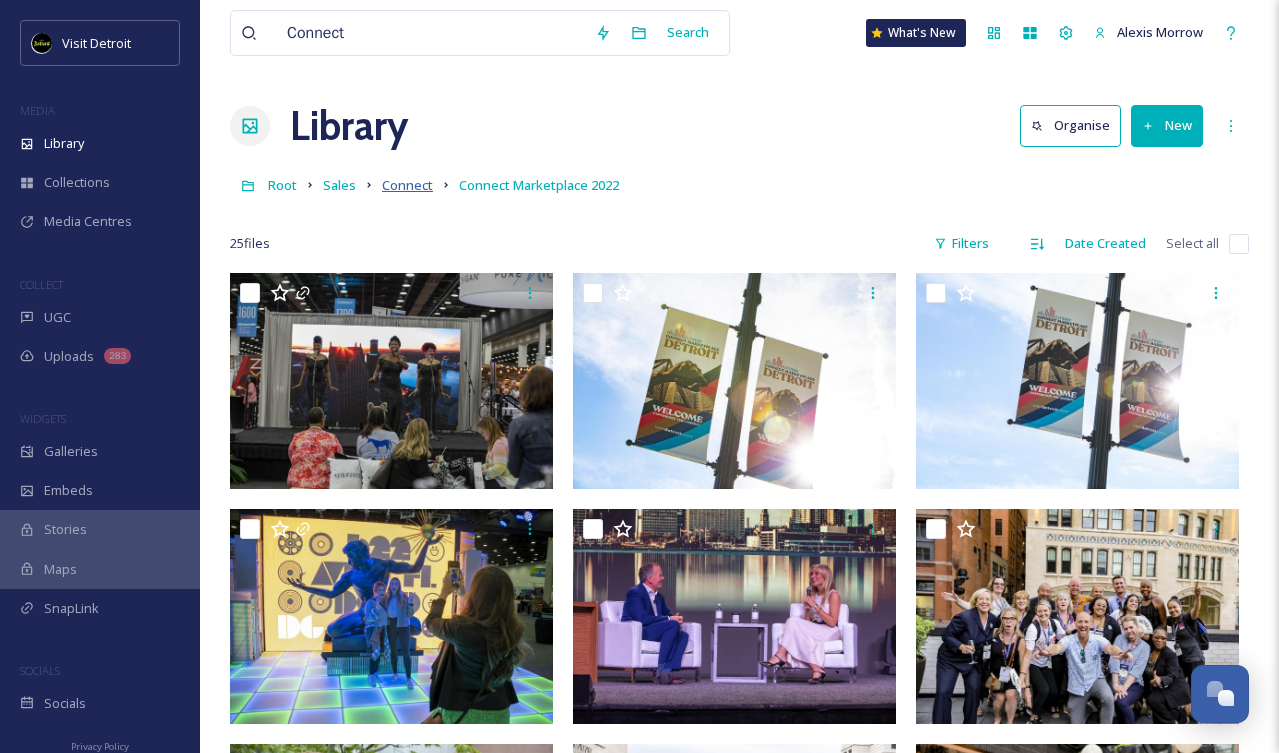click on "Connect" at bounding box center [407, 185] 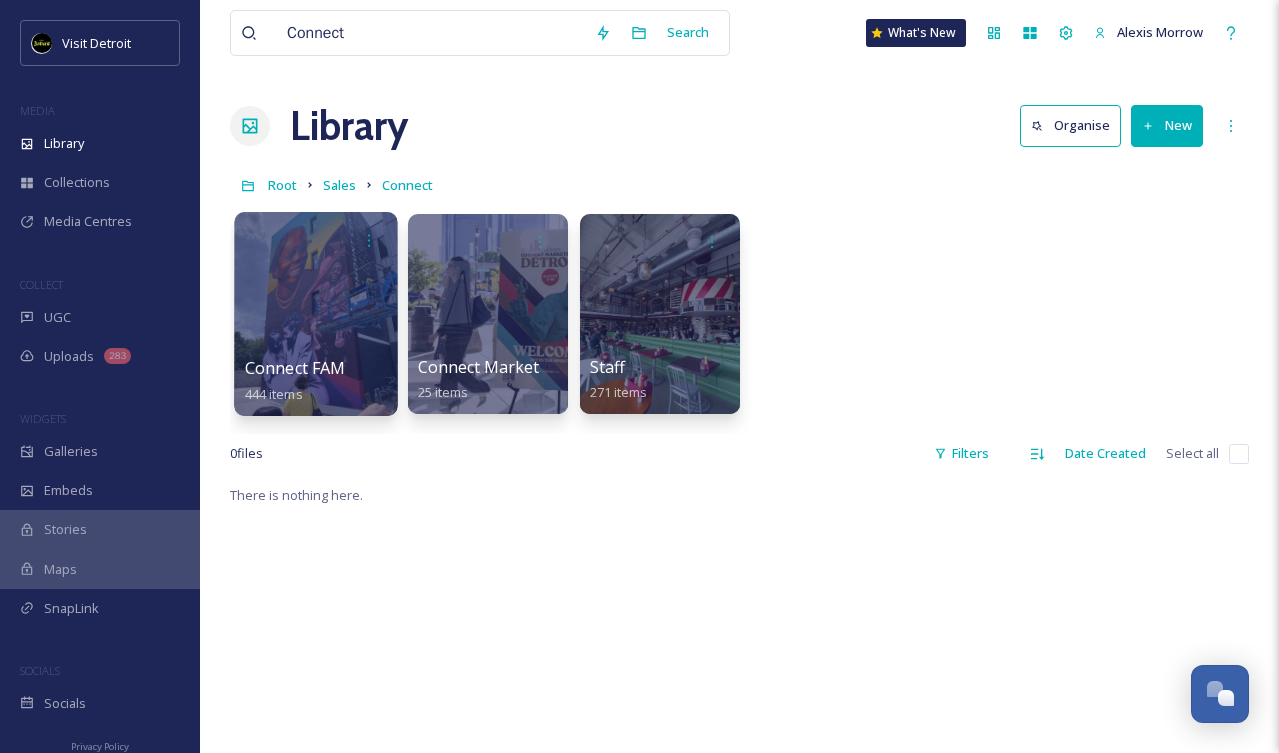 click on "Connect FAM" at bounding box center (295, 368) 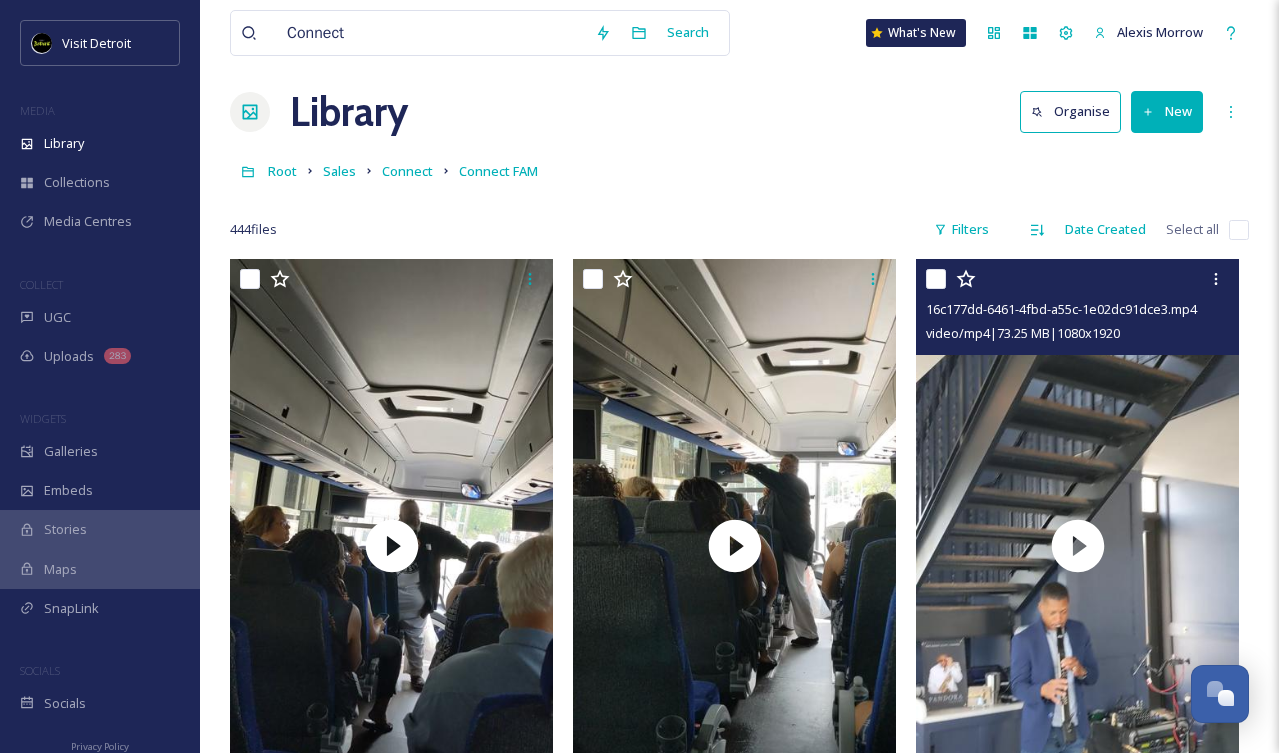scroll, scrollTop: 0, scrollLeft: 0, axis: both 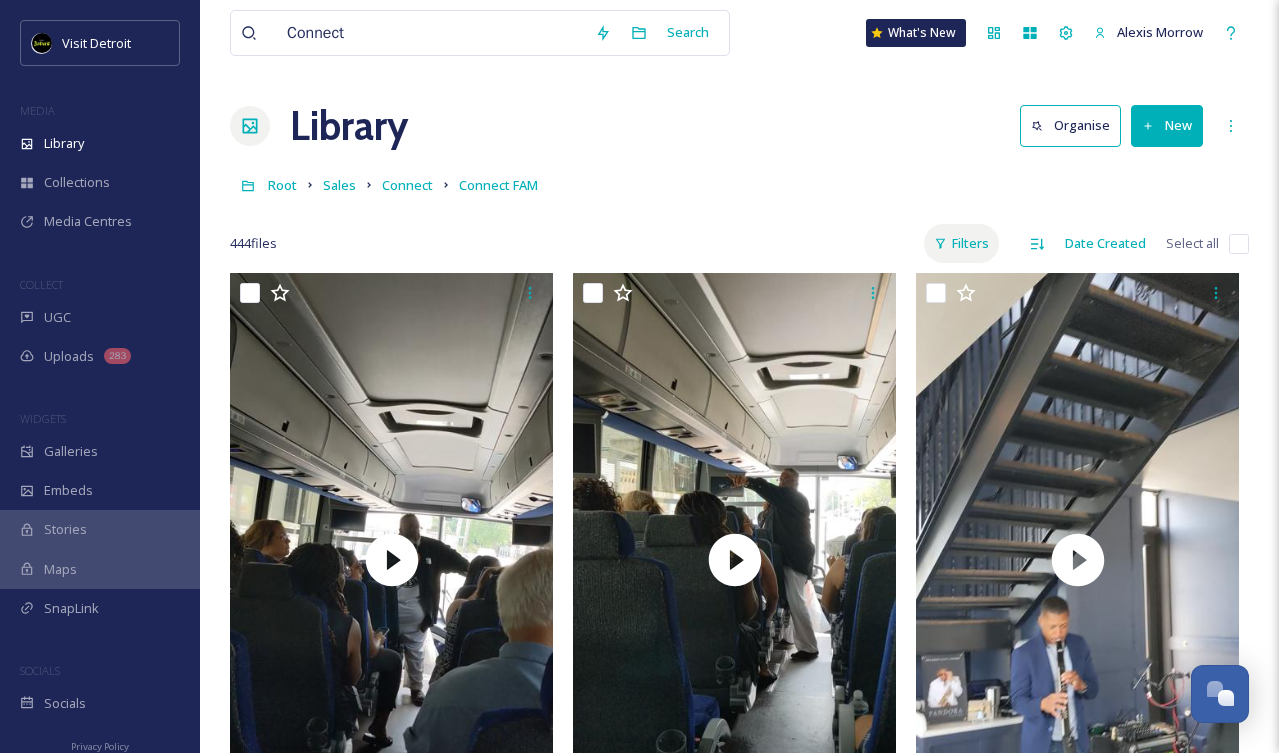 click on "Filters" at bounding box center [961, 243] 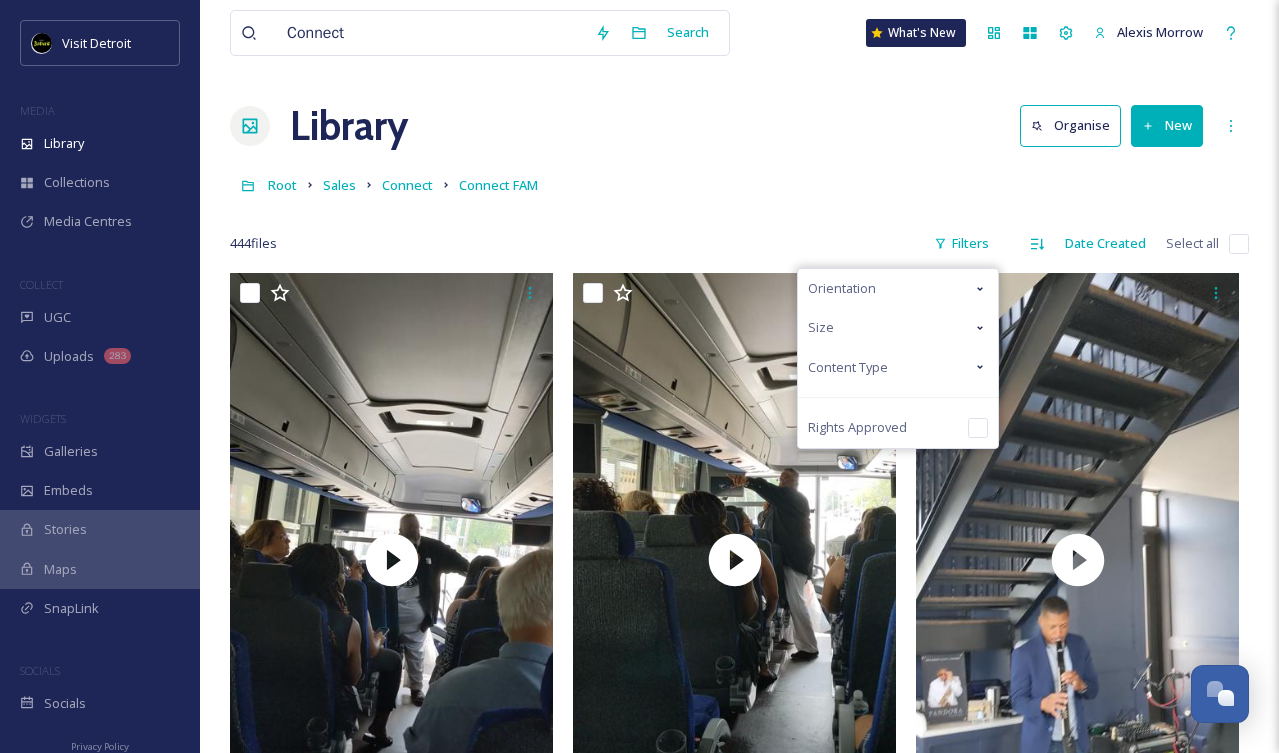 click on "Content Type" at bounding box center (898, 367) 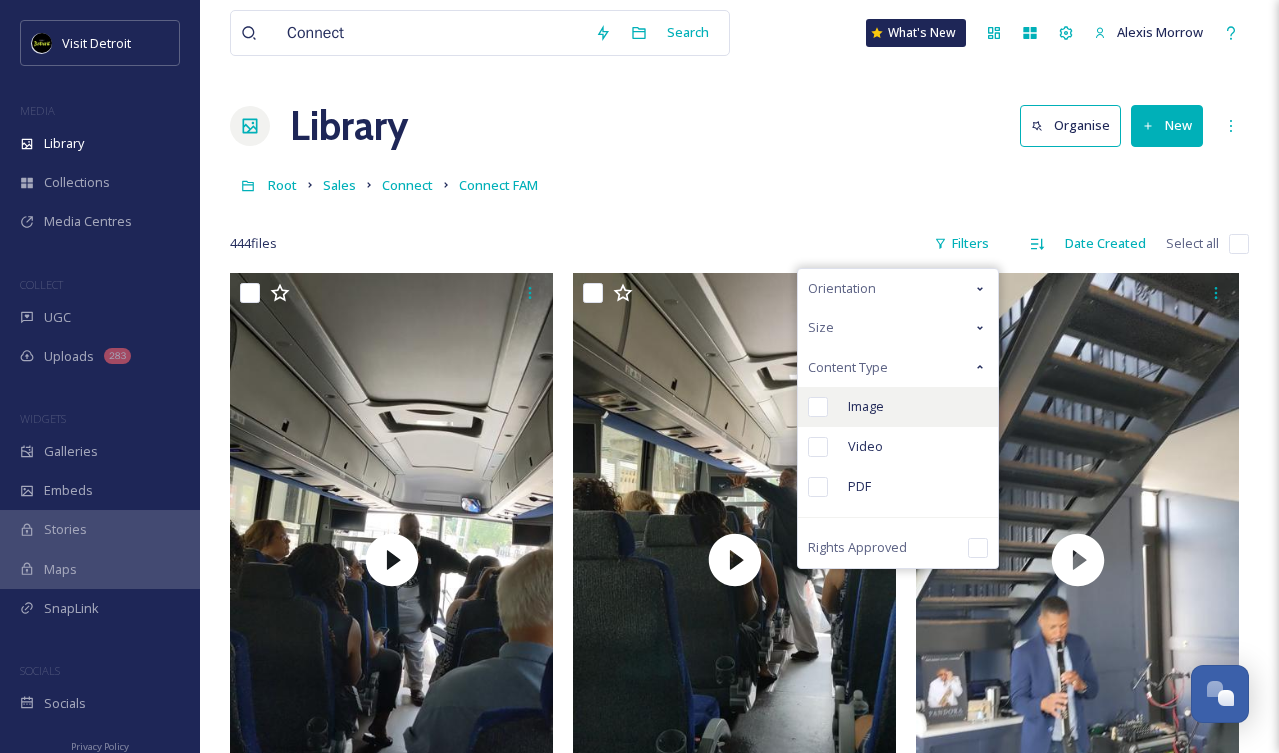 click on "Image" at bounding box center [866, 406] 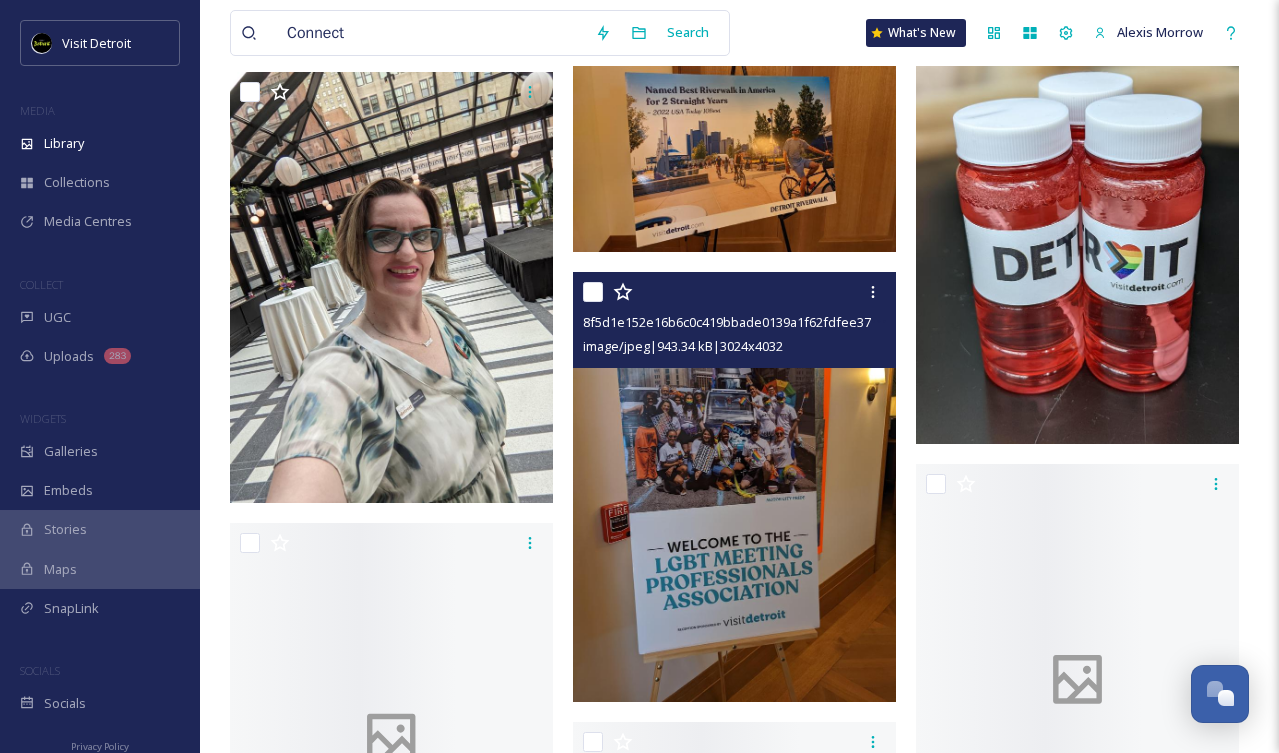 scroll, scrollTop: 14104, scrollLeft: 0, axis: vertical 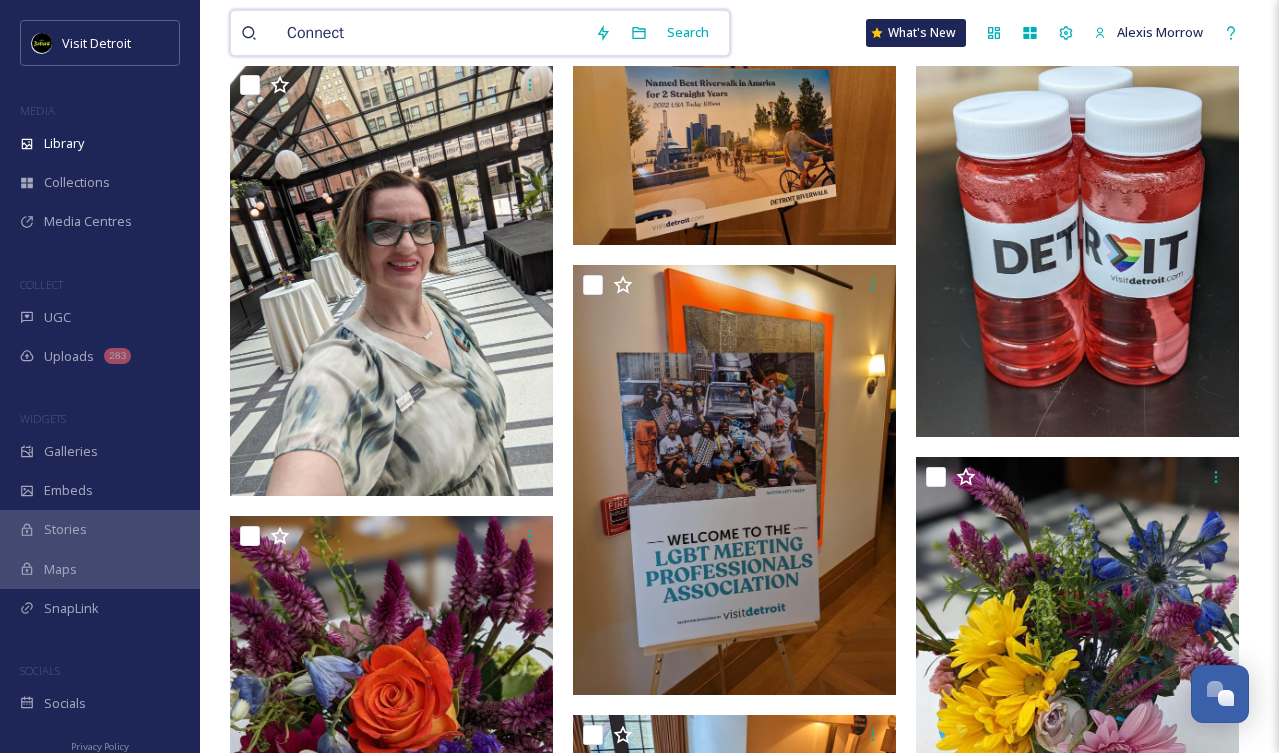 click on "Connect" at bounding box center (431, 33) 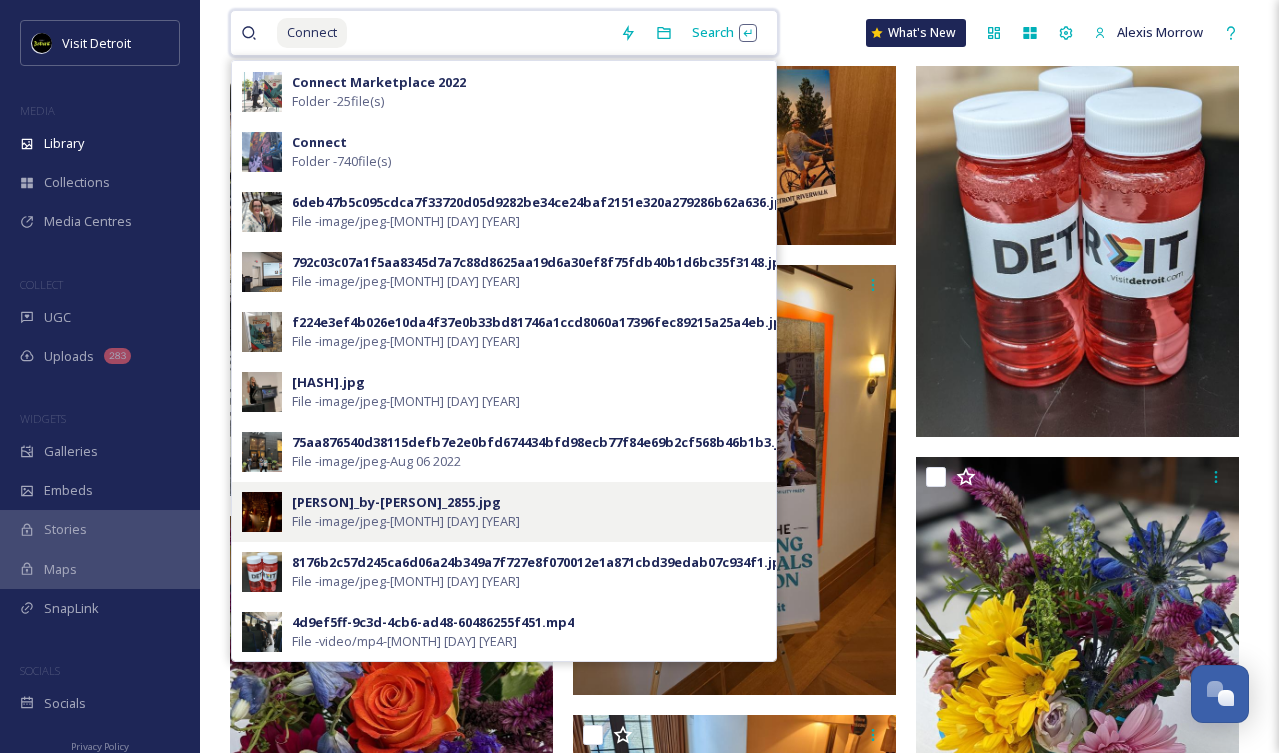 scroll, scrollTop: 0, scrollLeft: 0, axis: both 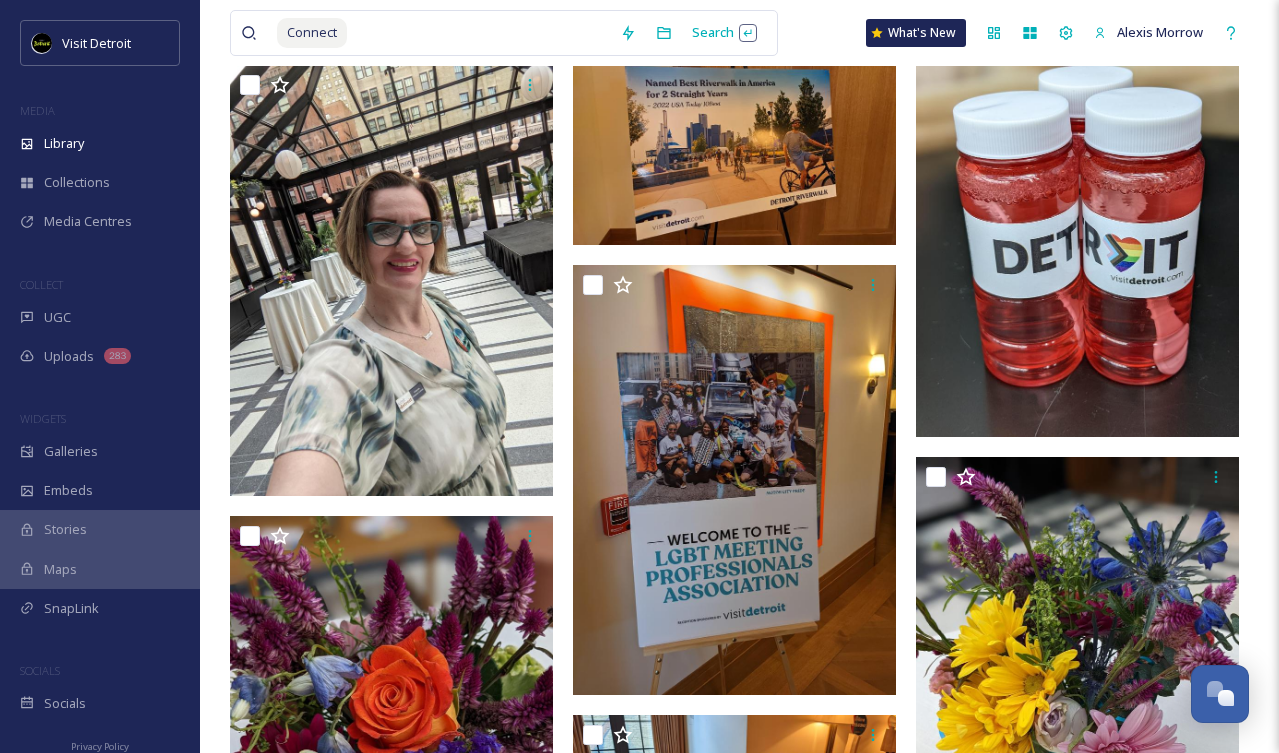click on "Connect Search What's New [NAME]" at bounding box center (739, 33) 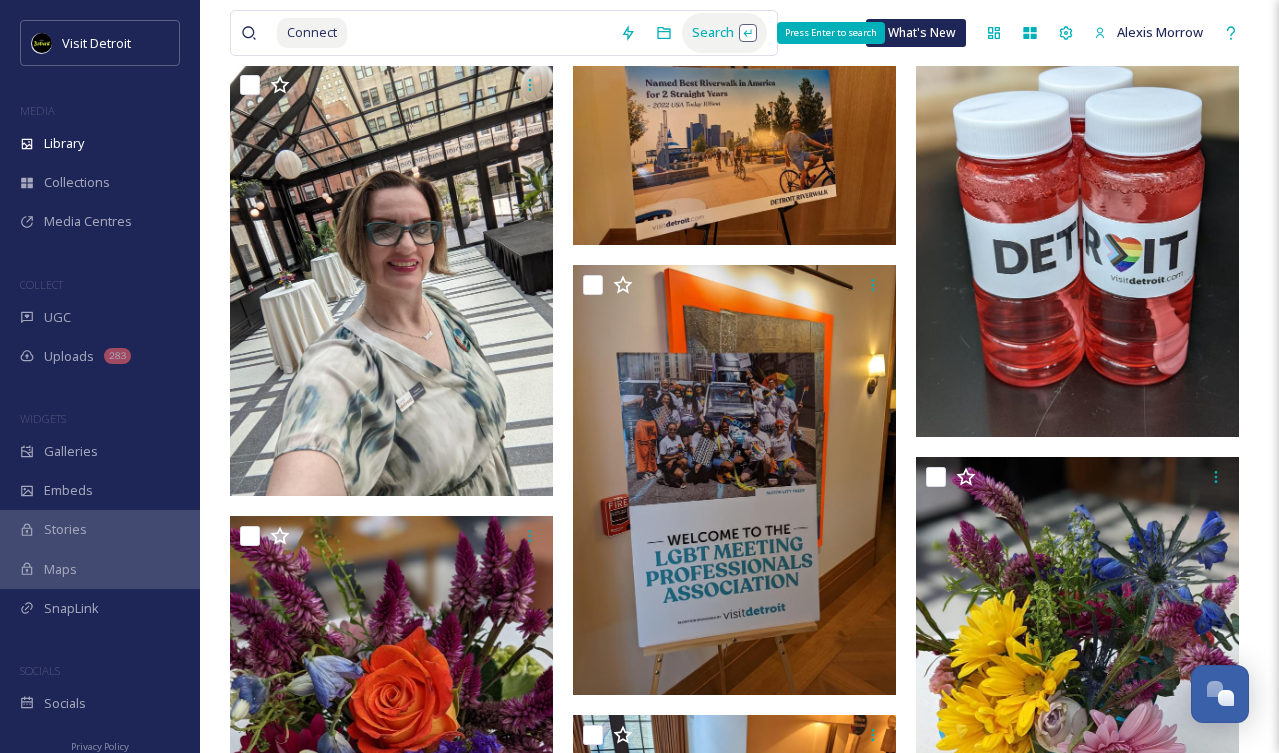 click on "Search Press Enter to search" at bounding box center (724, 32) 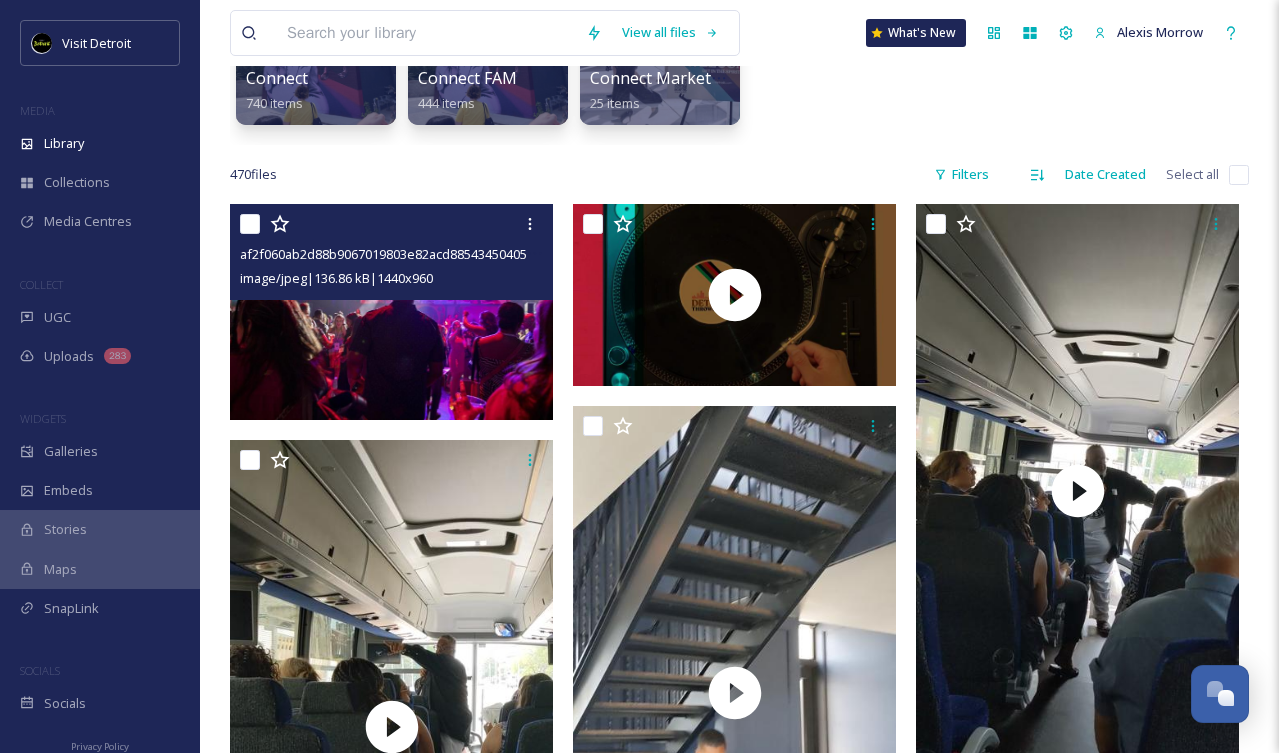 scroll, scrollTop: 243, scrollLeft: 0, axis: vertical 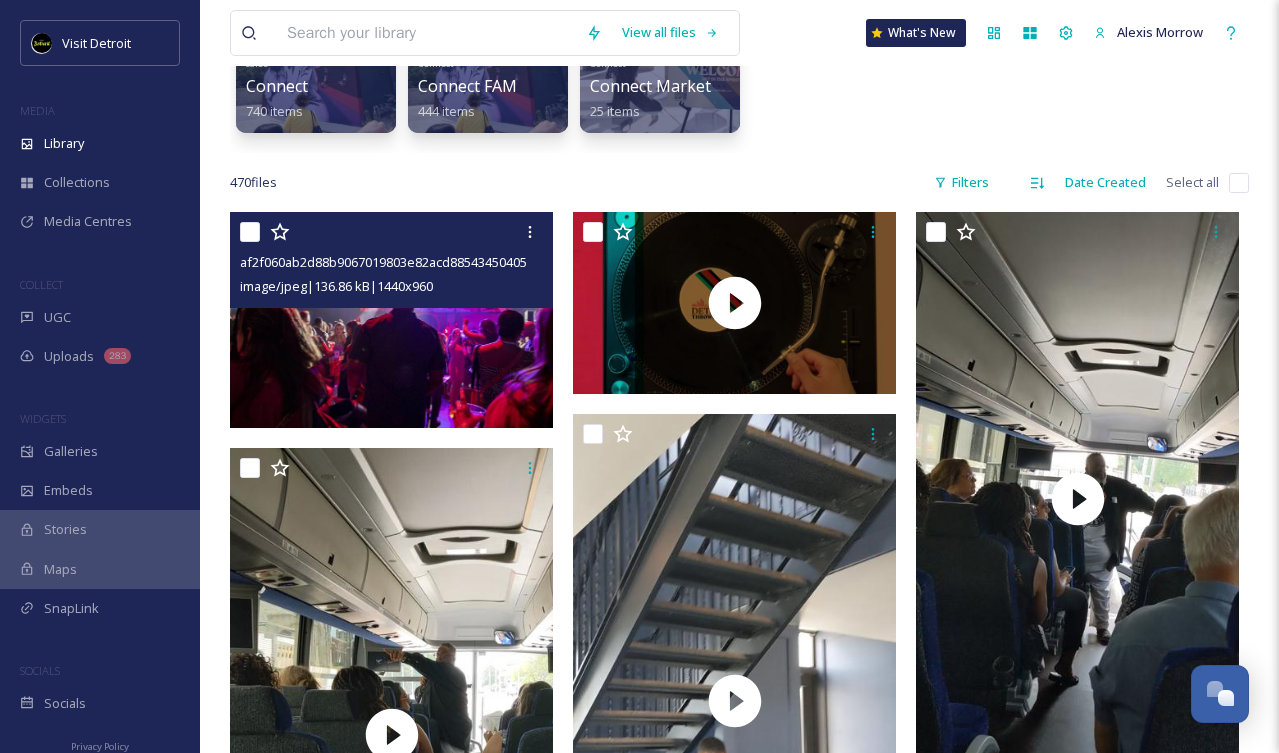 click at bounding box center (391, 319) 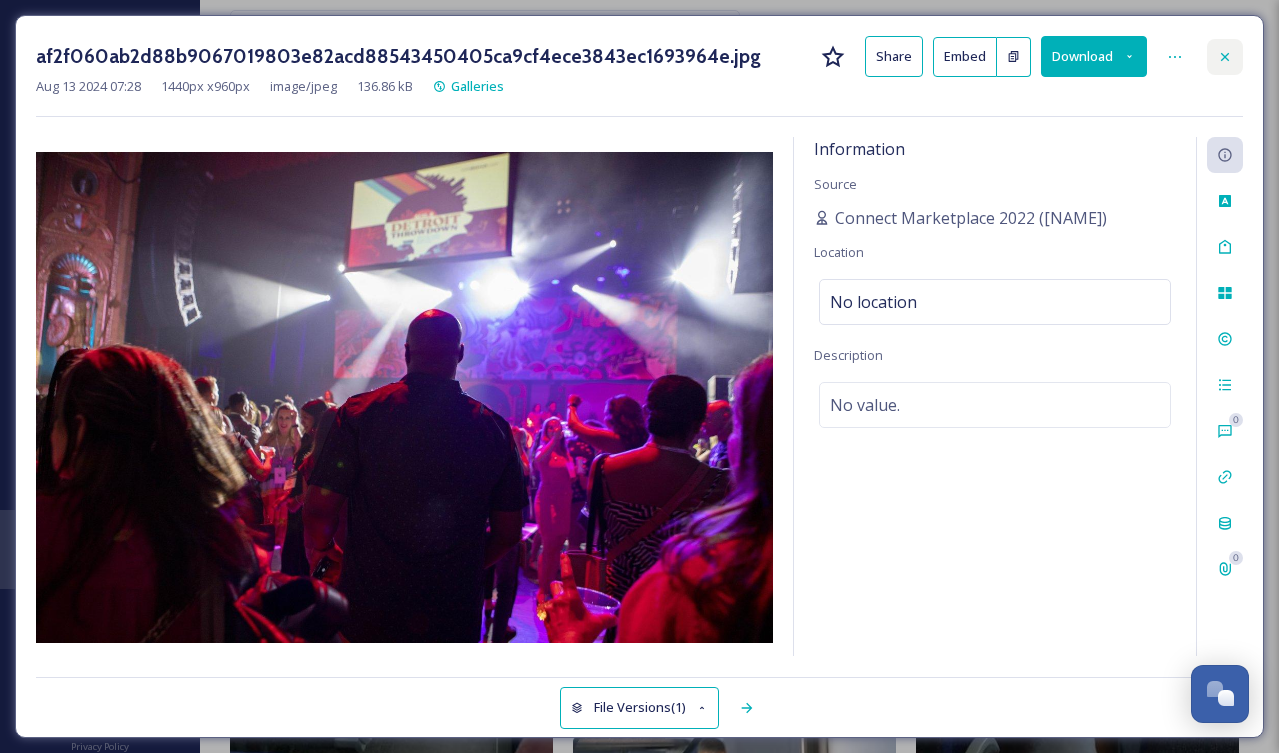 click 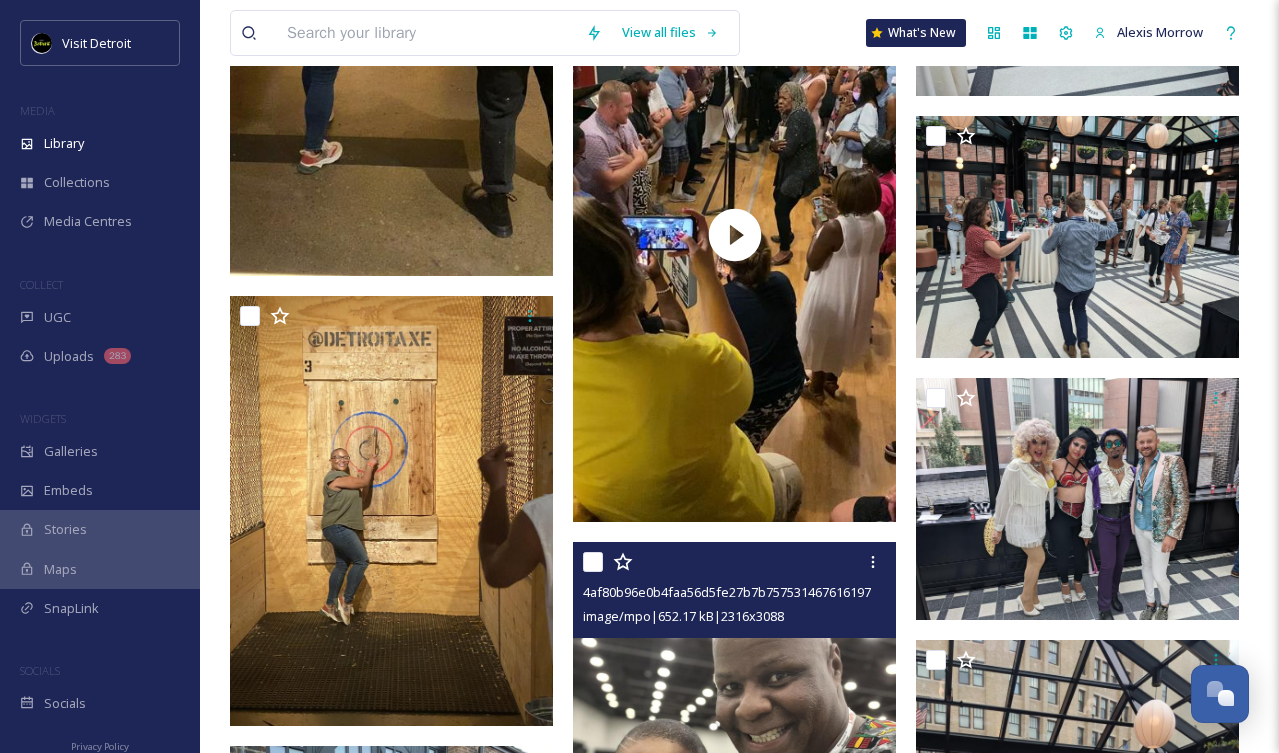scroll, scrollTop: 9875, scrollLeft: 0, axis: vertical 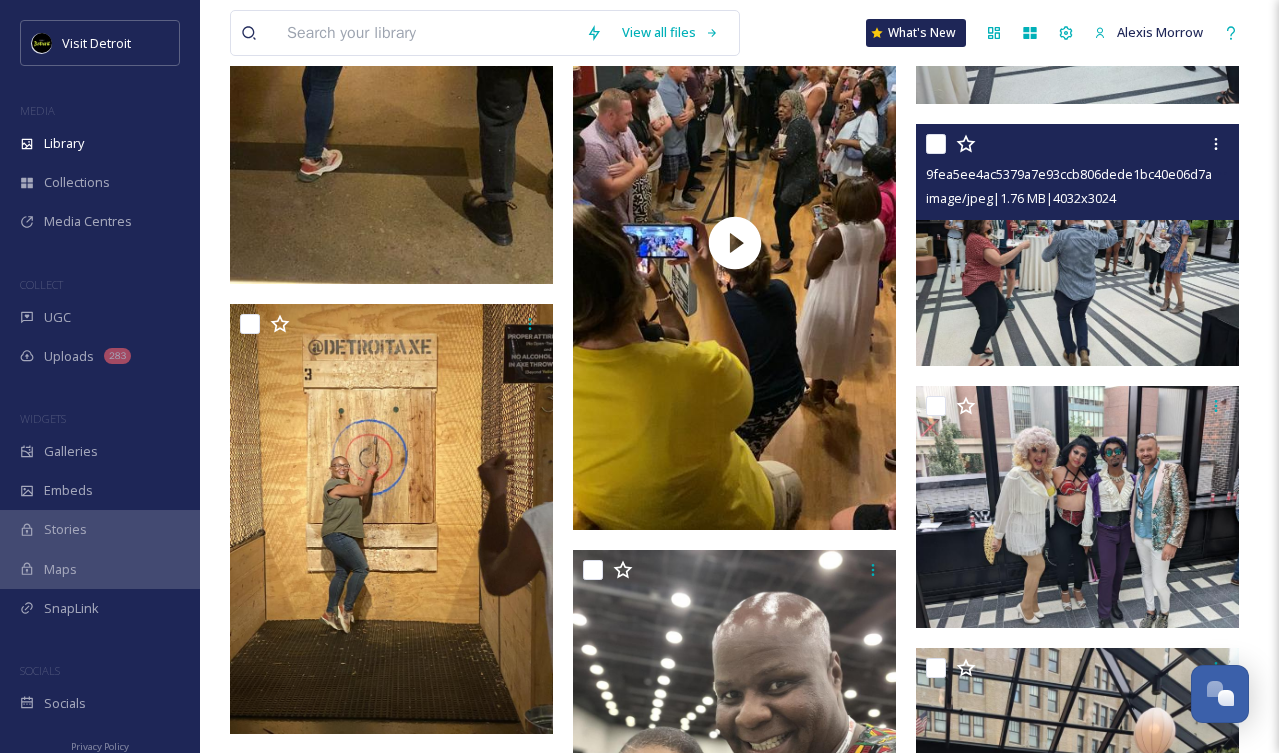 click at bounding box center (1077, 245) 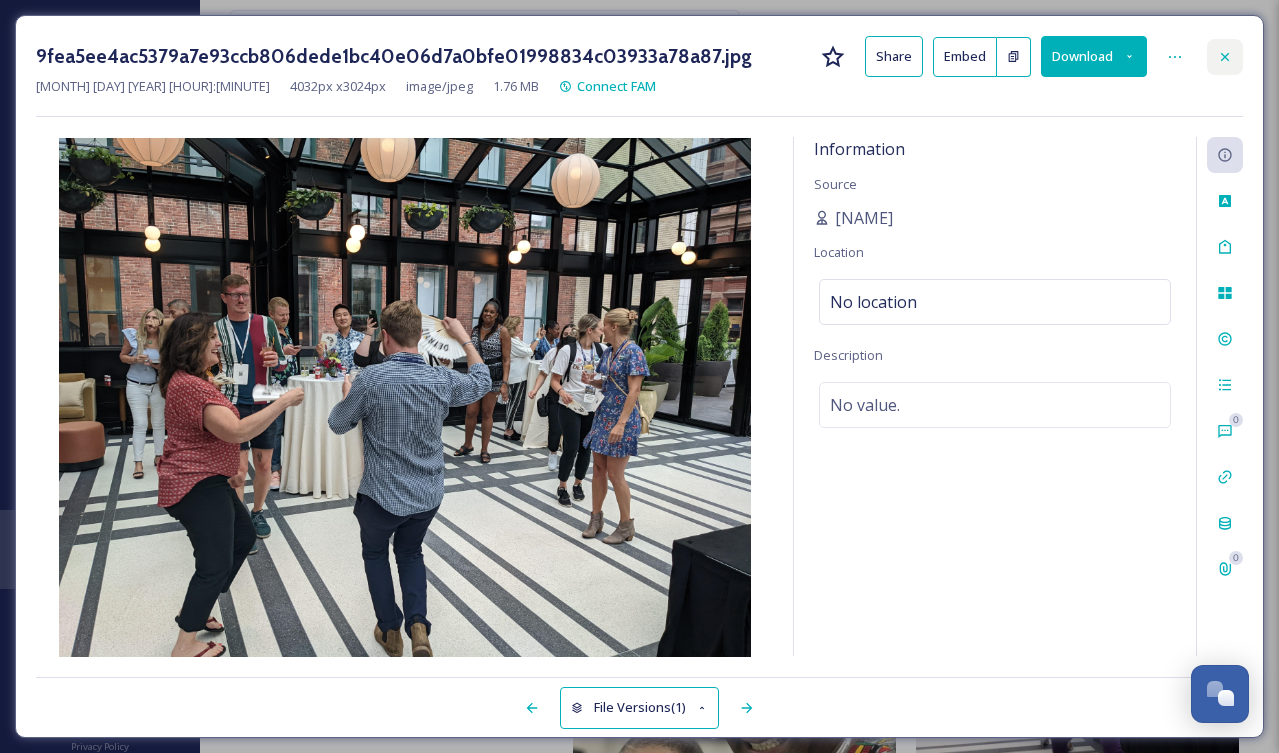 click 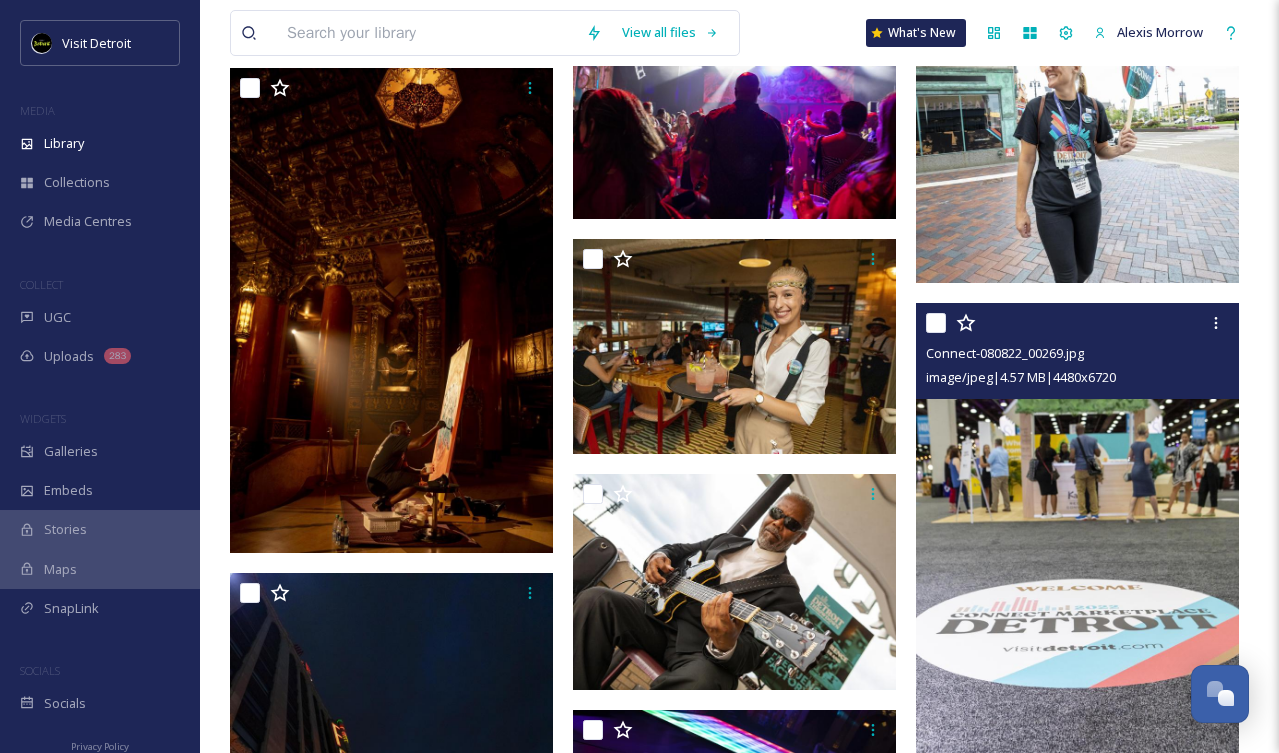 scroll, scrollTop: 26591, scrollLeft: 0, axis: vertical 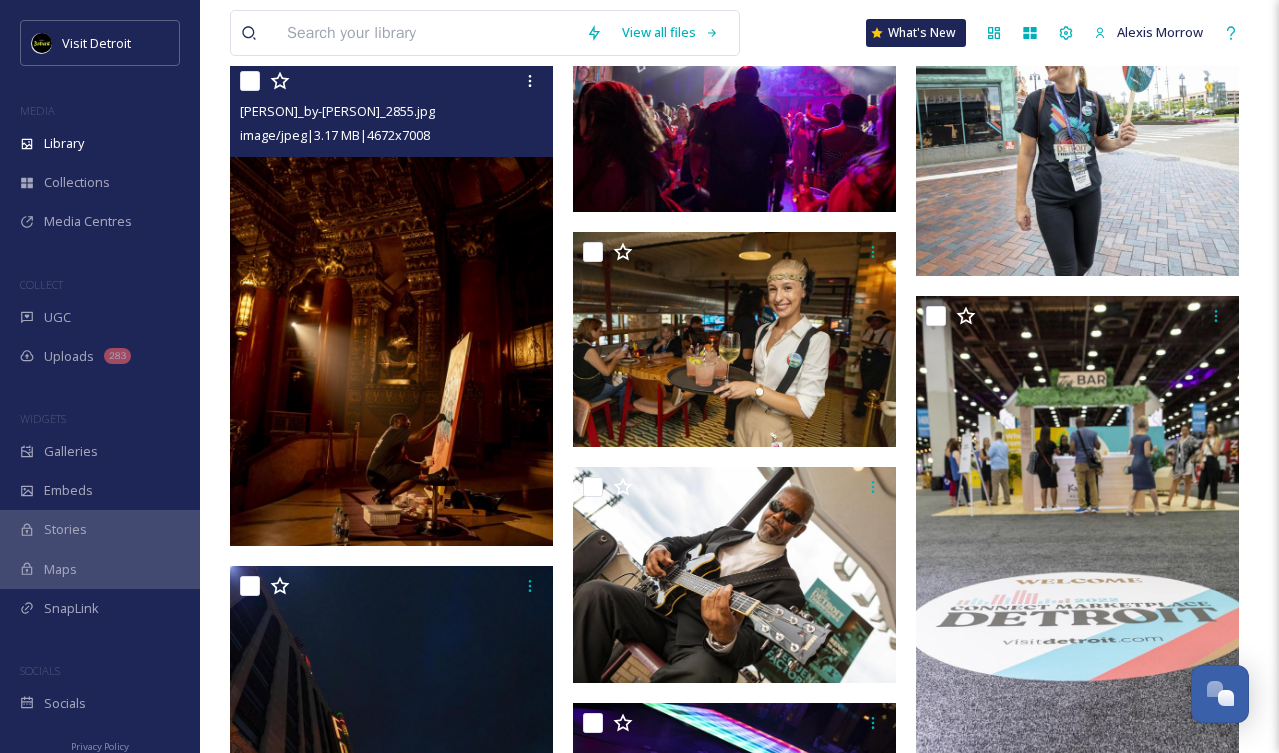 click at bounding box center [391, 303] 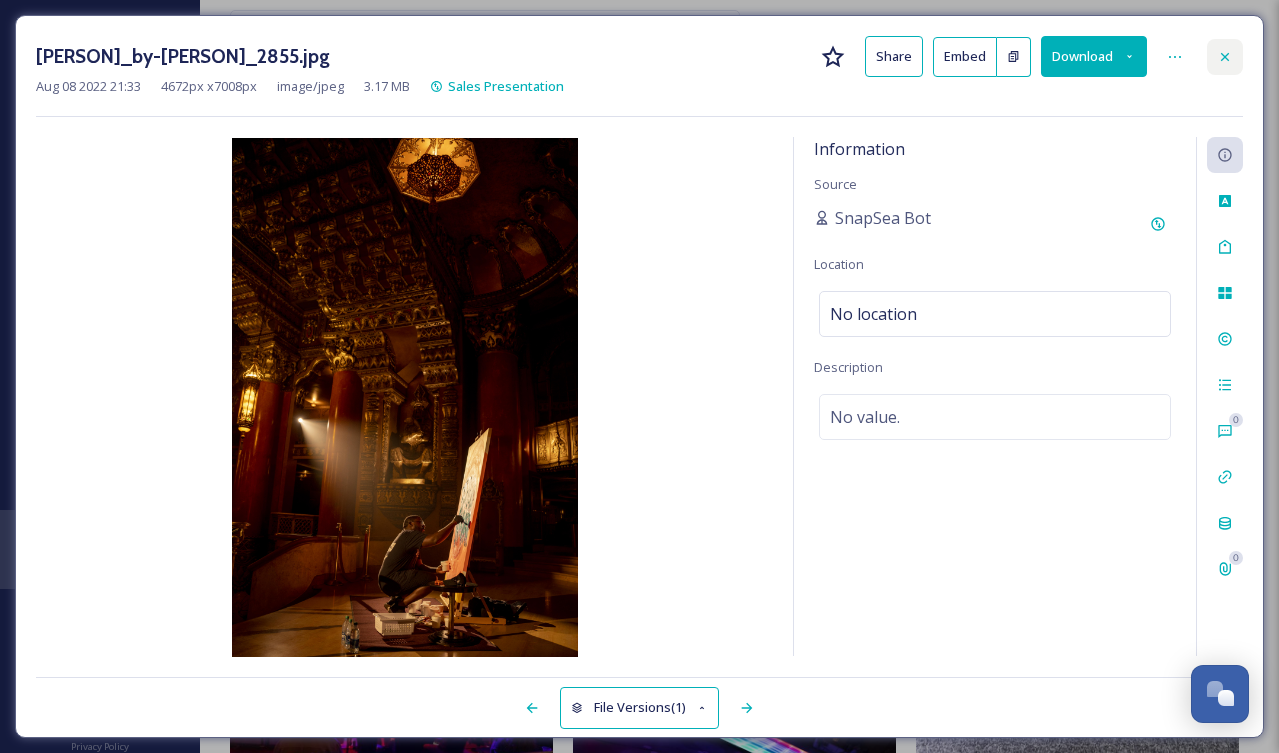 click 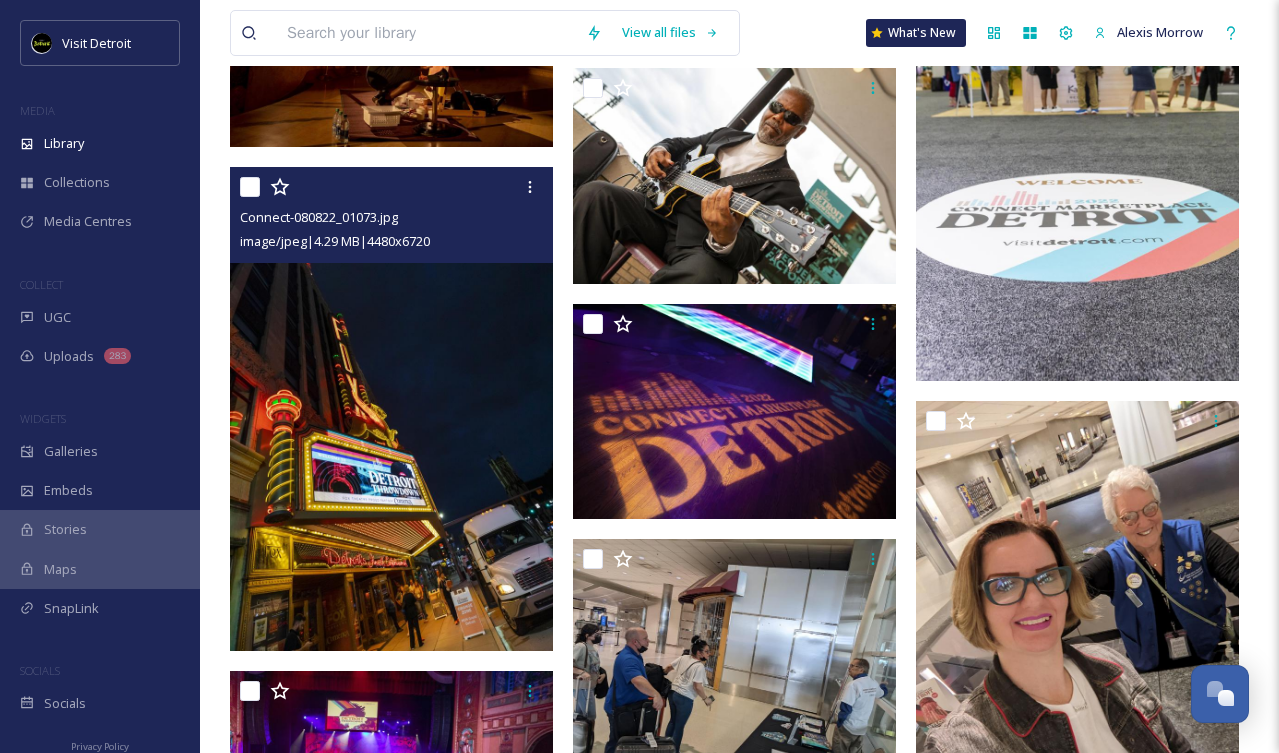 scroll, scrollTop: 26973, scrollLeft: 0, axis: vertical 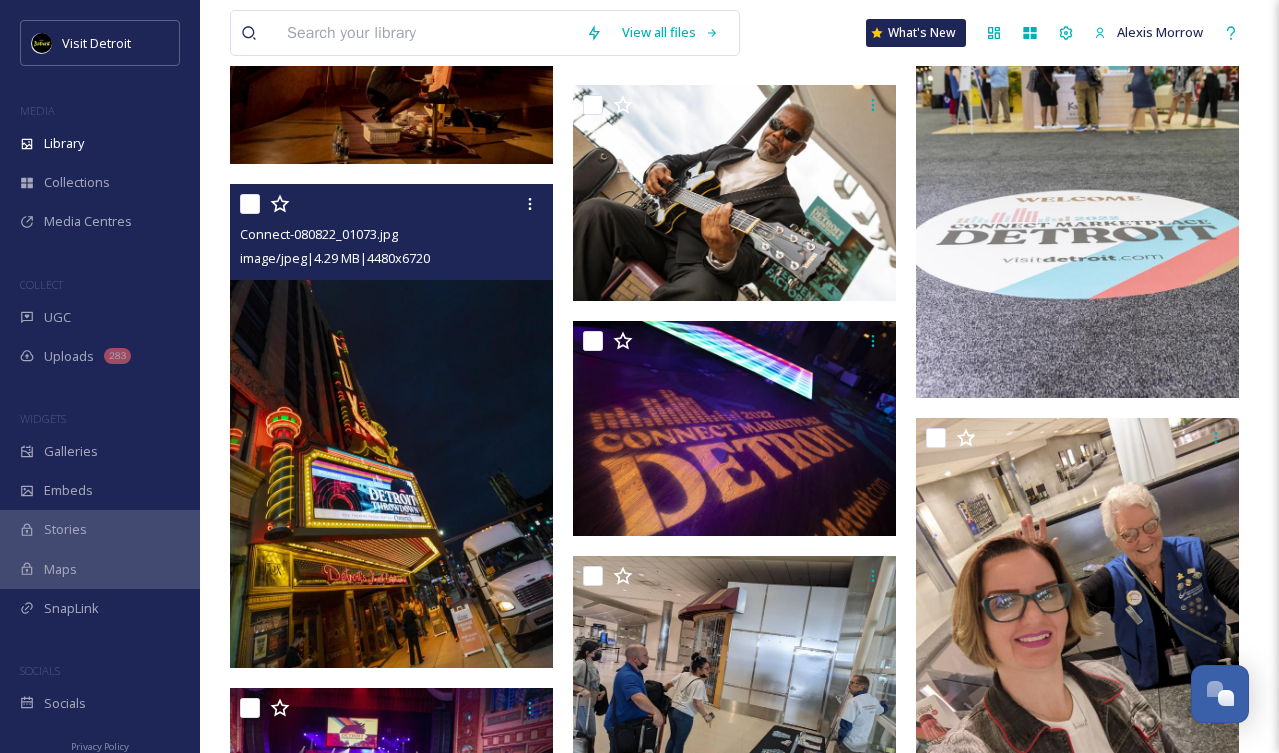 click at bounding box center [391, 426] 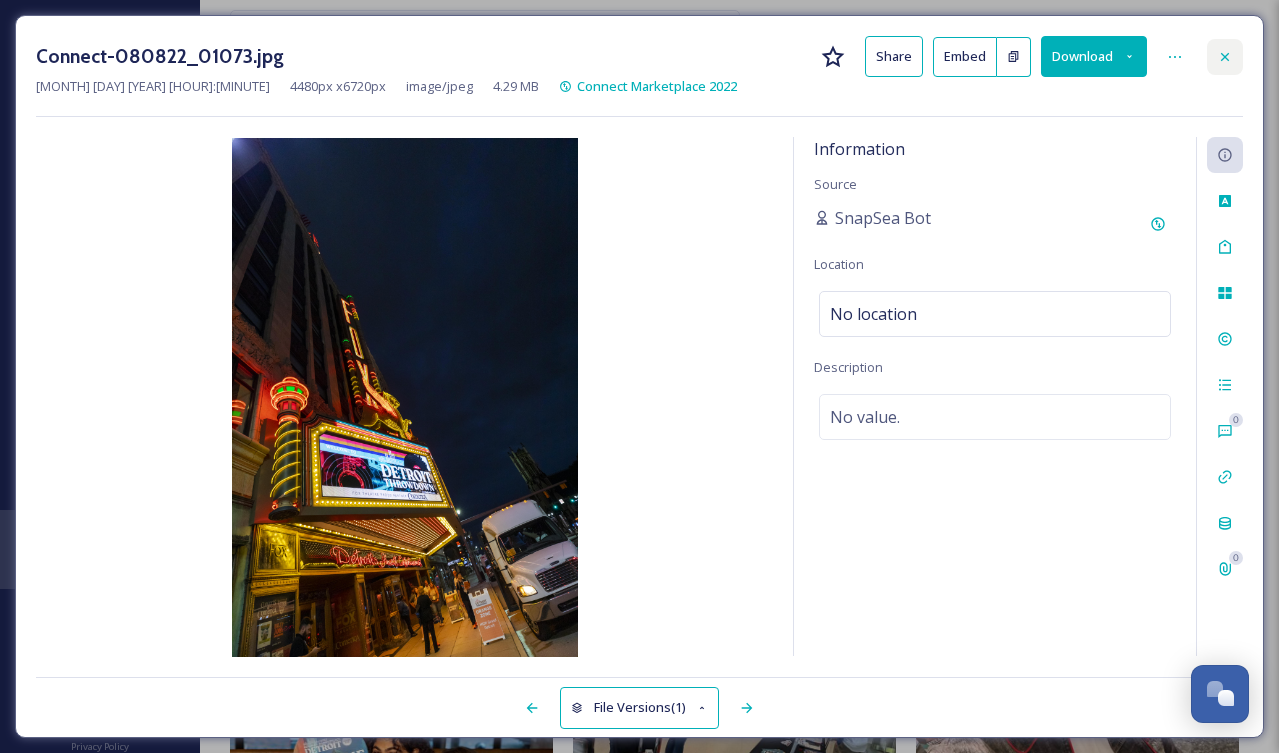 click 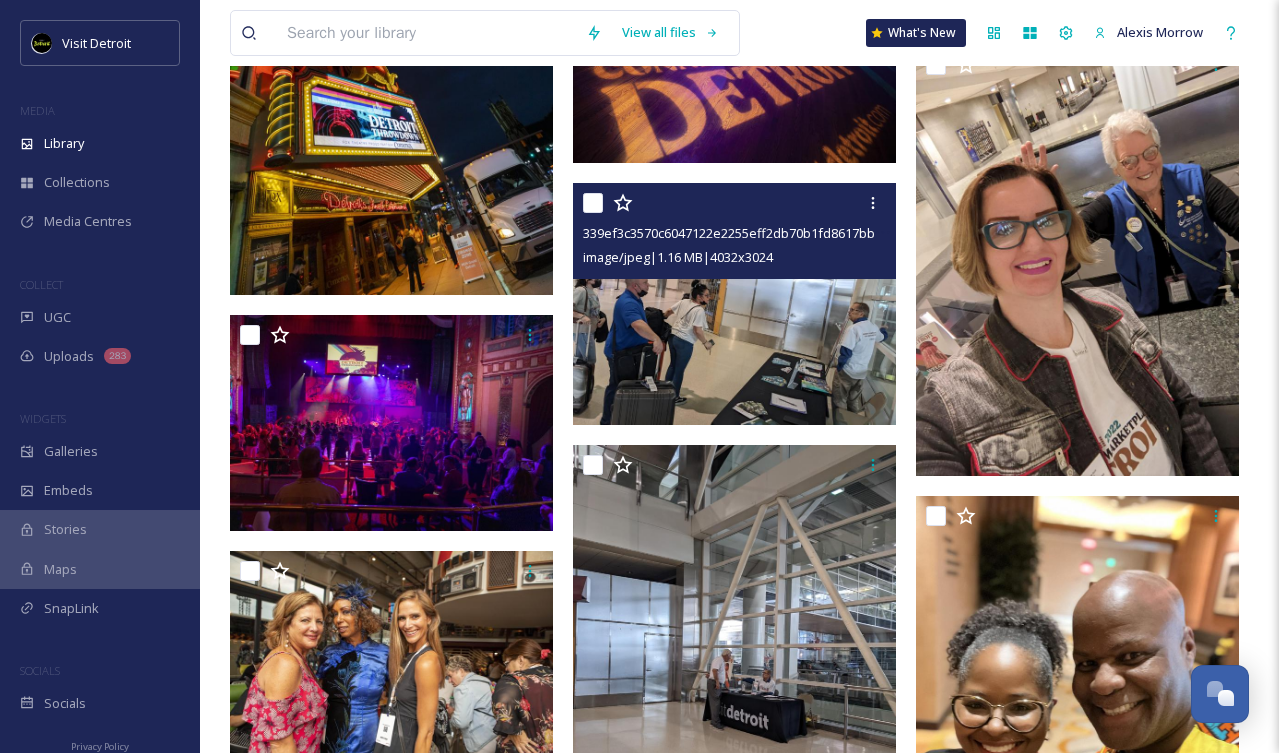 scroll, scrollTop: 27351, scrollLeft: 0, axis: vertical 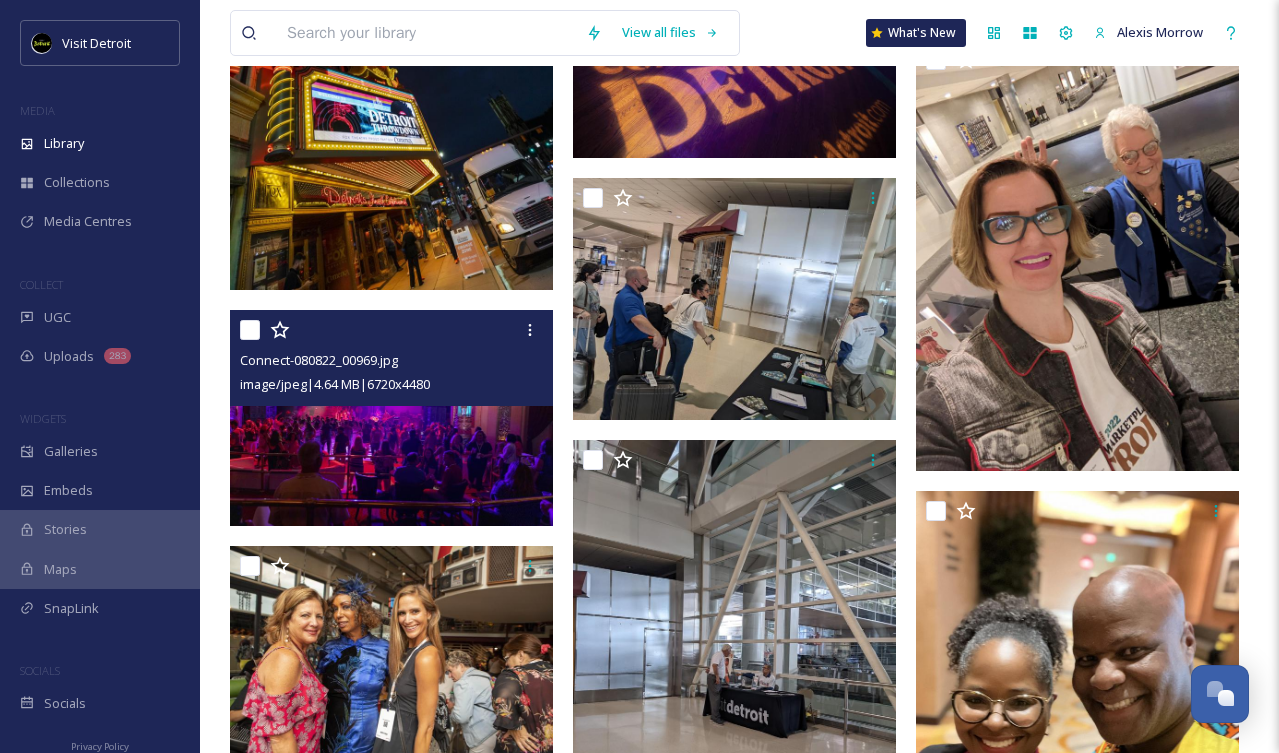 click at bounding box center (391, 417) 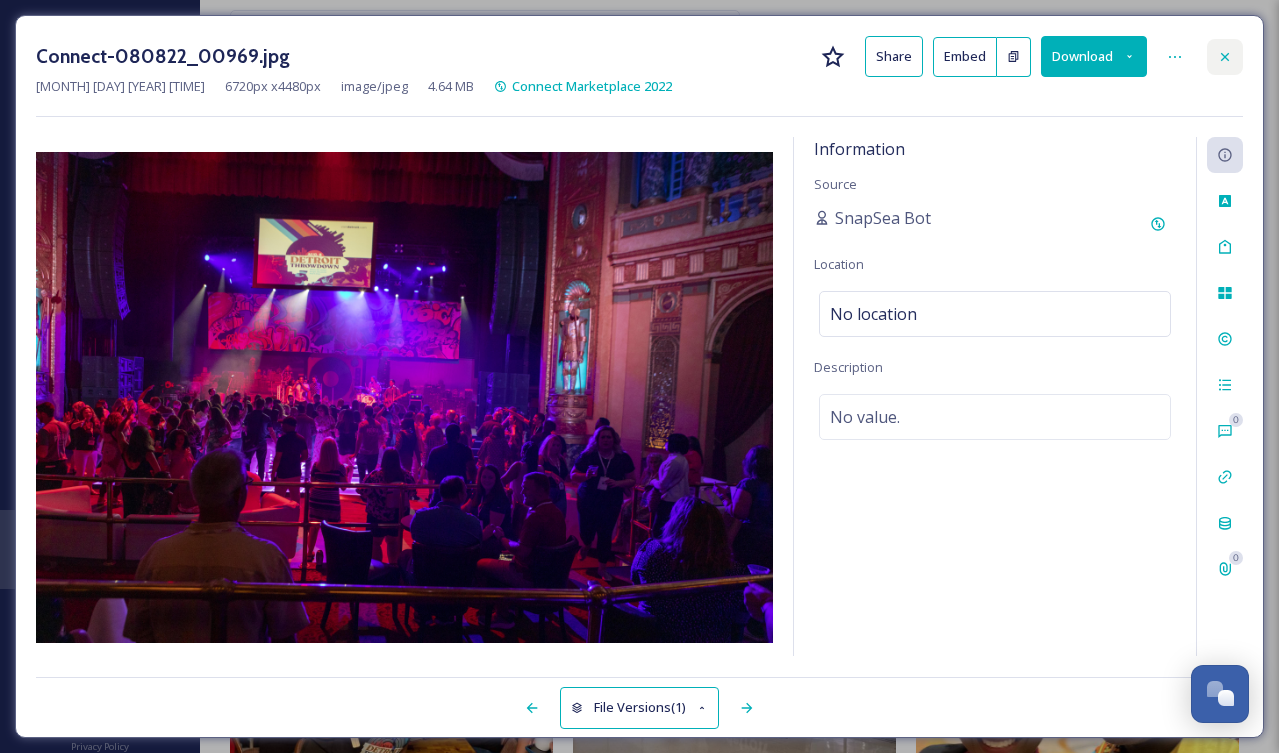 click 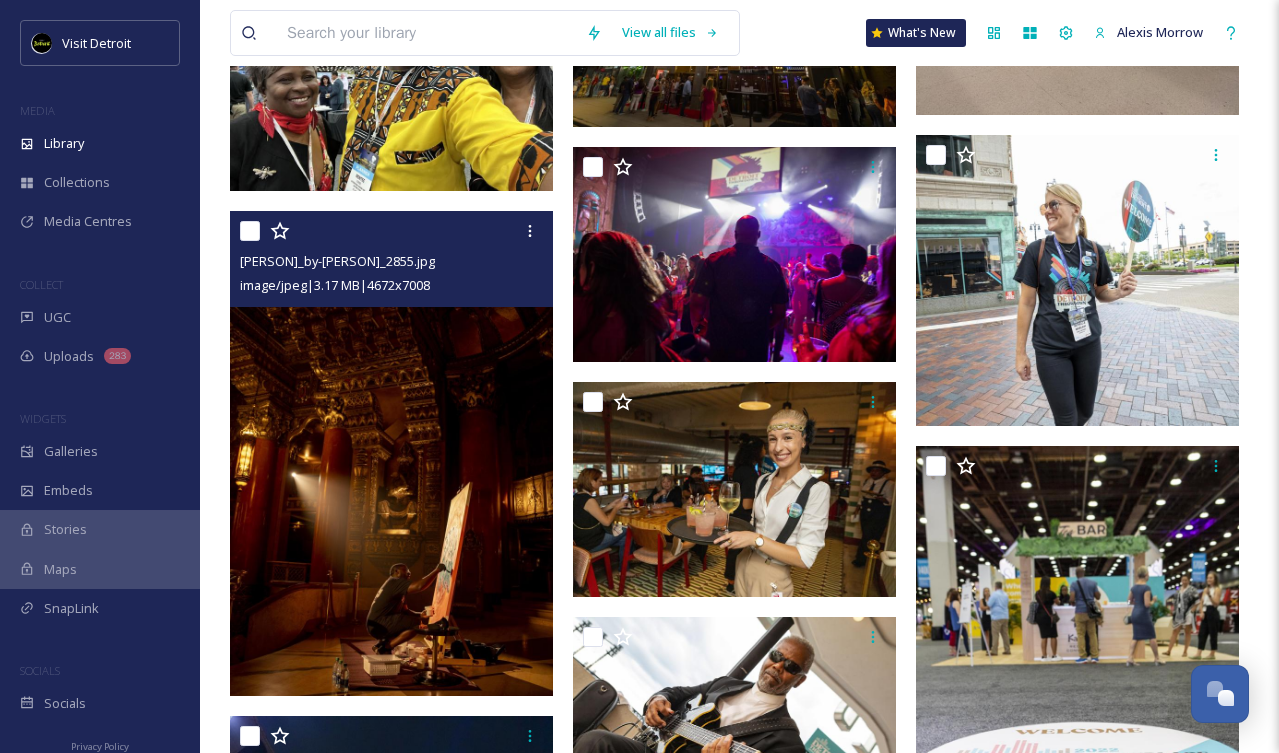 scroll, scrollTop: 26435, scrollLeft: 0, axis: vertical 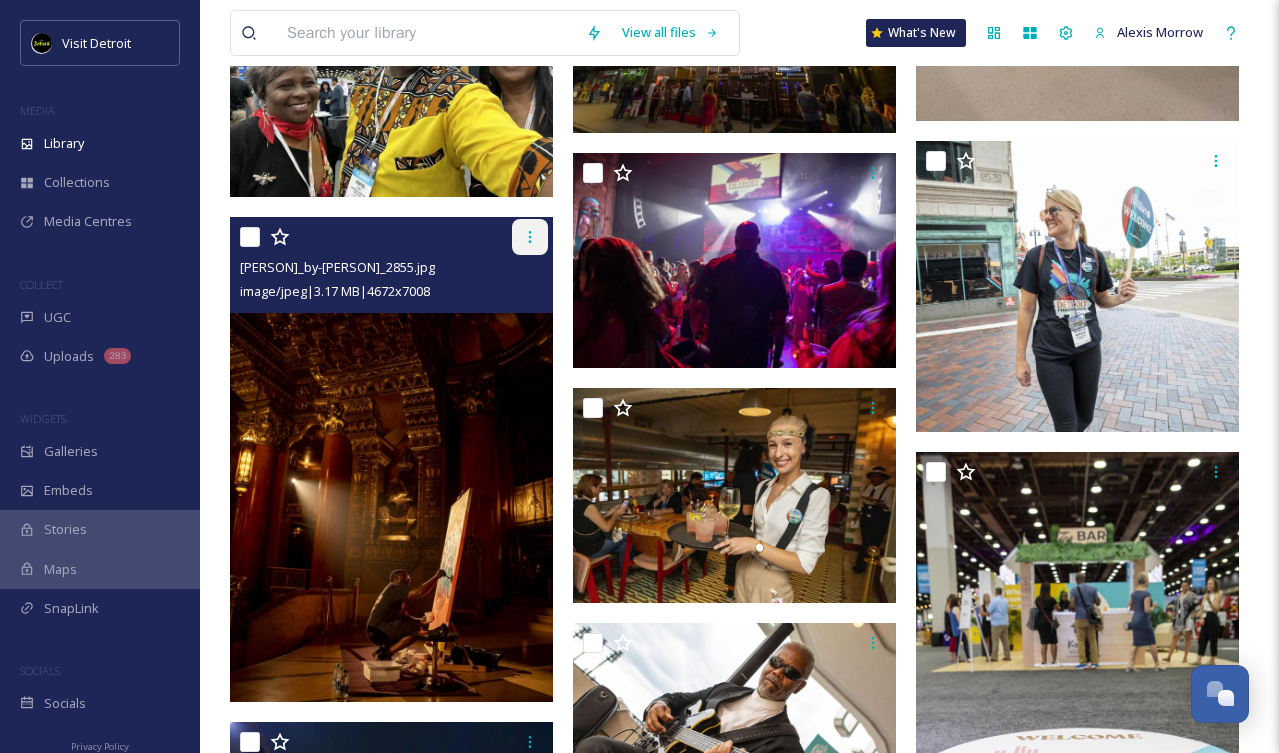 click 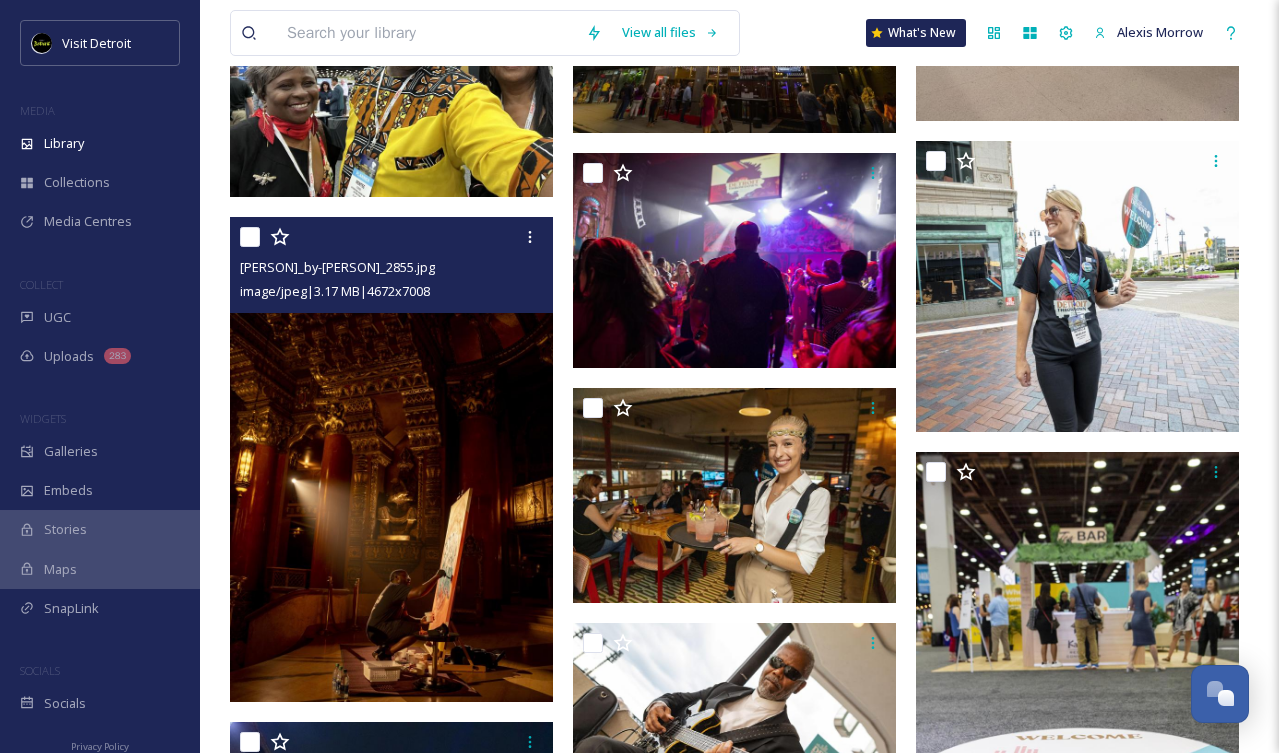 click at bounding box center (391, 459) 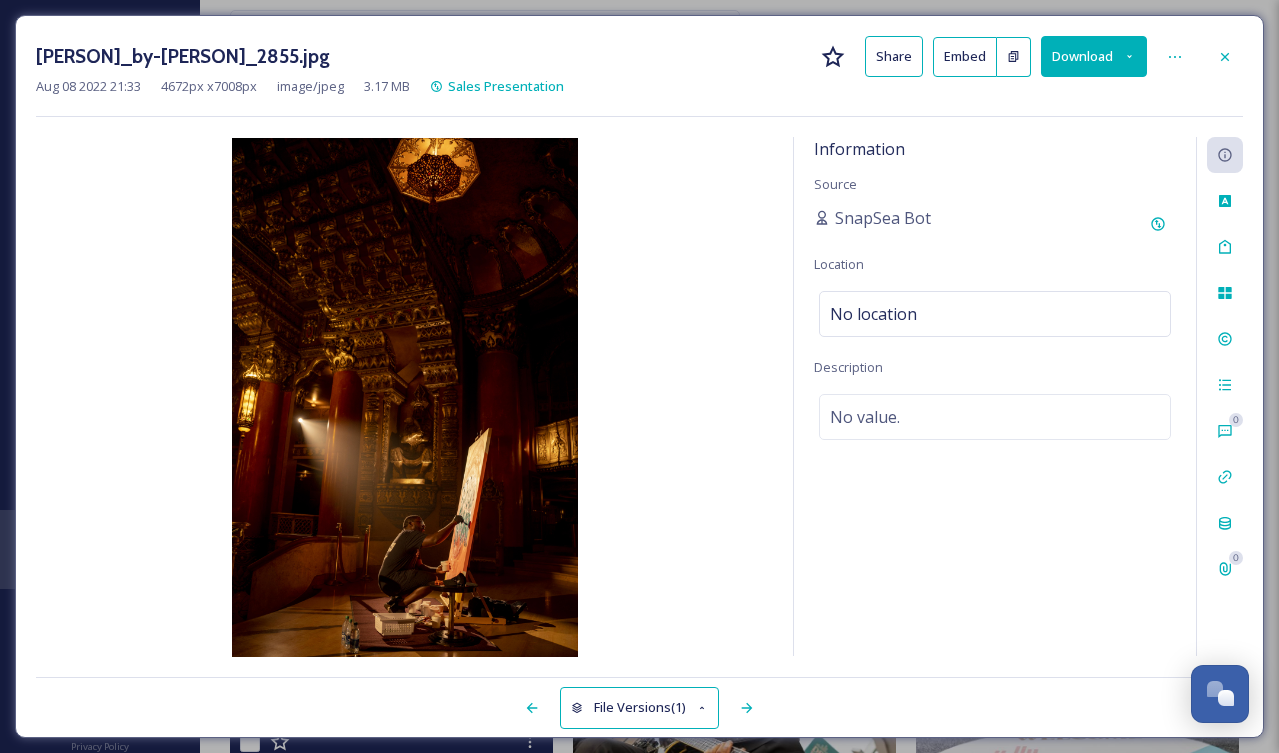 click on "Share" at bounding box center (894, 56) 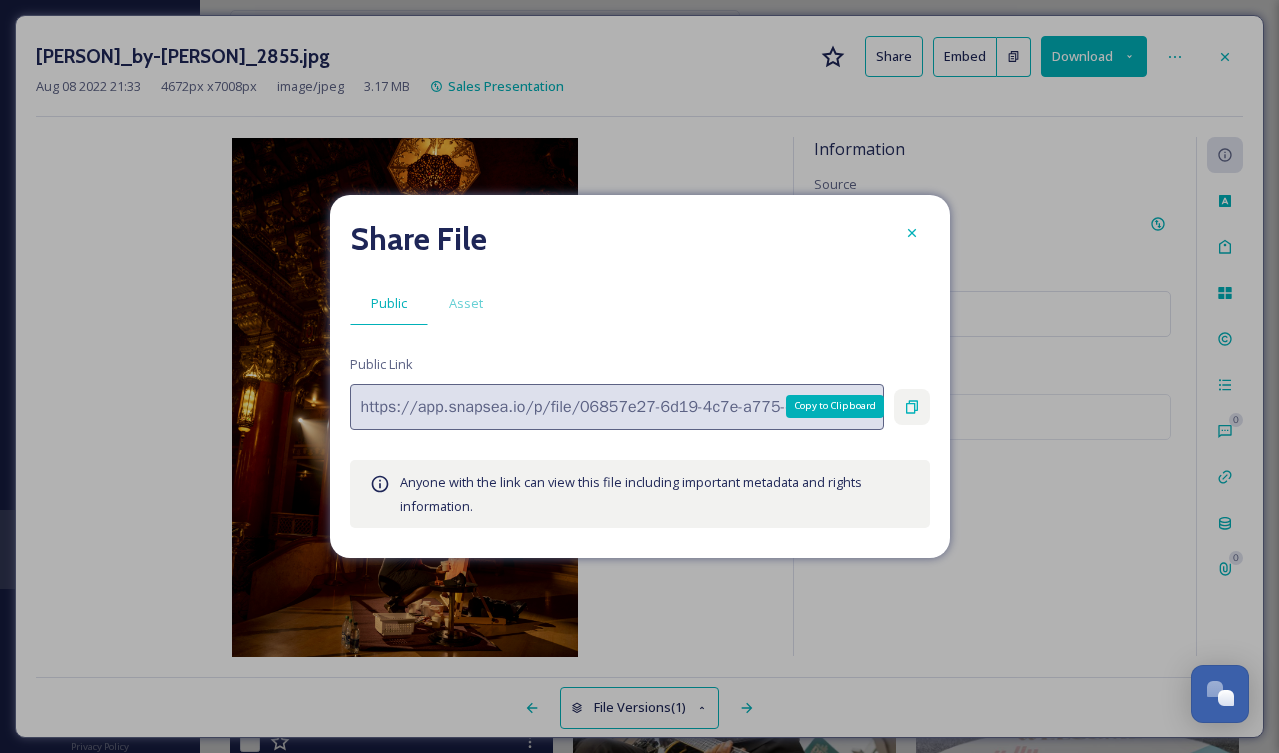 click 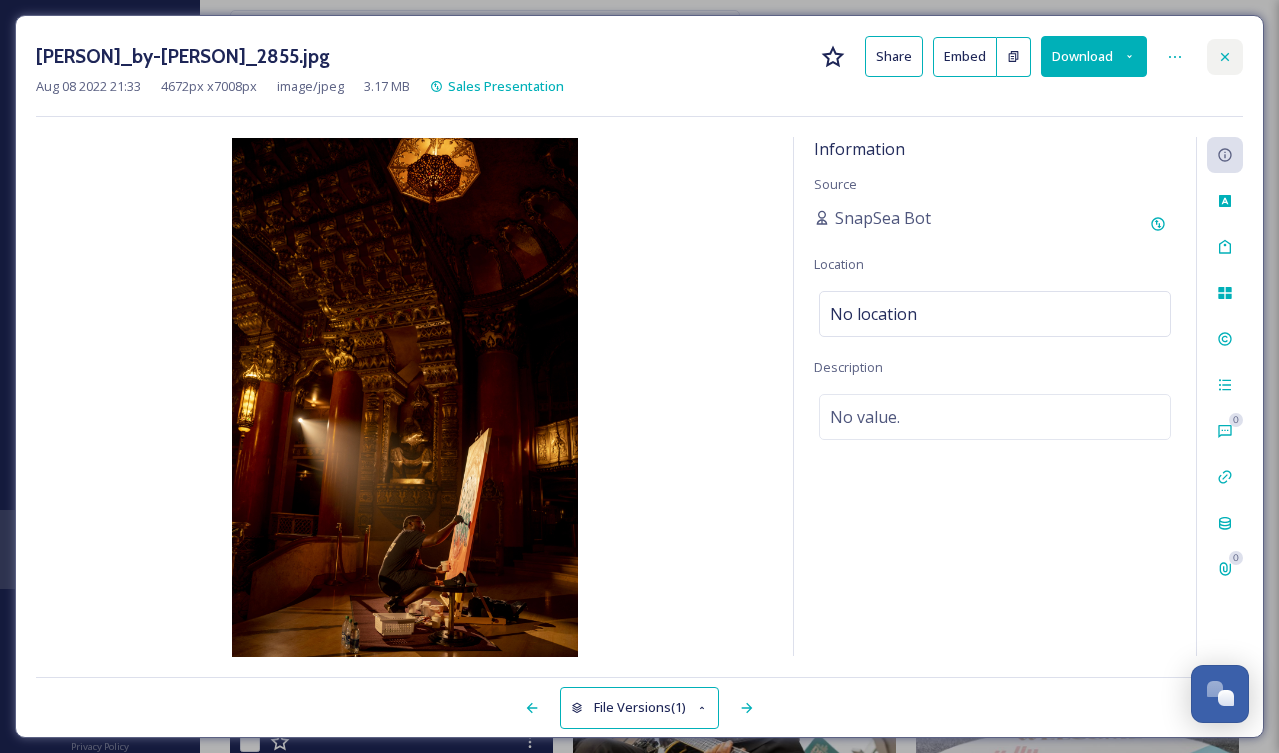 click 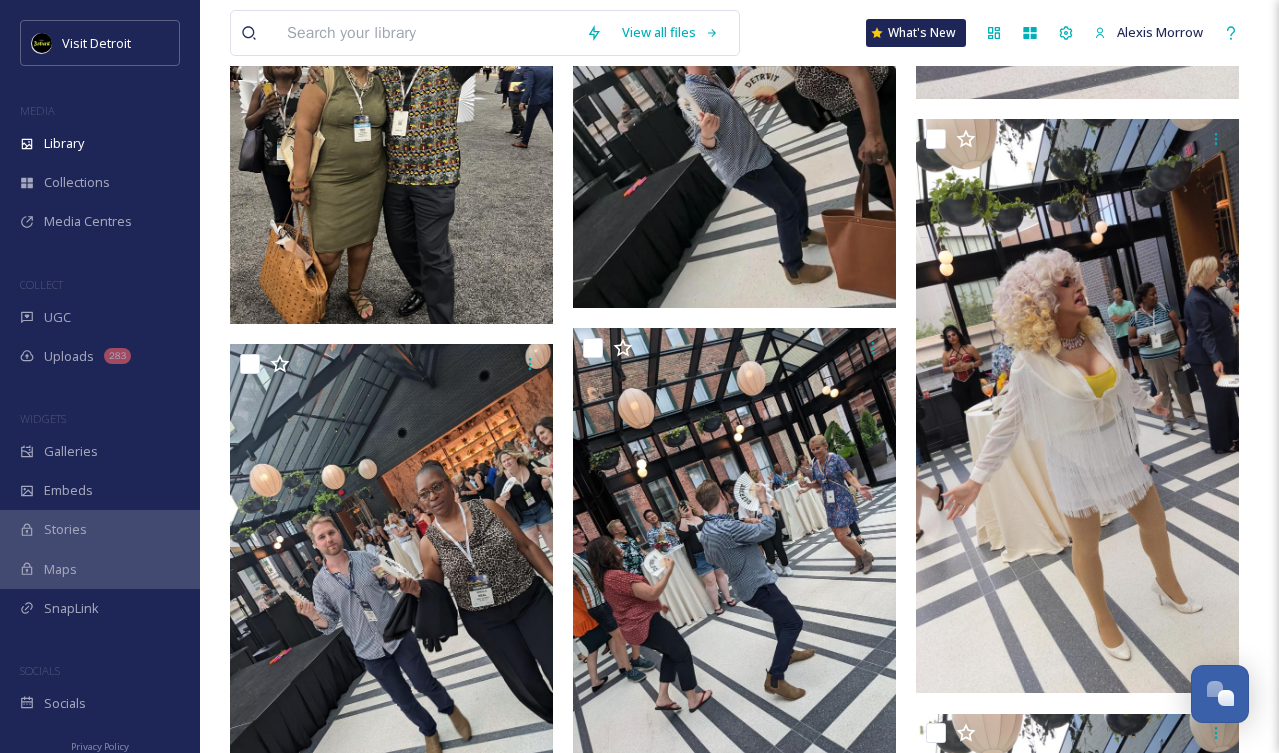 scroll, scrollTop: 10997, scrollLeft: 0, axis: vertical 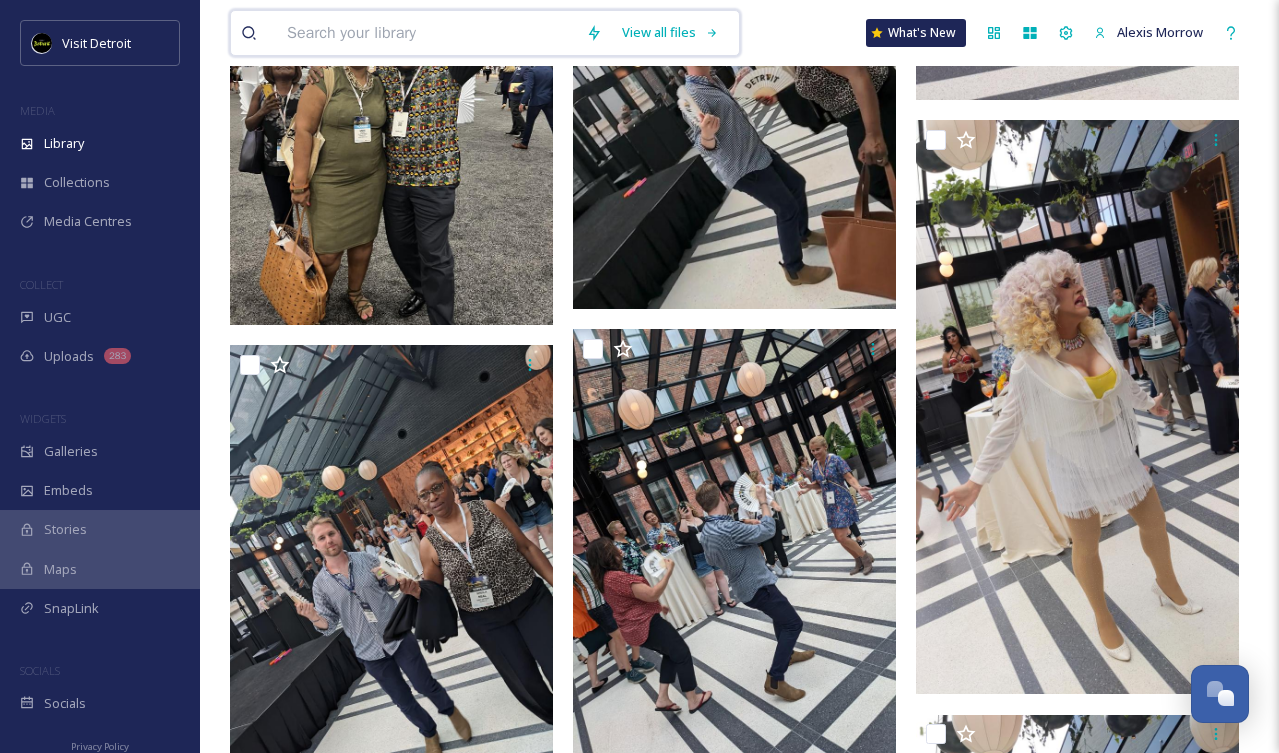 click at bounding box center [426, 33] 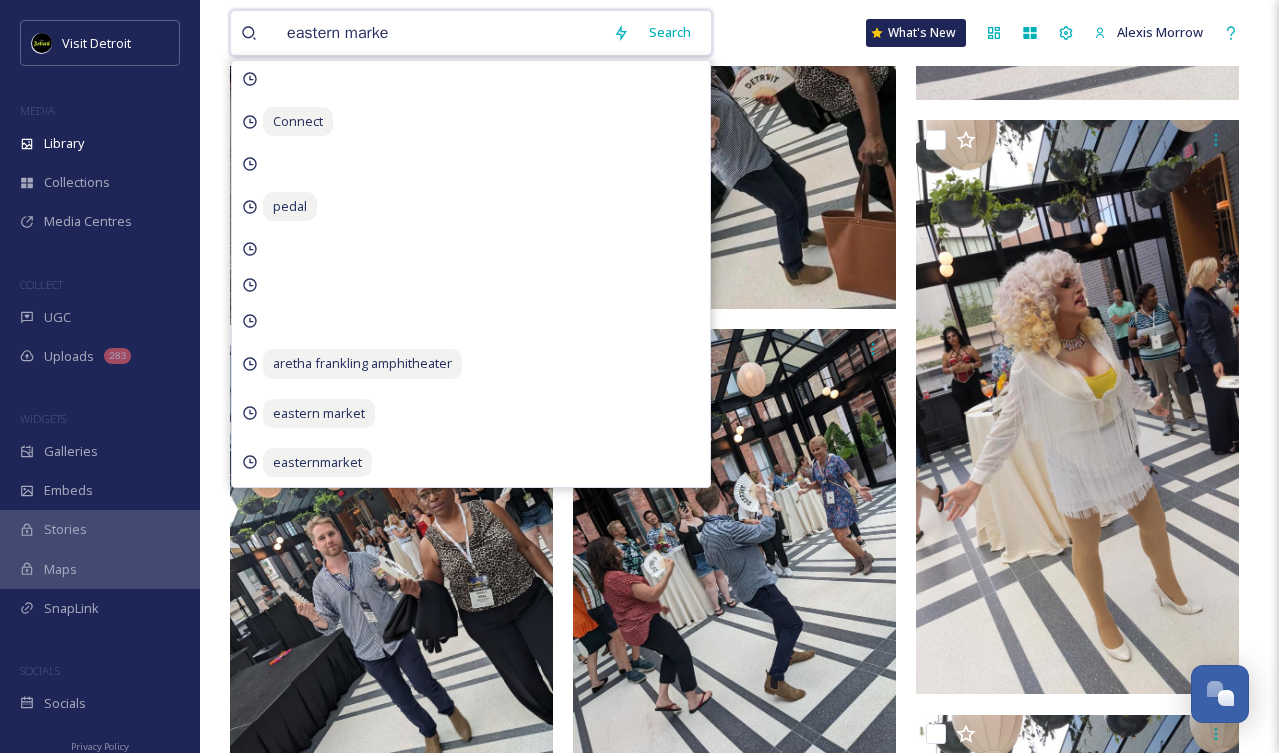 type on "eastern market" 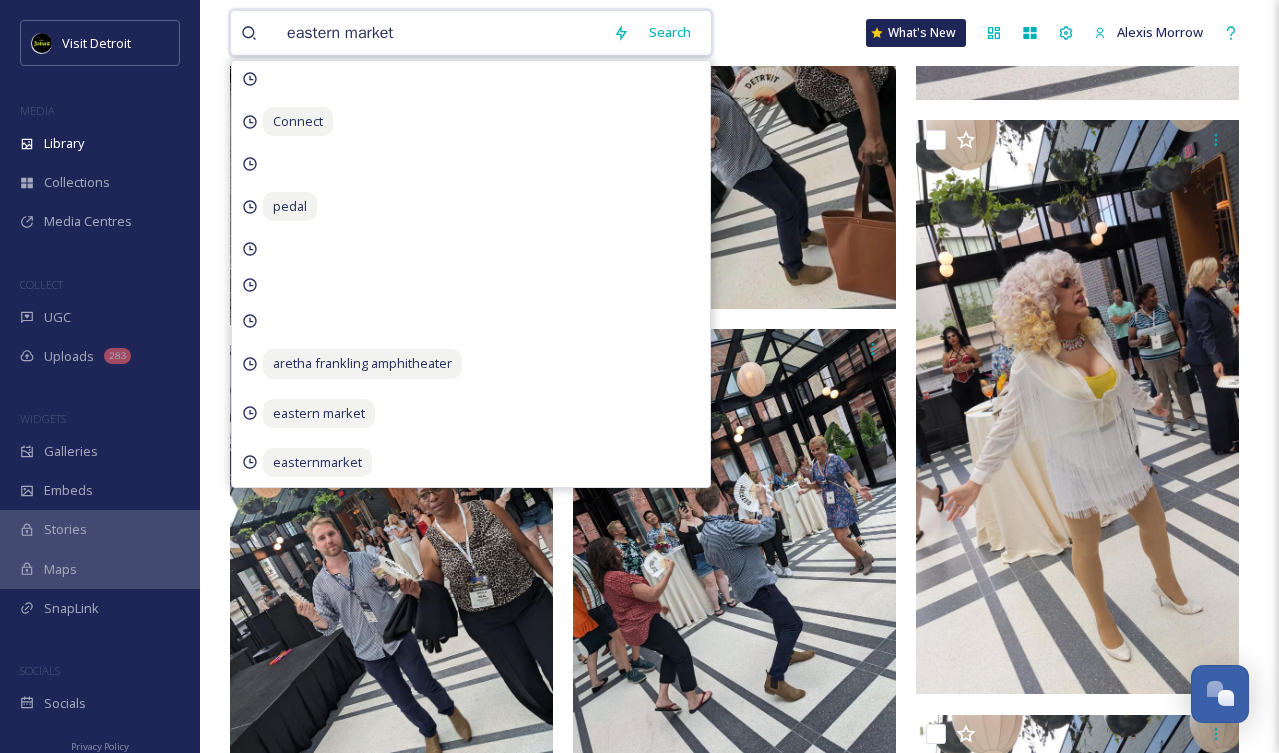 type 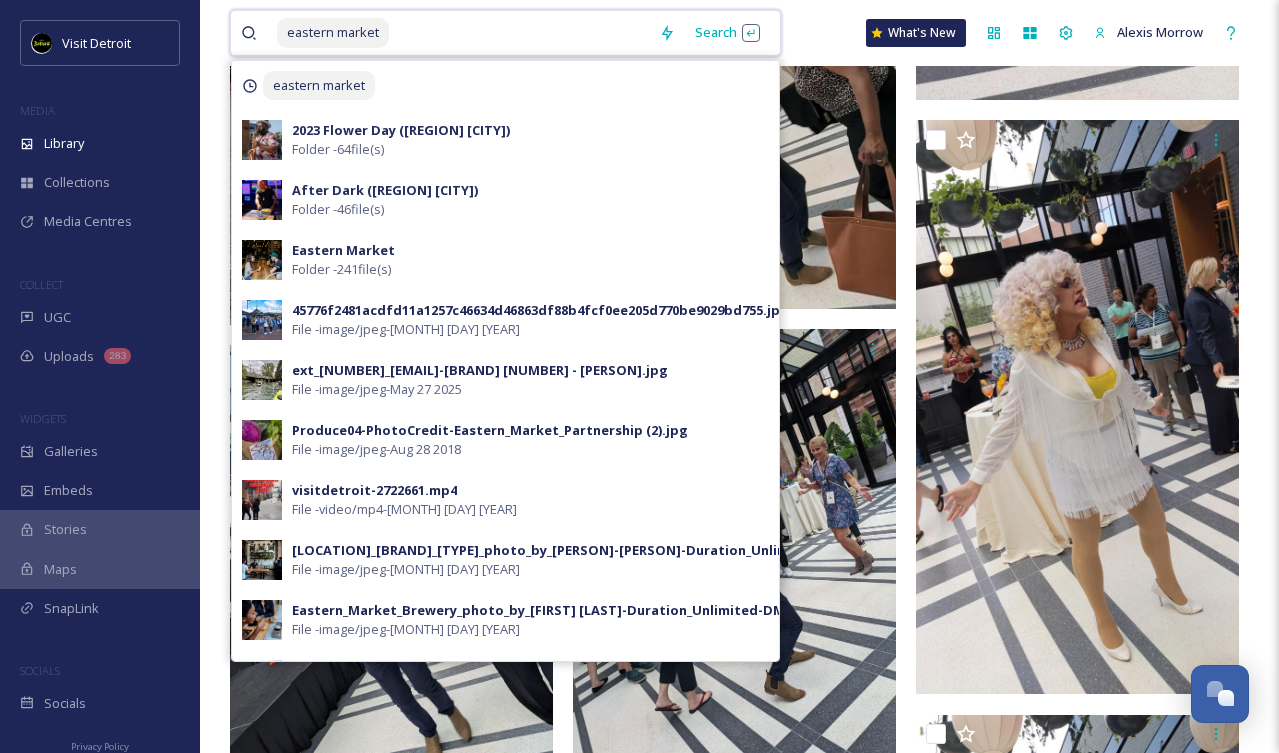 click at bounding box center [520, 33] 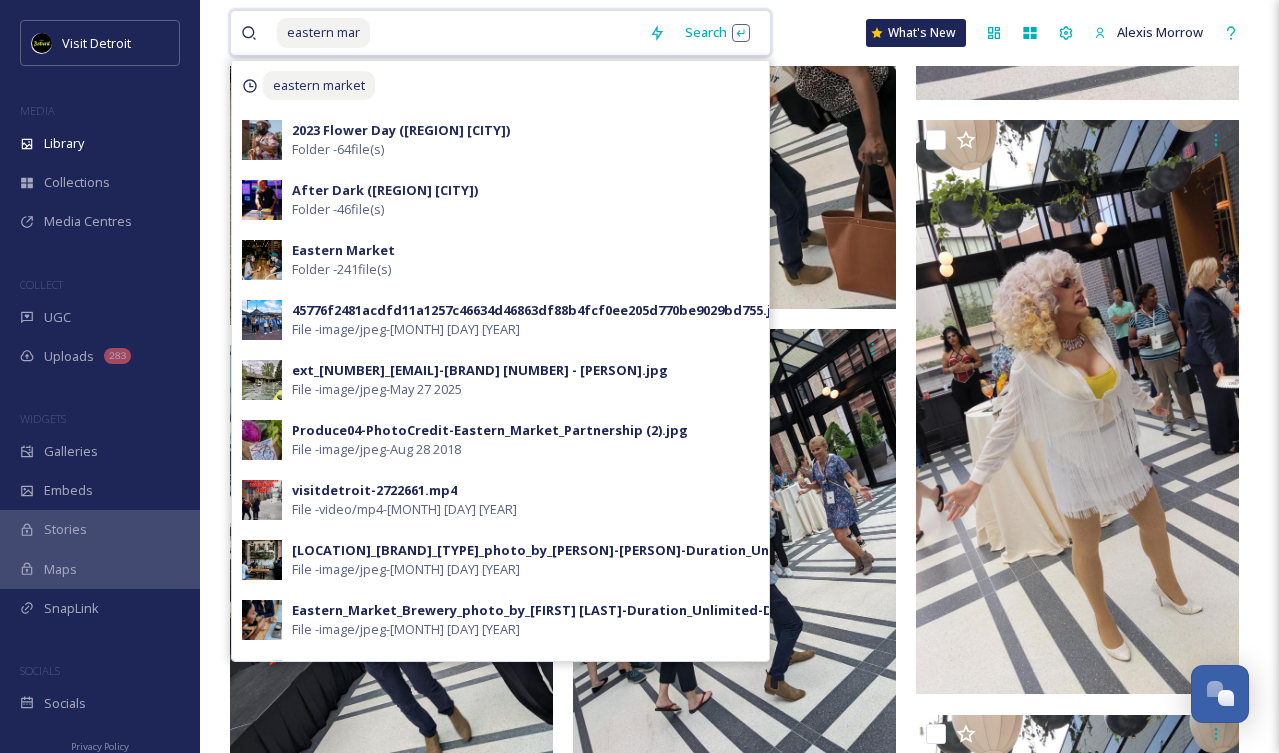 click on "eastern mar" at bounding box center (440, 33) 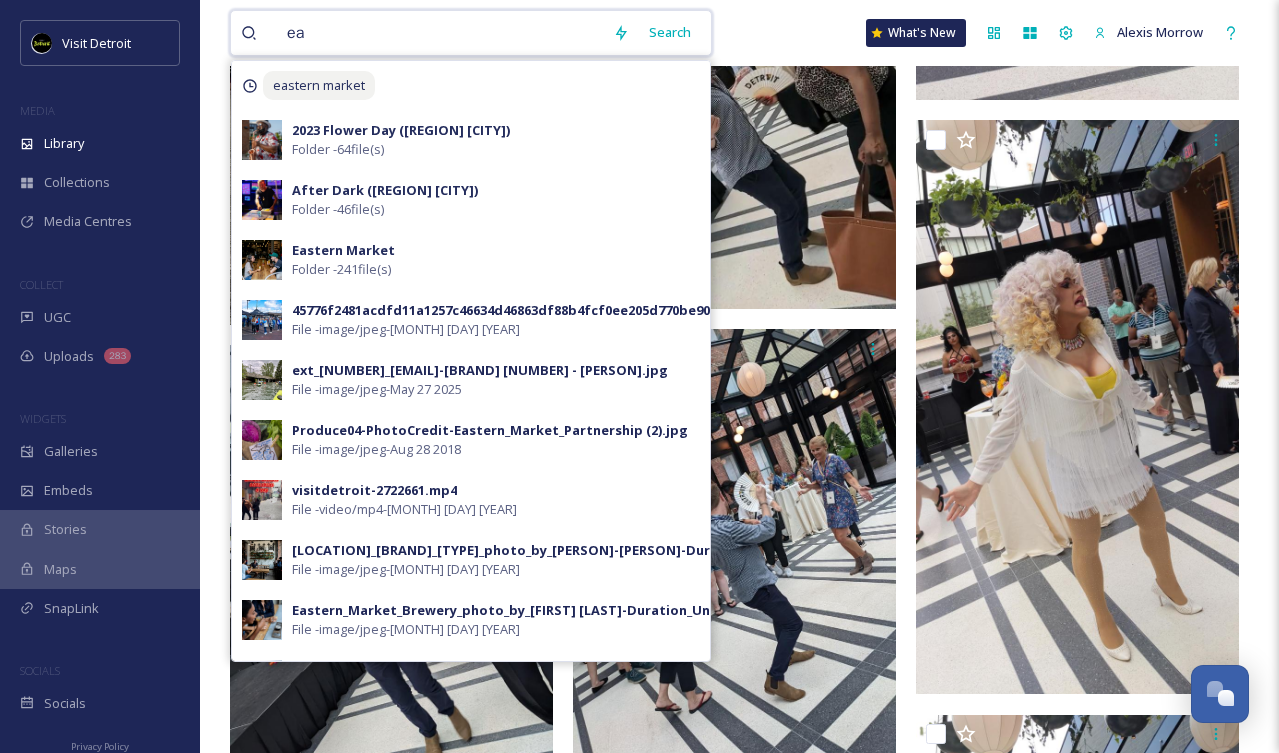 type on "e" 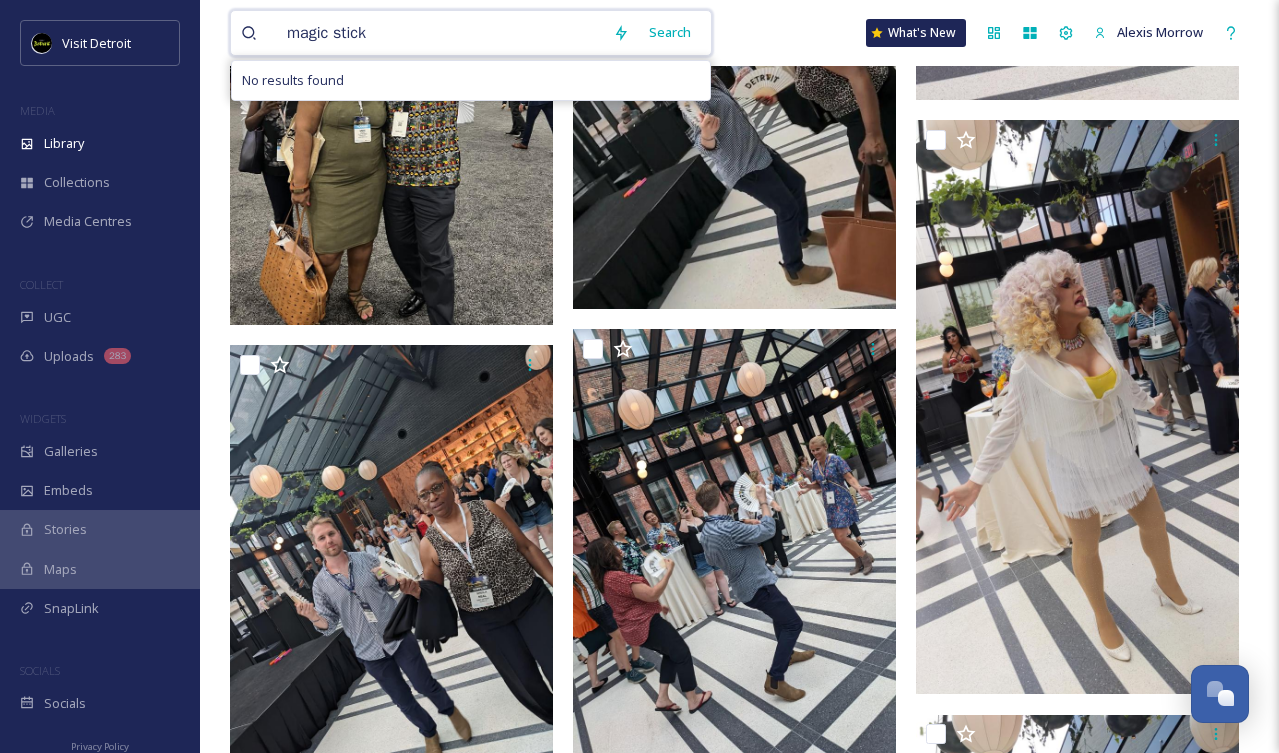 type on "magic stick" 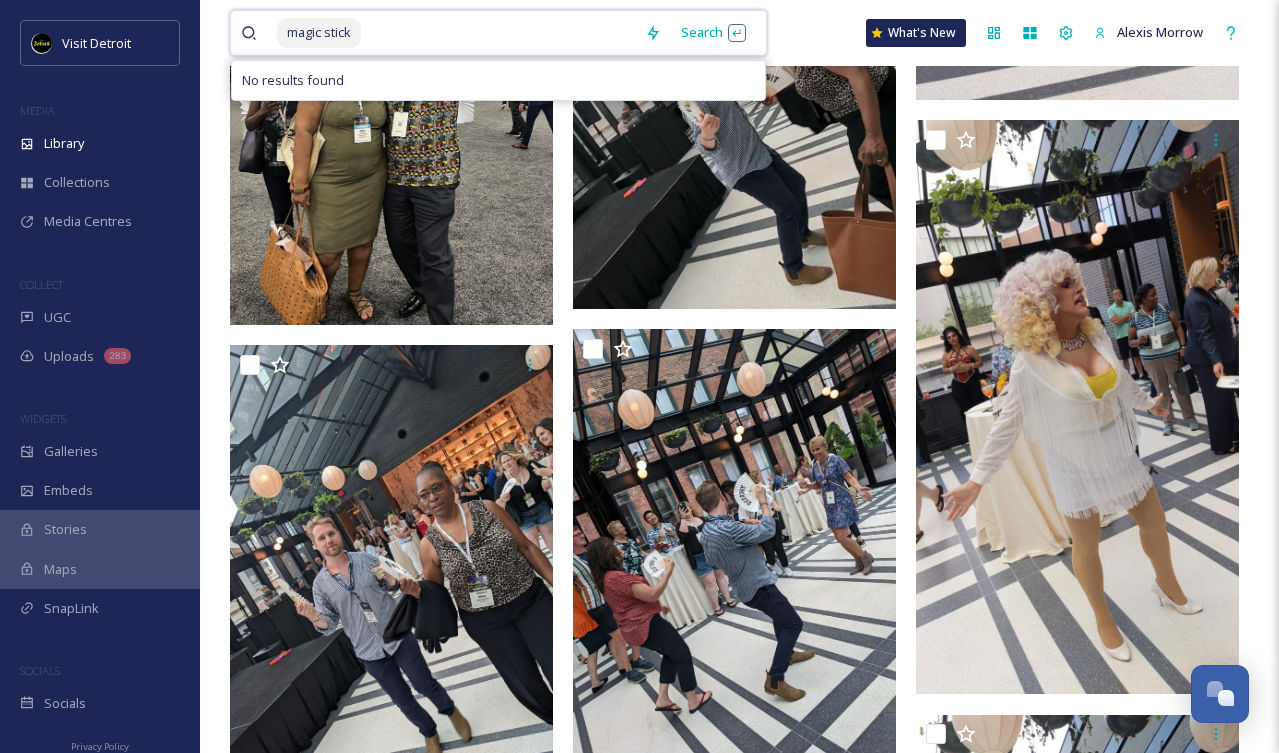 click at bounding box center (499, 33) 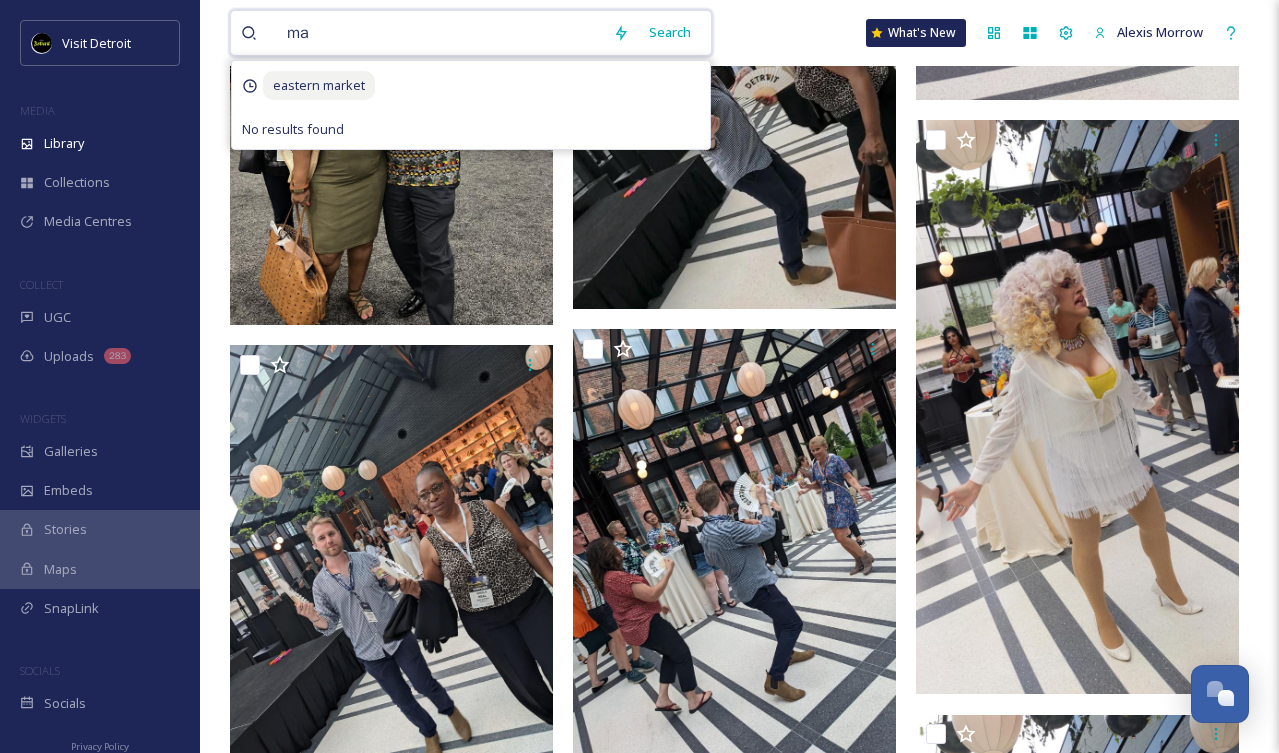 type on "m" 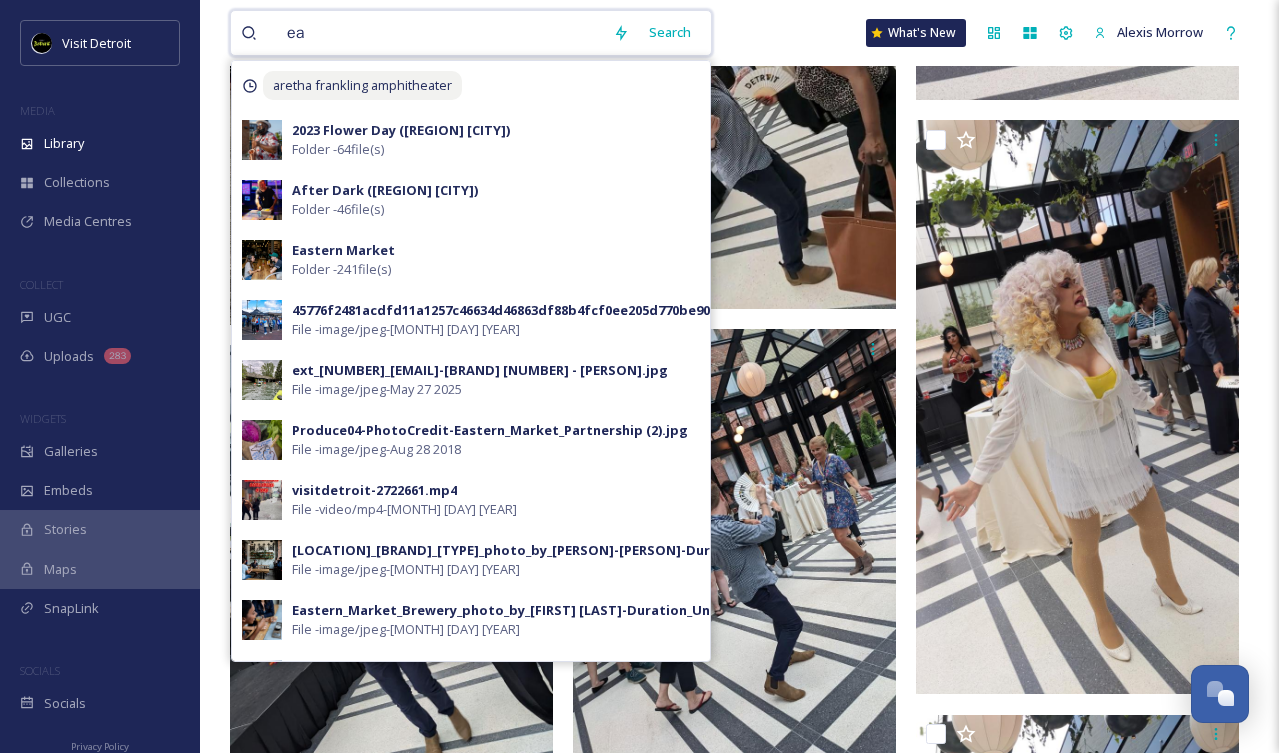 type on "e" 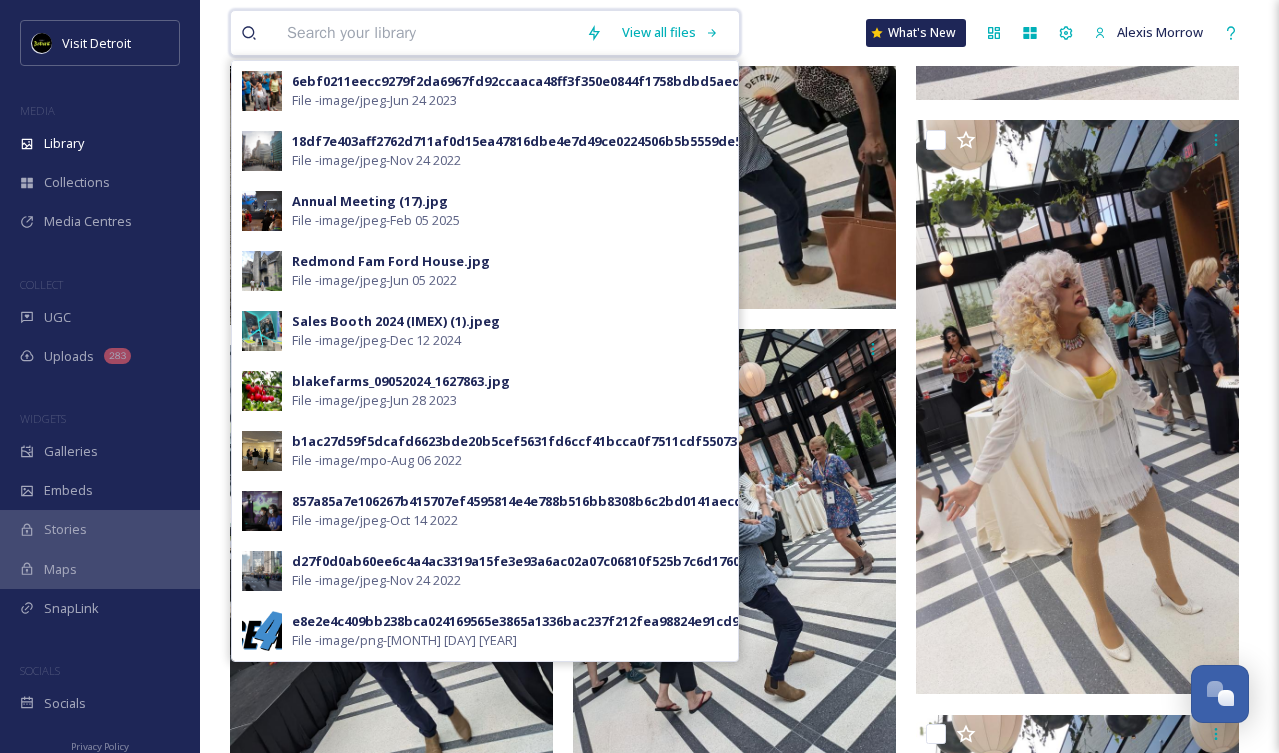 type 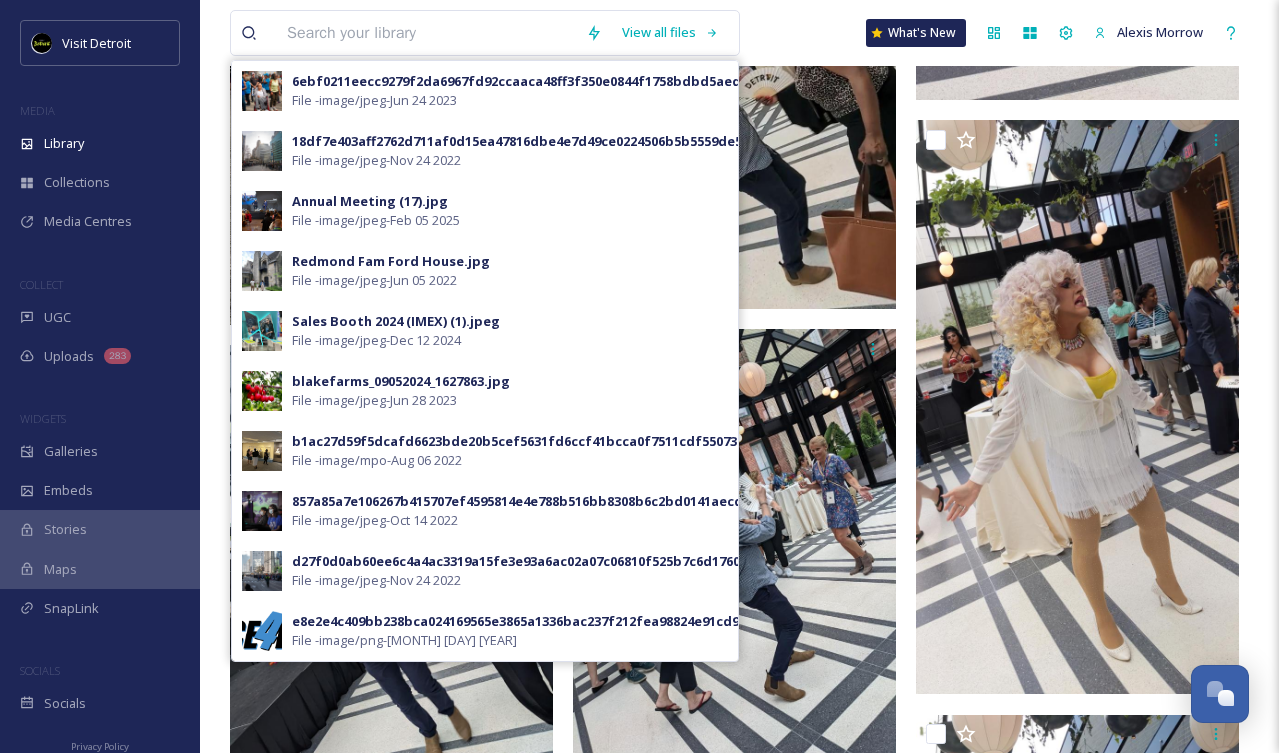 click on "View all files [HASH].jpg File -  image/jpeg  -  Jun 24 2023 [HASH].jpg File -  image/jpeg  -  Nov 24 2022 Annual Meeting (17).jpg File -  image/jpeg  -  Feb 05 2025 [CITY] Fam Ford House.jpg File -  image/jpeg  -  Jun 05 2022 Sales Booth 2024 (IMEX) (1).jpeg File -  image/jpeg  -  Dec 12 2024 blakefarms_09052024_1627863.jpg File -  image/jpeg  -  Jun 28 2023 [HASH].jpg File -  image/mpo  -  Aug 06 2022 [HASH].jpg File -  image/jpeg  -  Oct 14 2022 [HASH].jpg File -  image/jpeg  -  Nov 24 2022 [HASH].png File -  image/png  -  Mar 03 2023 MiSci Rocket Garden (1).jpg File -  image/jpeg  -  Jul 17 2025 Dequindre Cut Greenway.JPG File -  image/jpeg  -  Jul 26 2024  -  E" at bounding box center [739, 33] 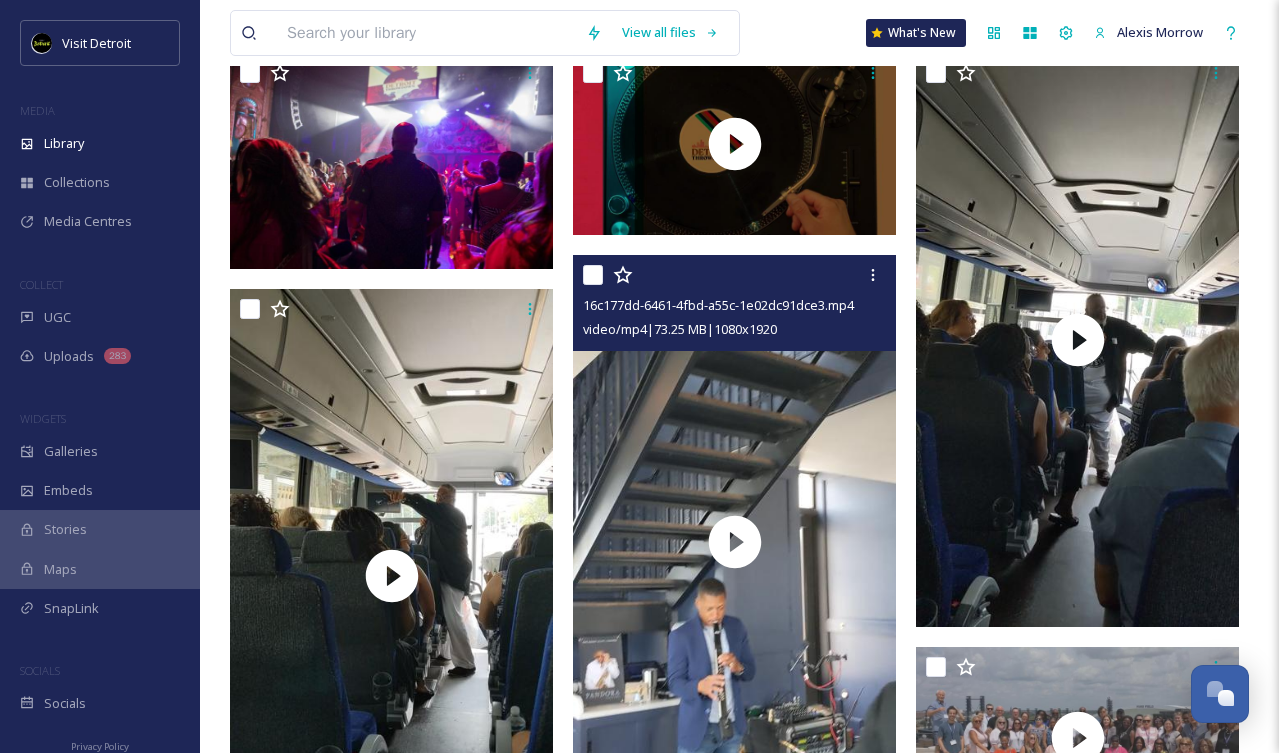scroll, scrollTop: 0, scrollLeft: 0, axis: both 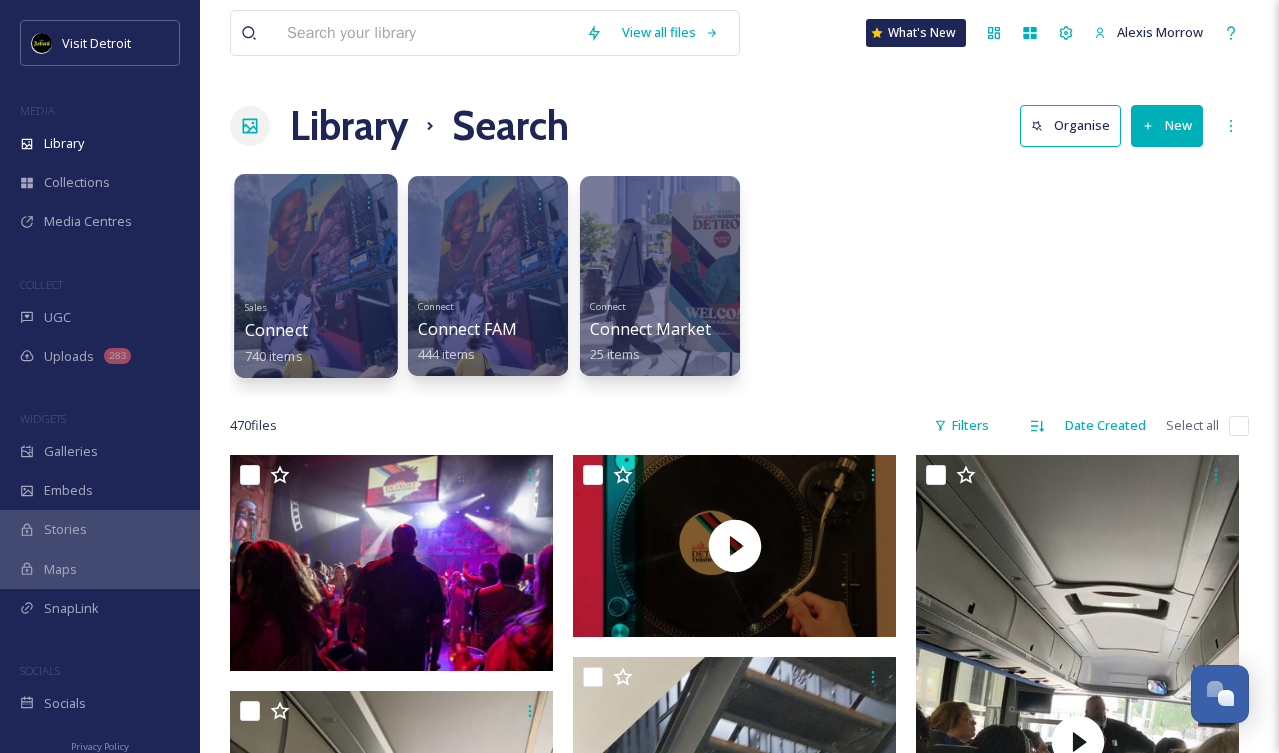click on "Sales Connect 740   items" at bounding box center [316, 330] 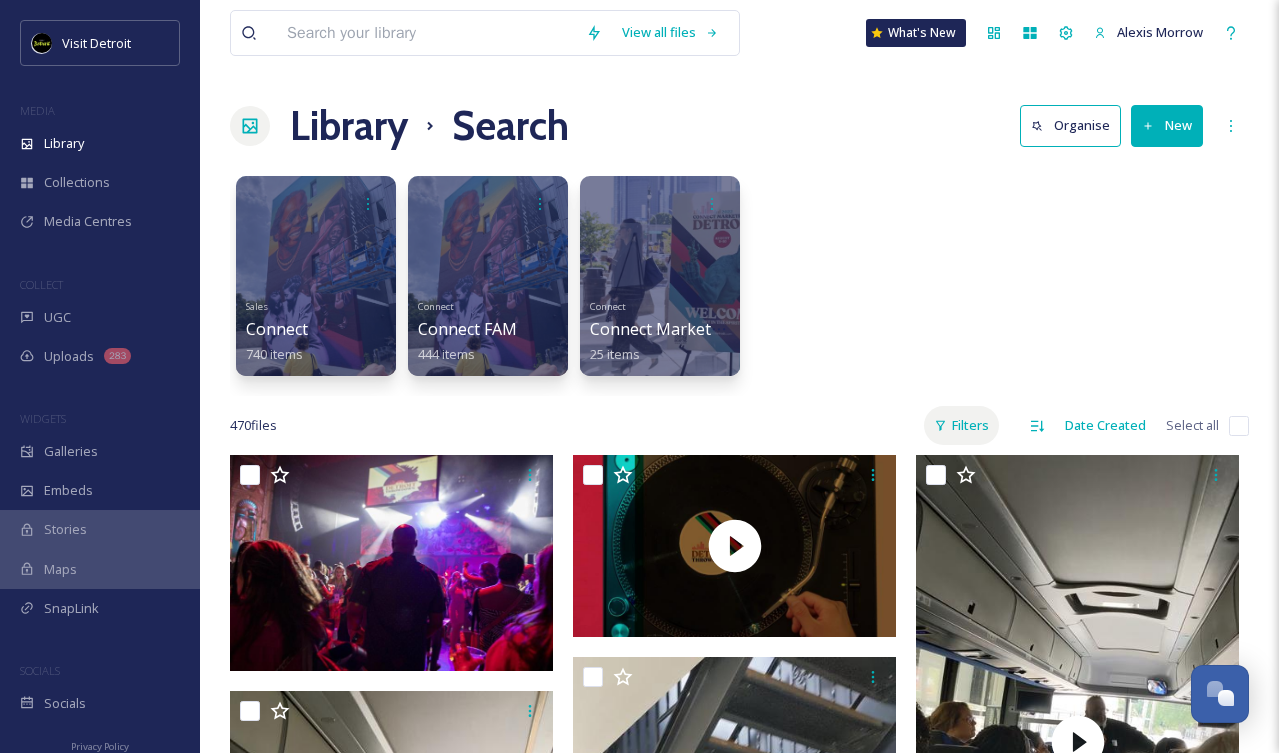 click on "Filters" at bounding box center (961, 425) 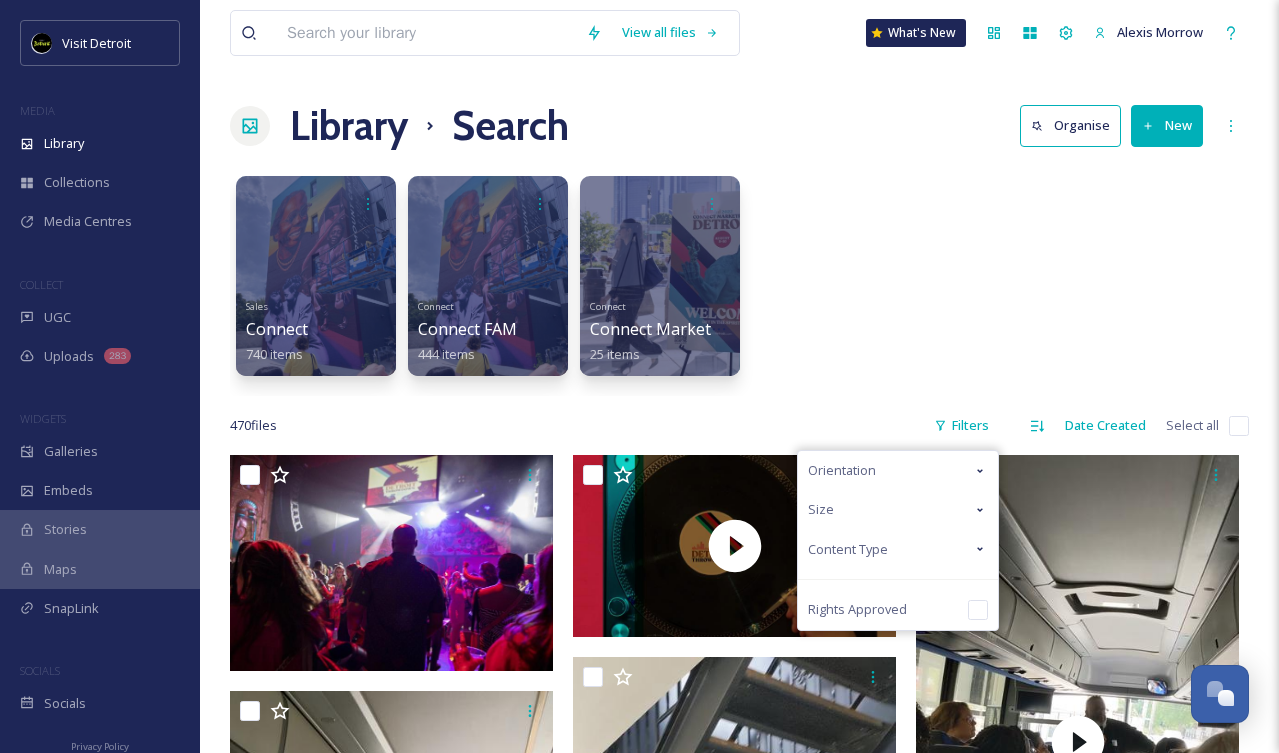 click on "Content Type" at bounding box center [848, 549] 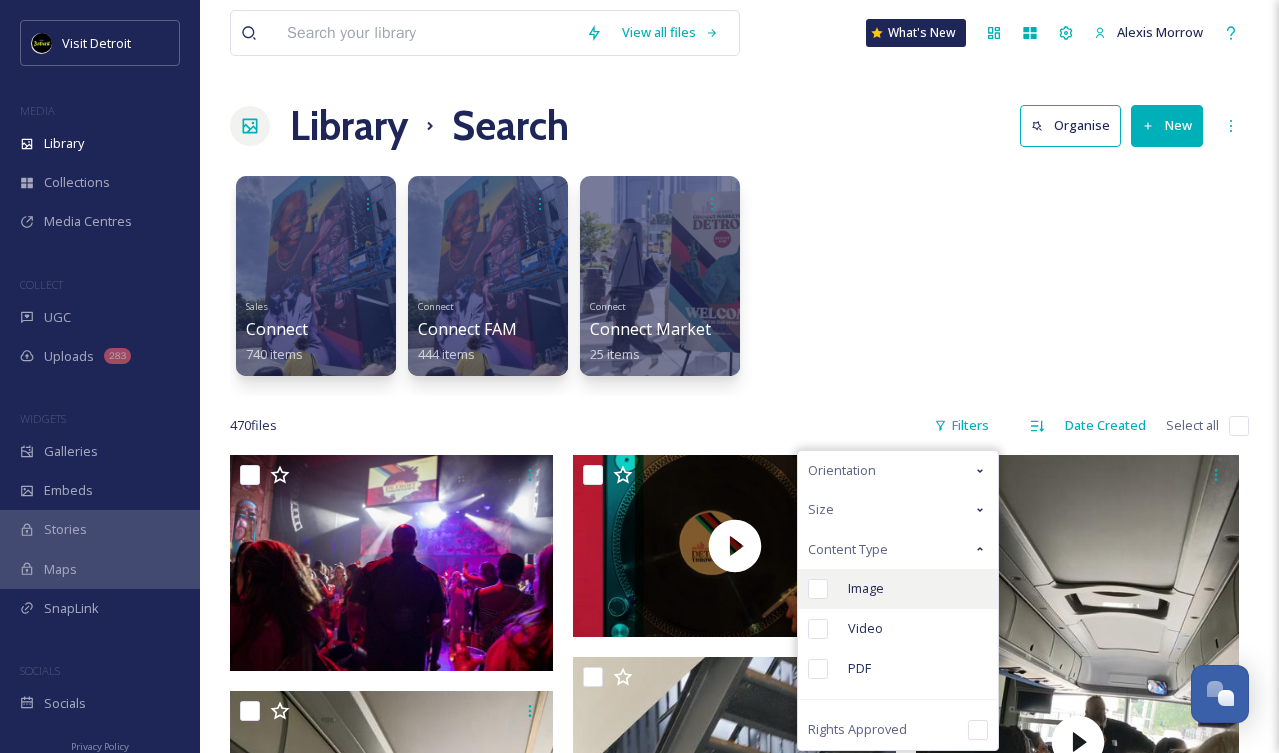 click on "Image" at bounding box center [866, 588] 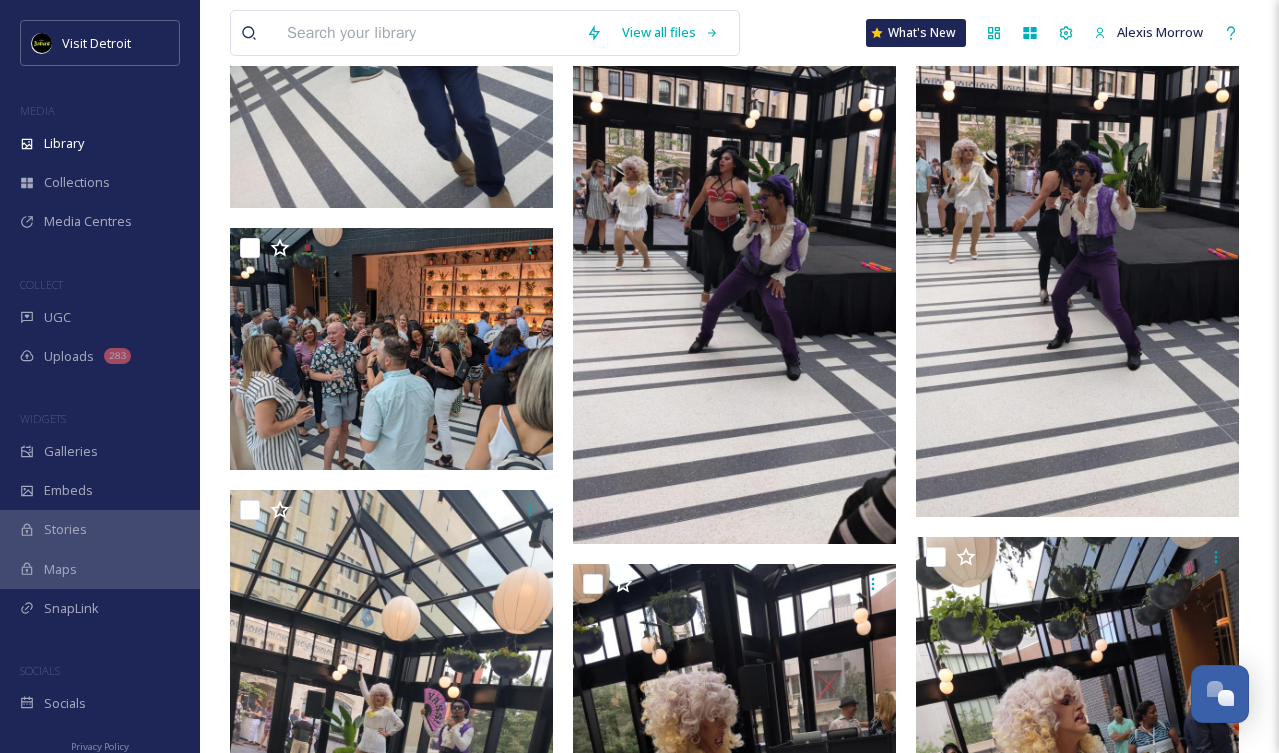 scroll, scrollTop: 3390, scrollLeft: 0, axis: vertical 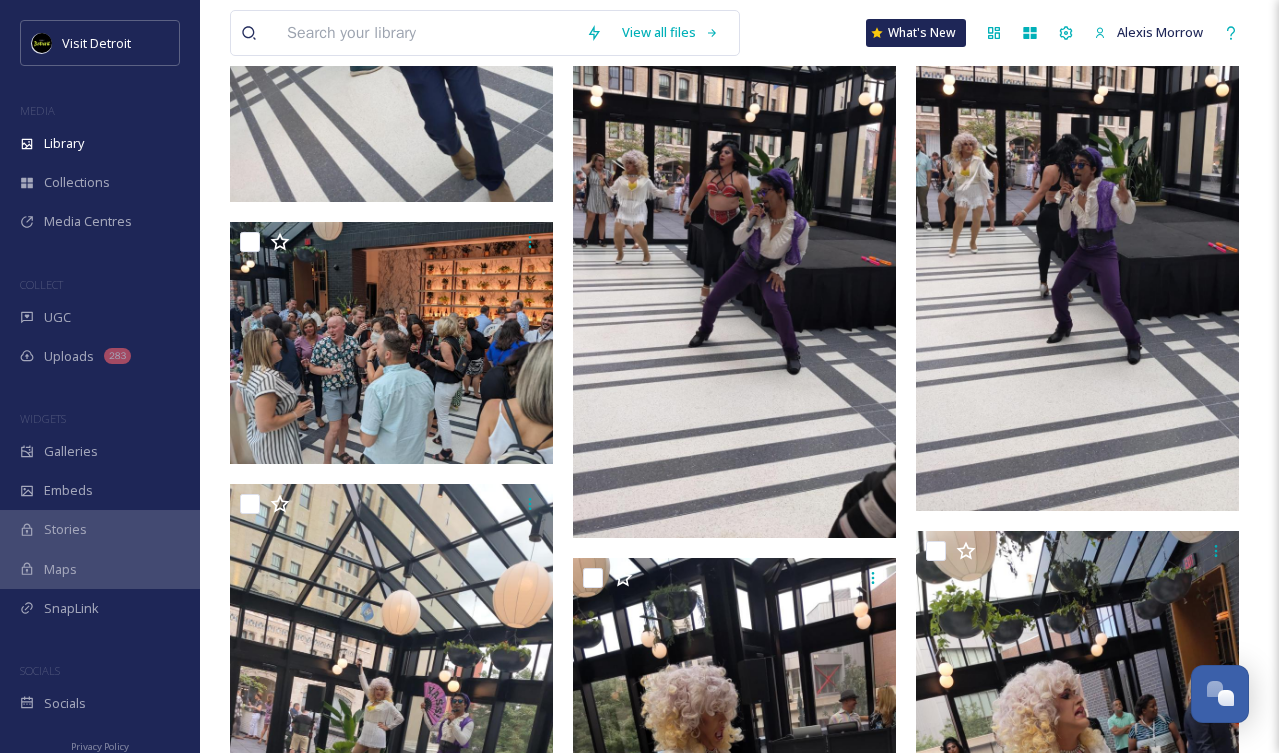 click at bounding box center [1077, 224] 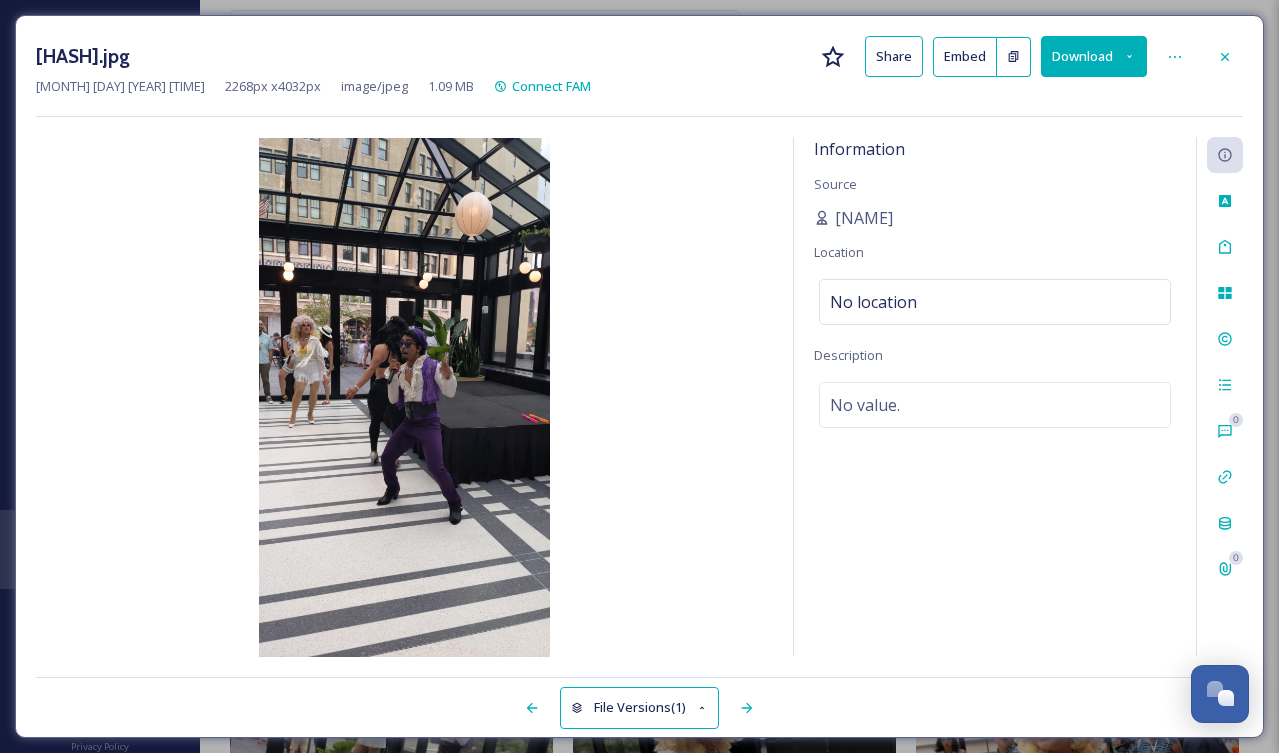 click on "Share" at bounding box center [894, 56] 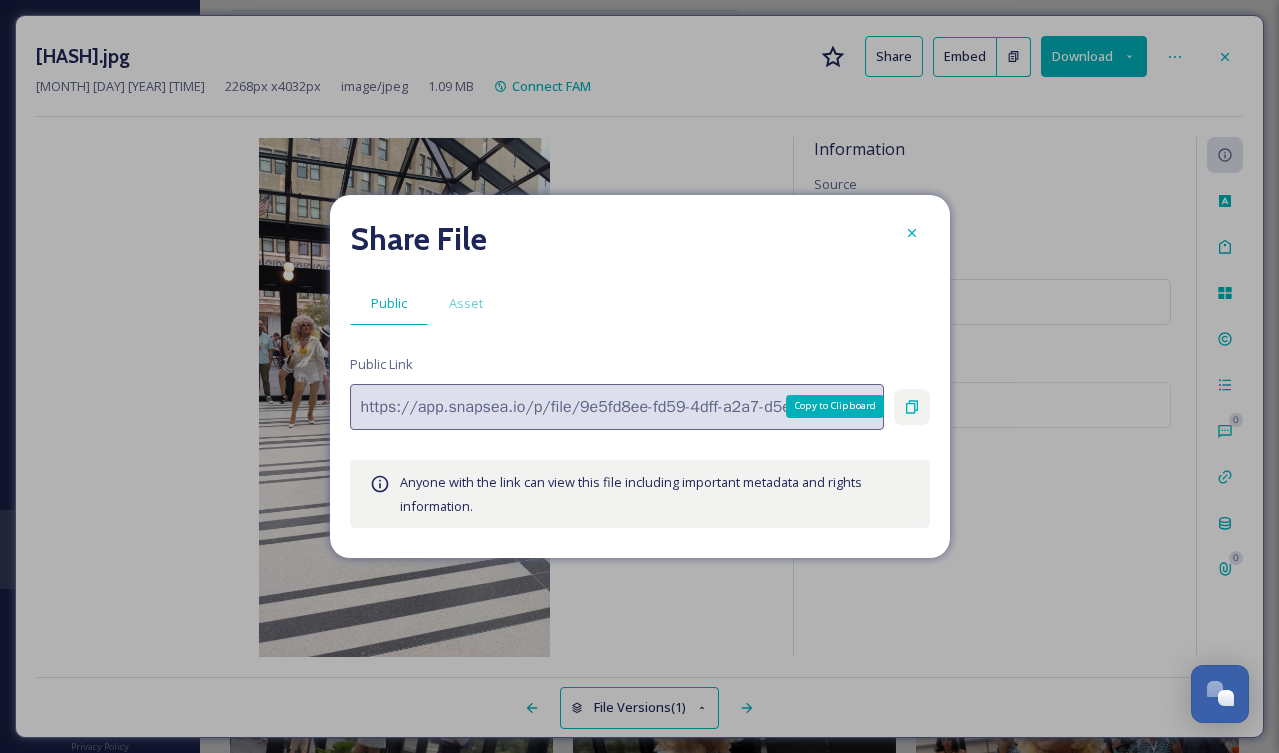click 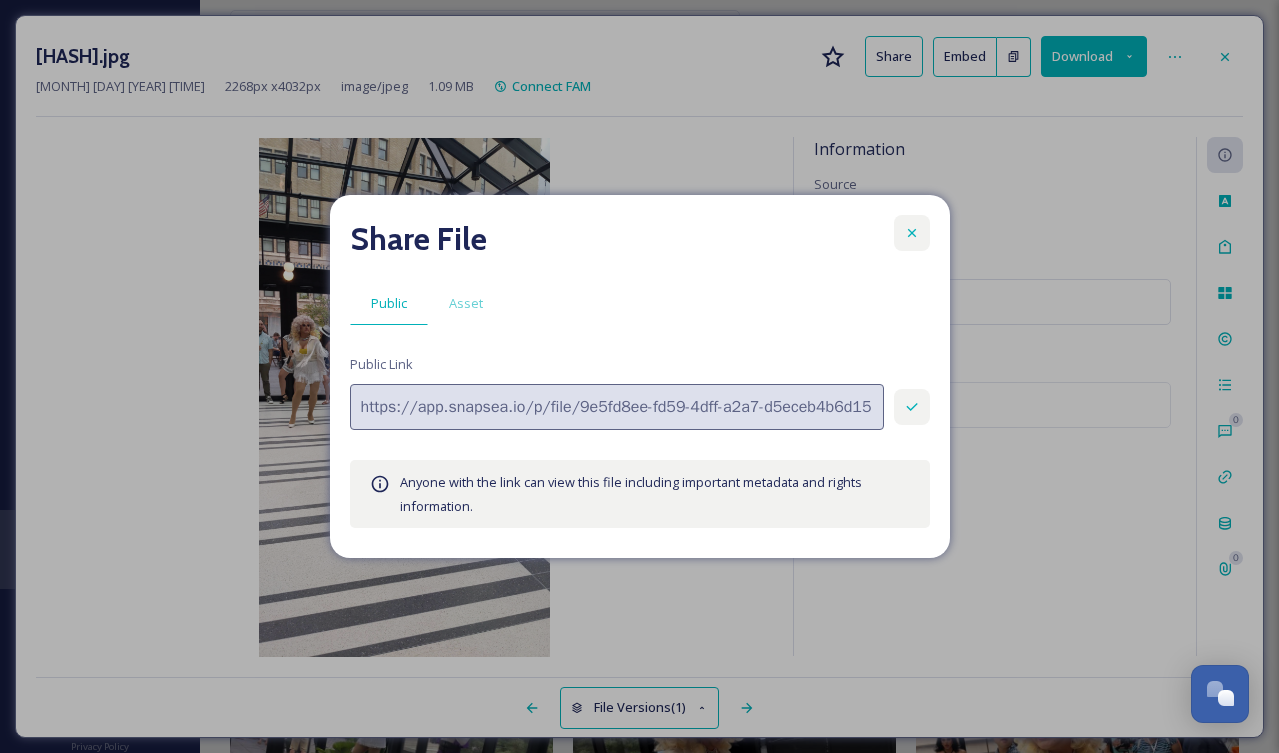 click at bounding box center [912, 233] 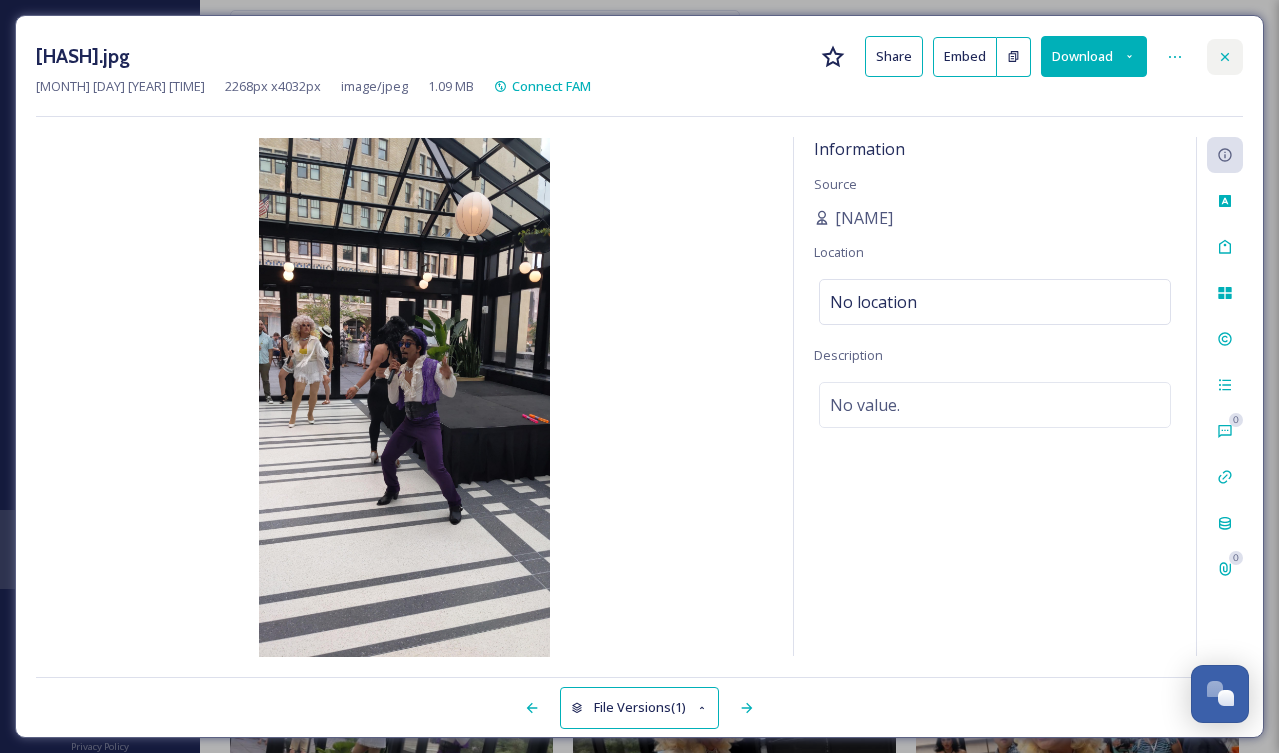 click 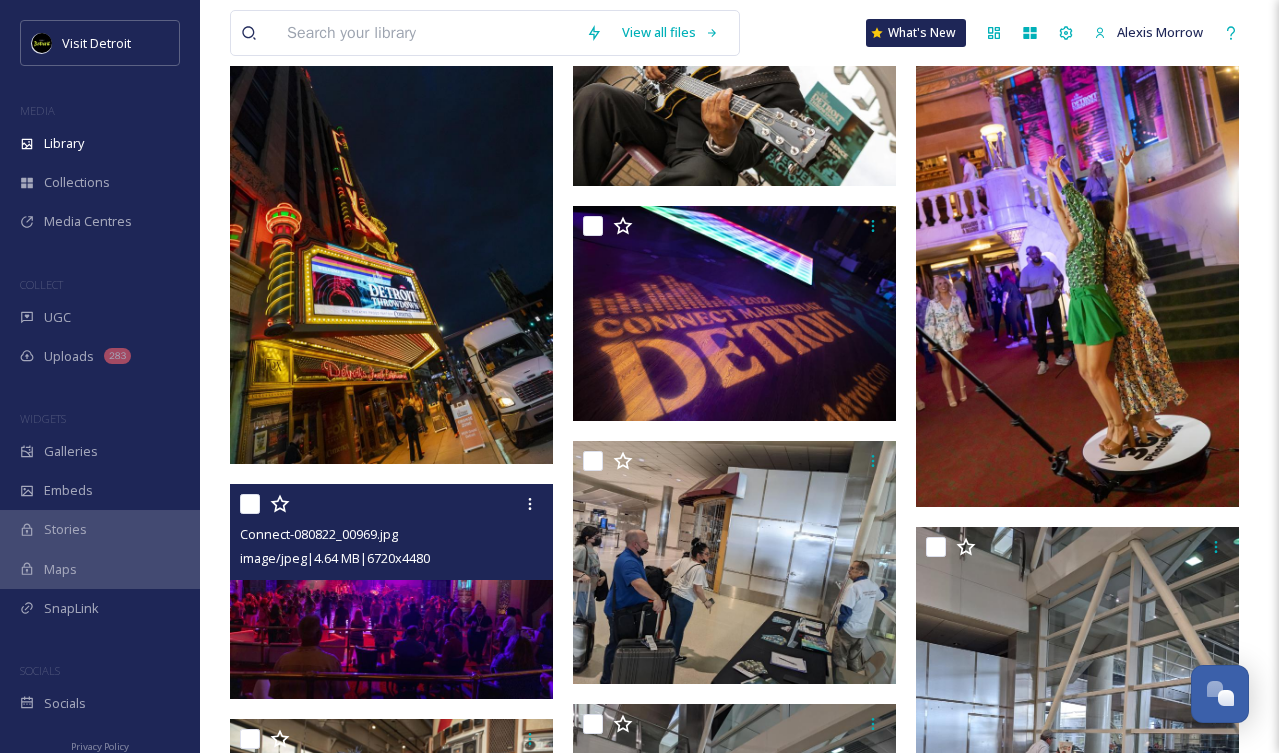 scroll, scrollTop: 18404, scrollLeft: 0, axis: vertical 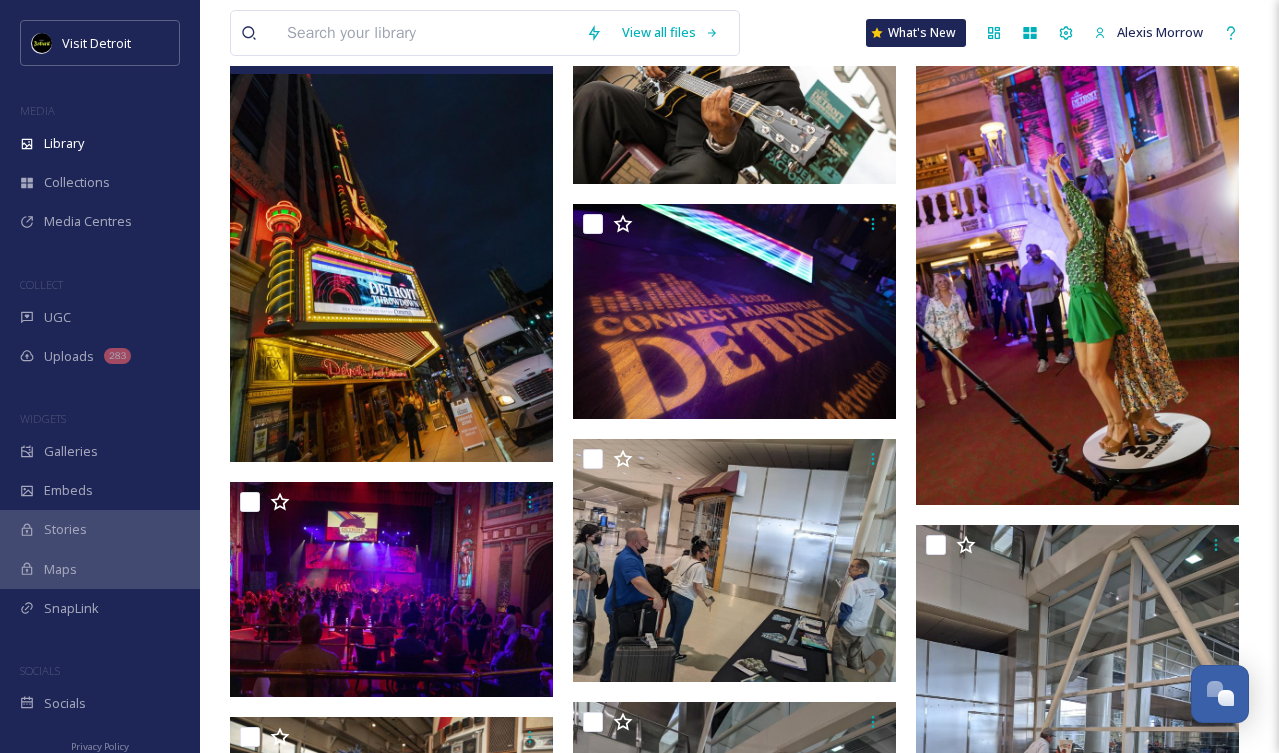 click at bounding box center (391, 220) 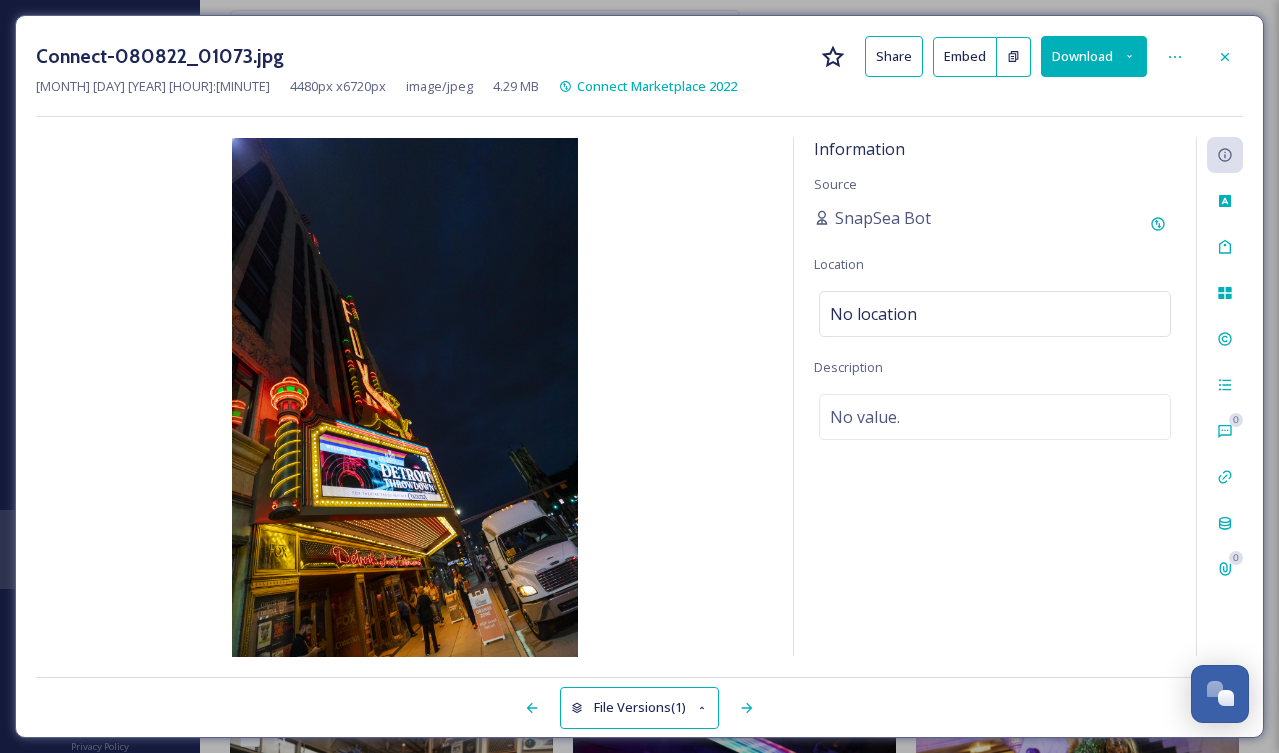 click on "Share" at bounding box center [894, 56] 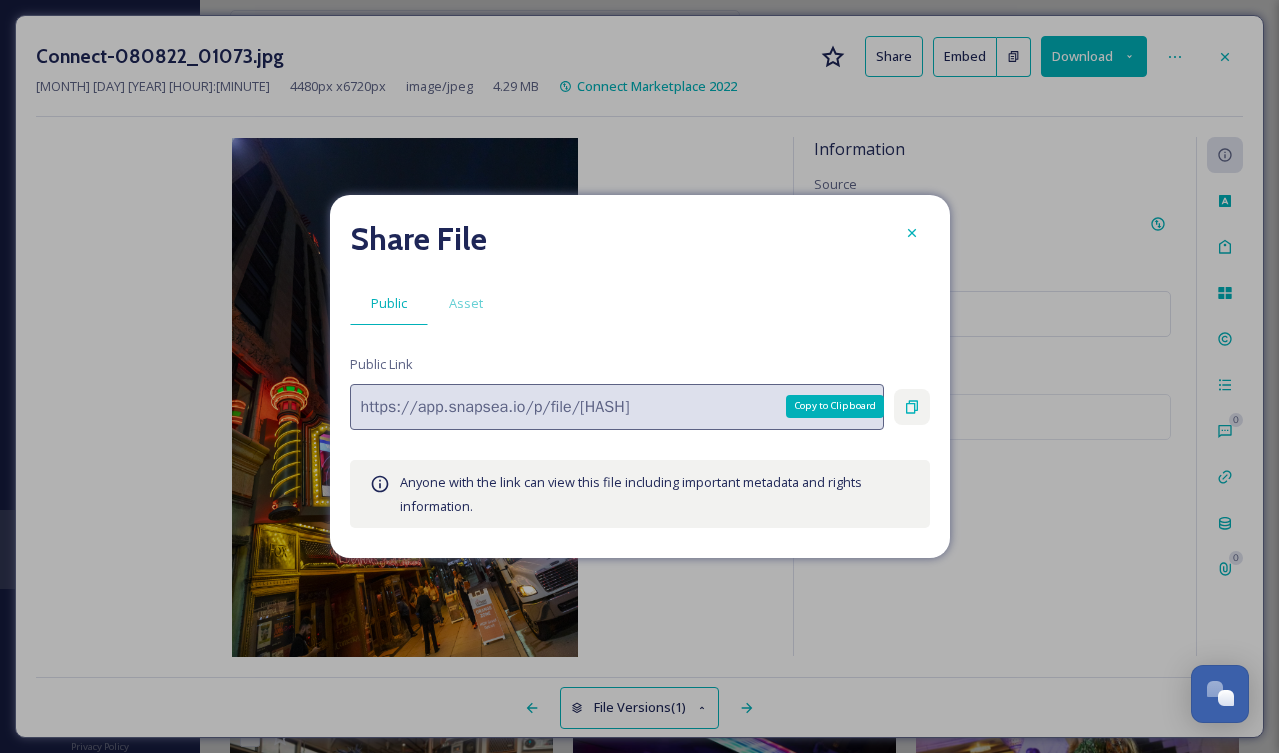 click 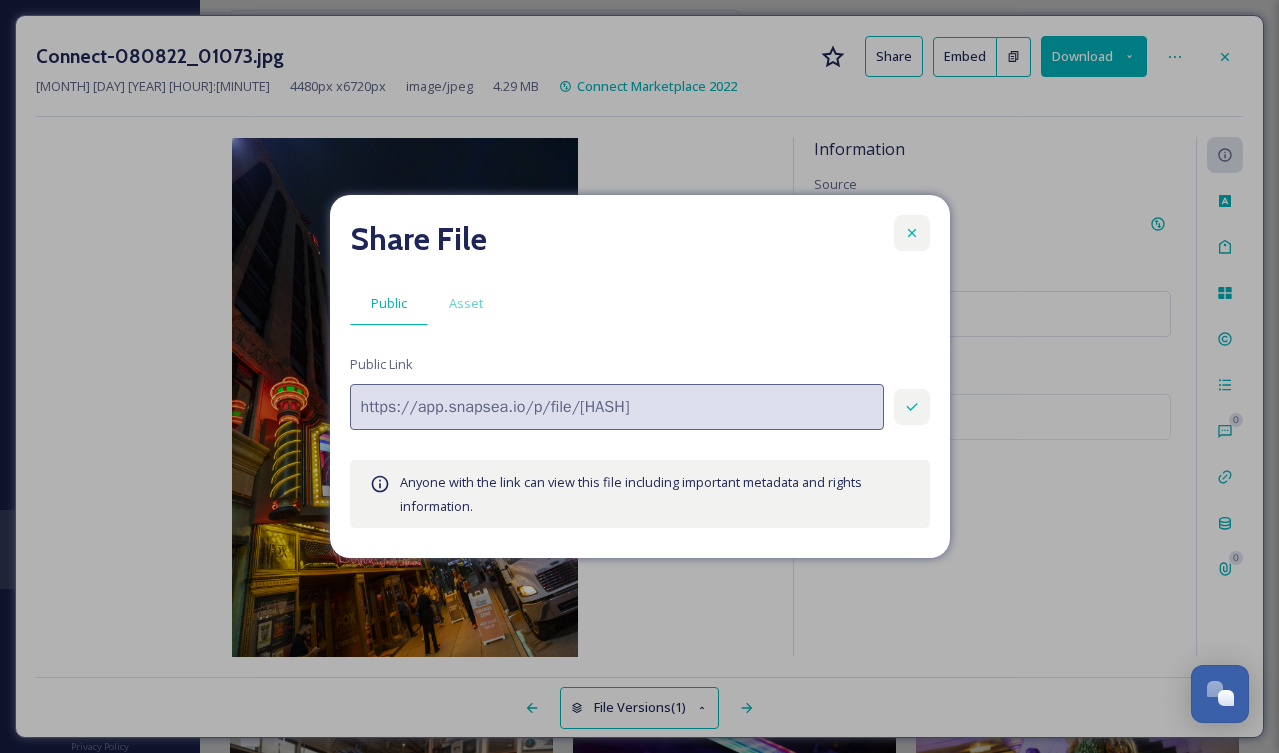 click at bounding box center (912, 233) 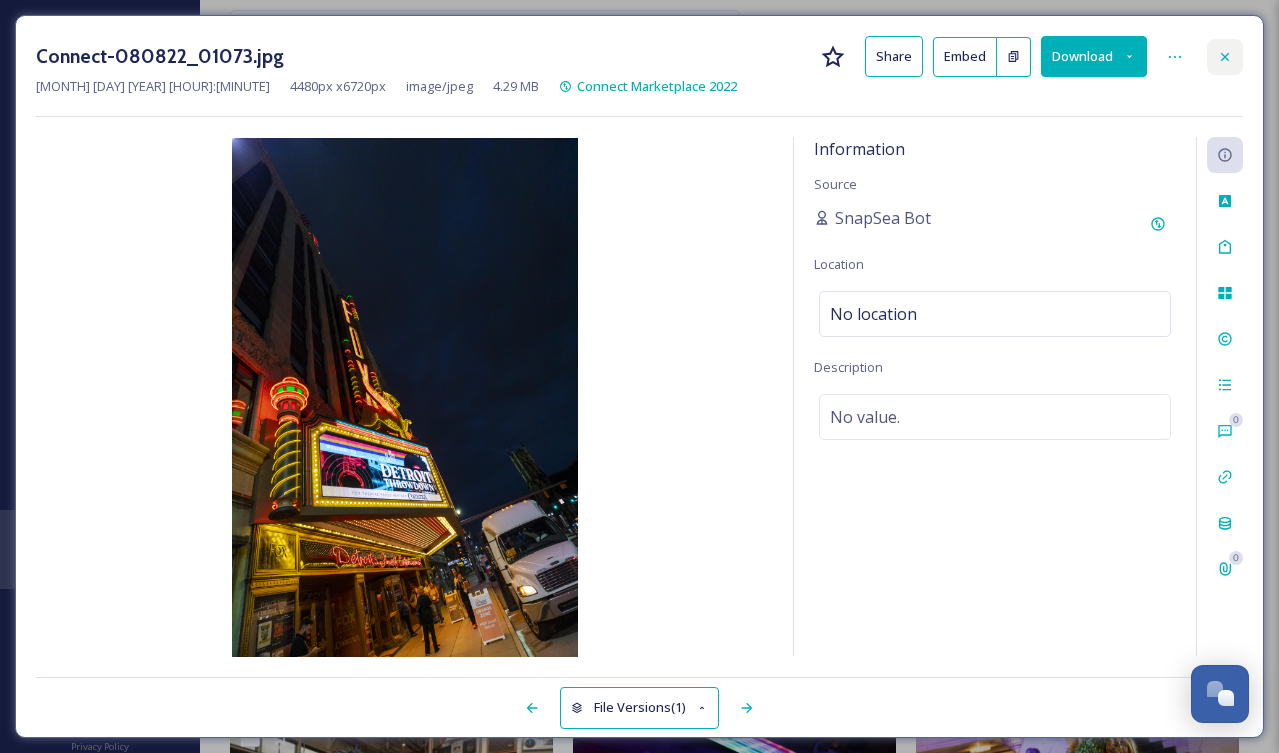 click 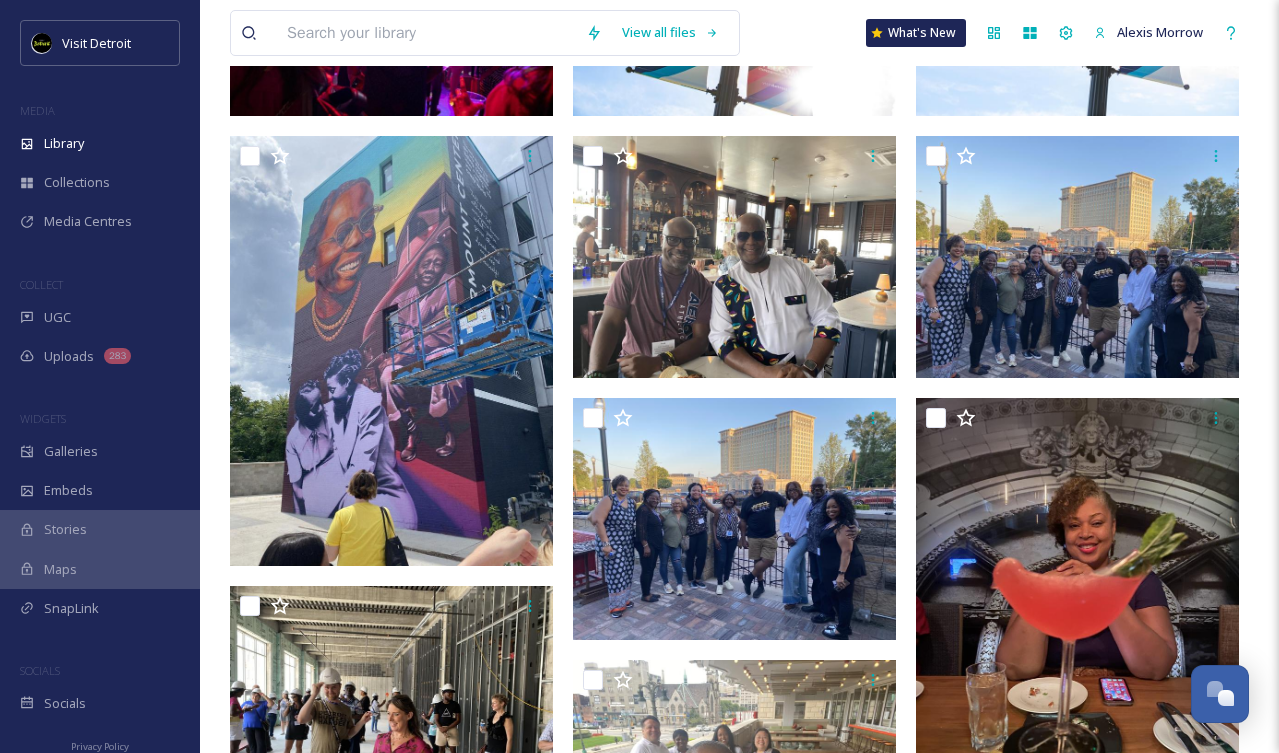 scroll, scrollTop: 0, scrollLeft: 0, axis: both 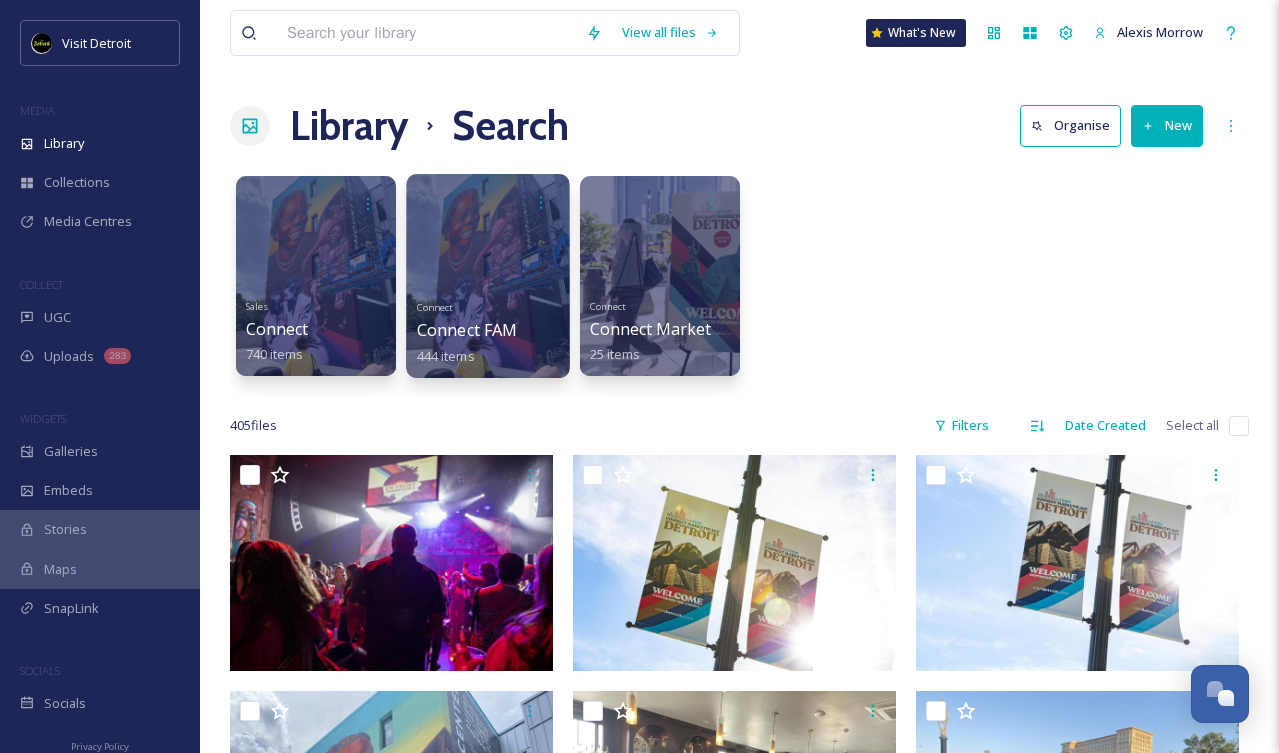 click at bounding box center [487, 276] 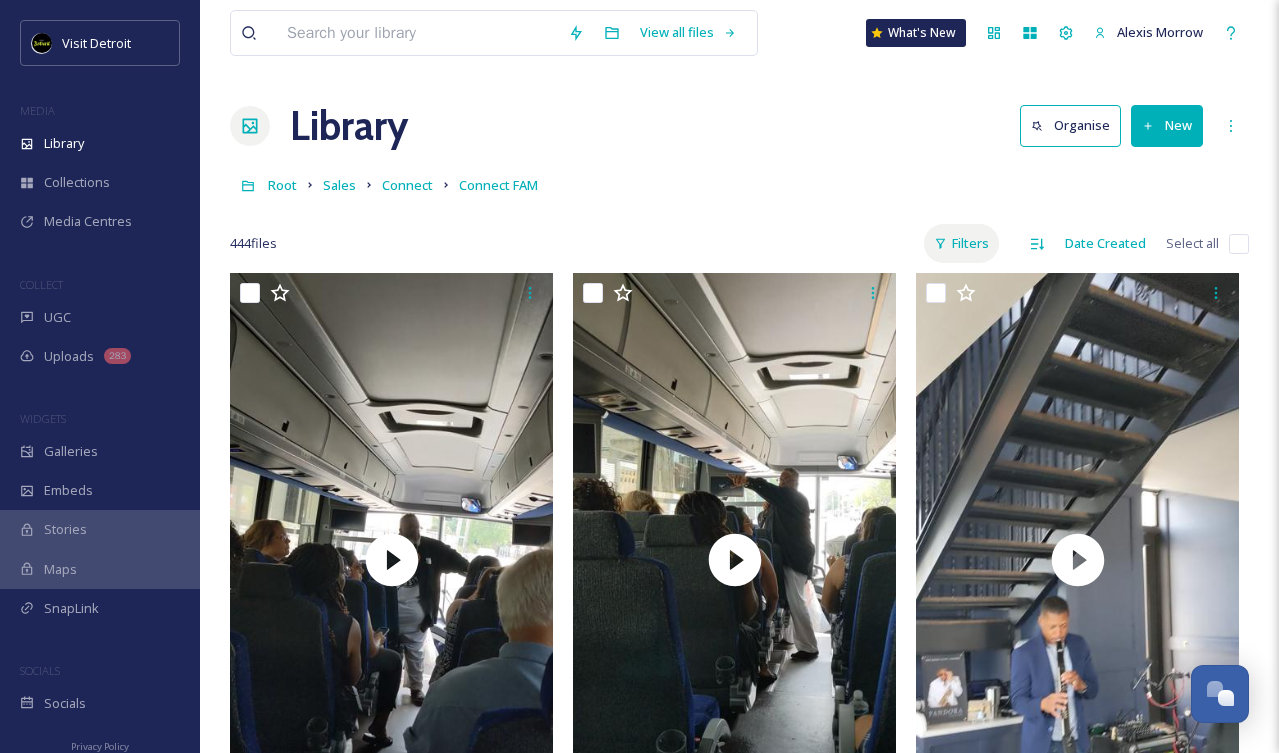 click on "Filters" at bounding box center [961, 243] 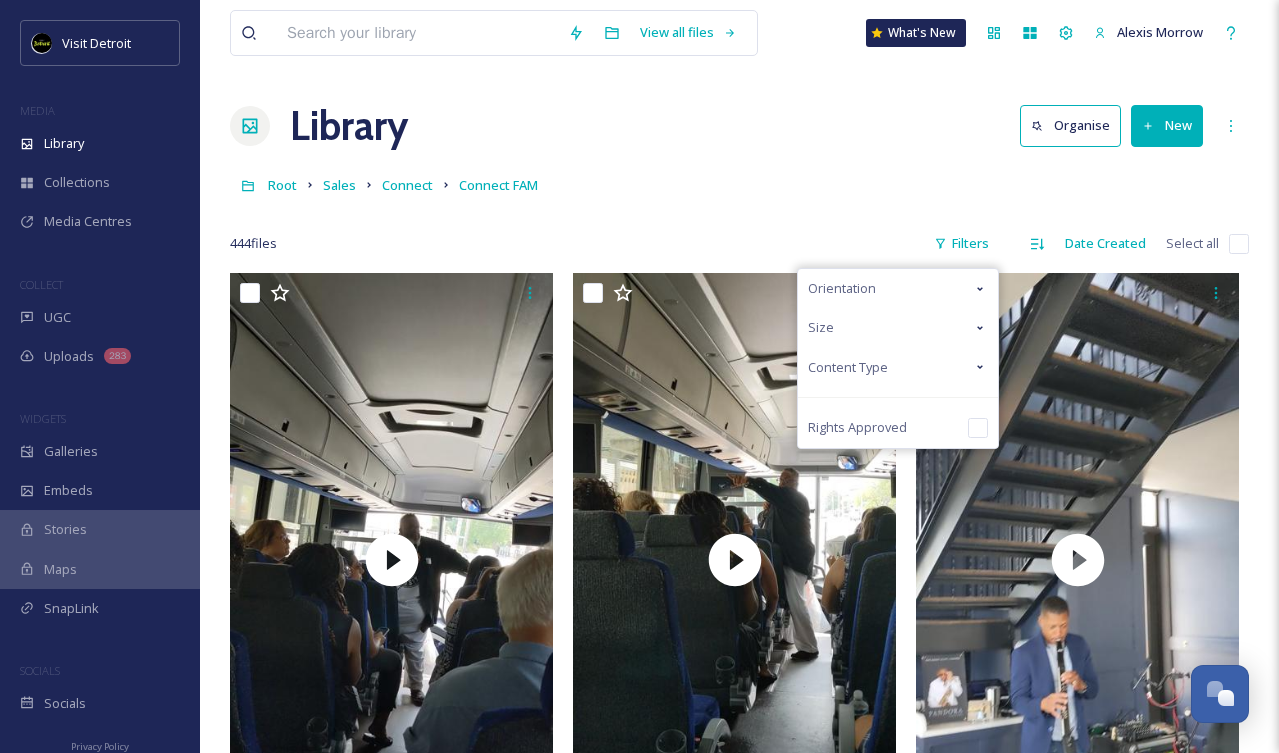 click on "Content Type" at bounding box center (848, 367) 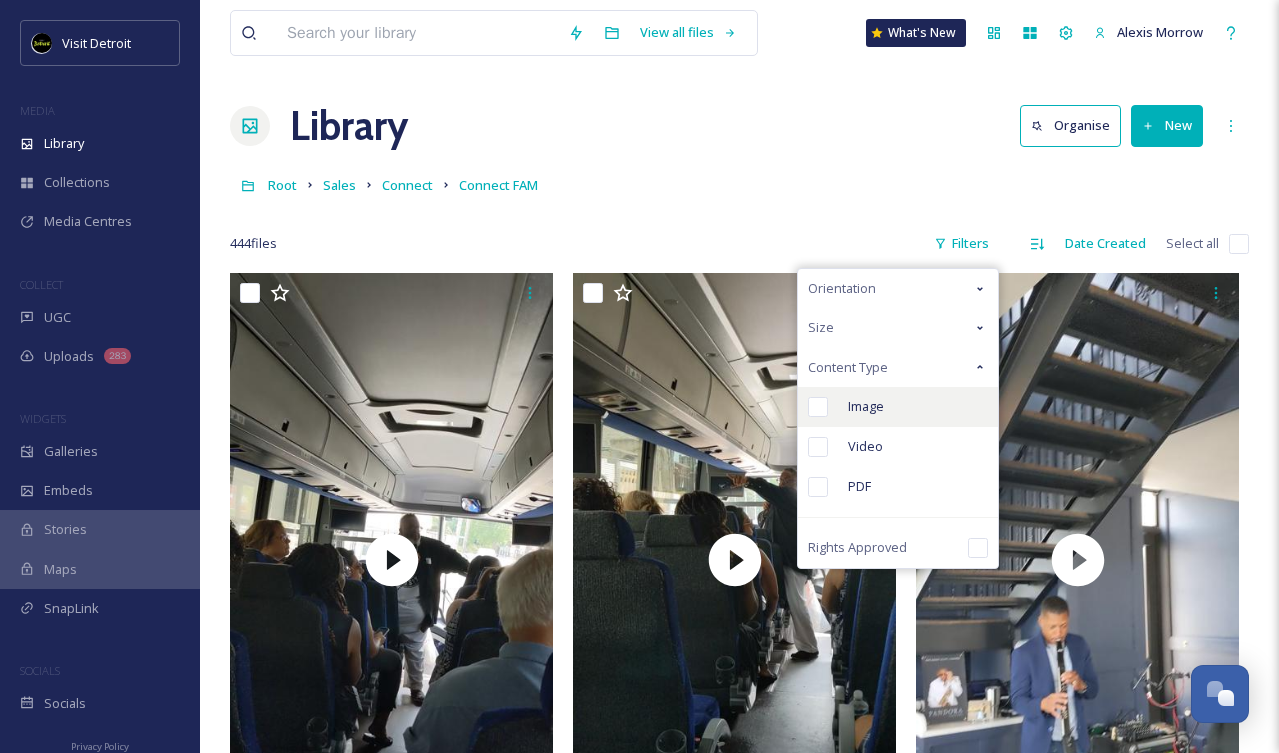 click on "Image" at bounding box center [866, 406] 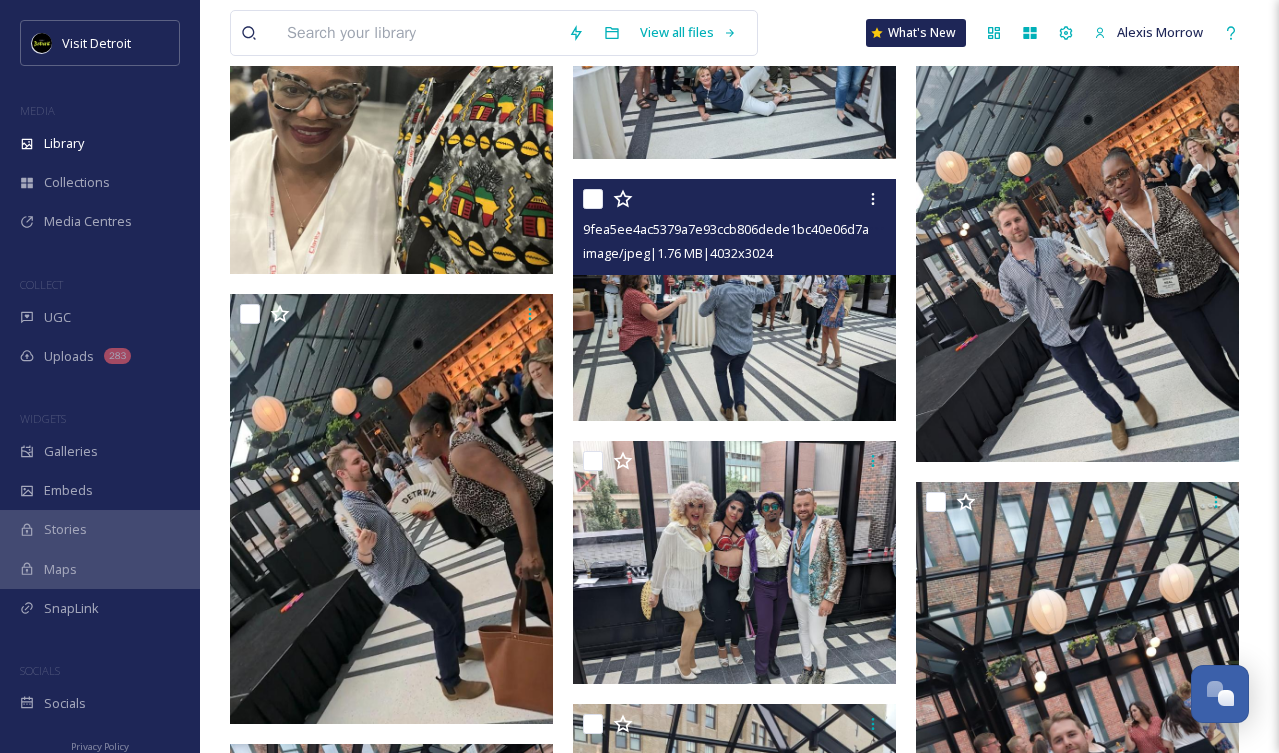 scroll, scrollTop: 1859, scrollLeft: 0, axis: vertical 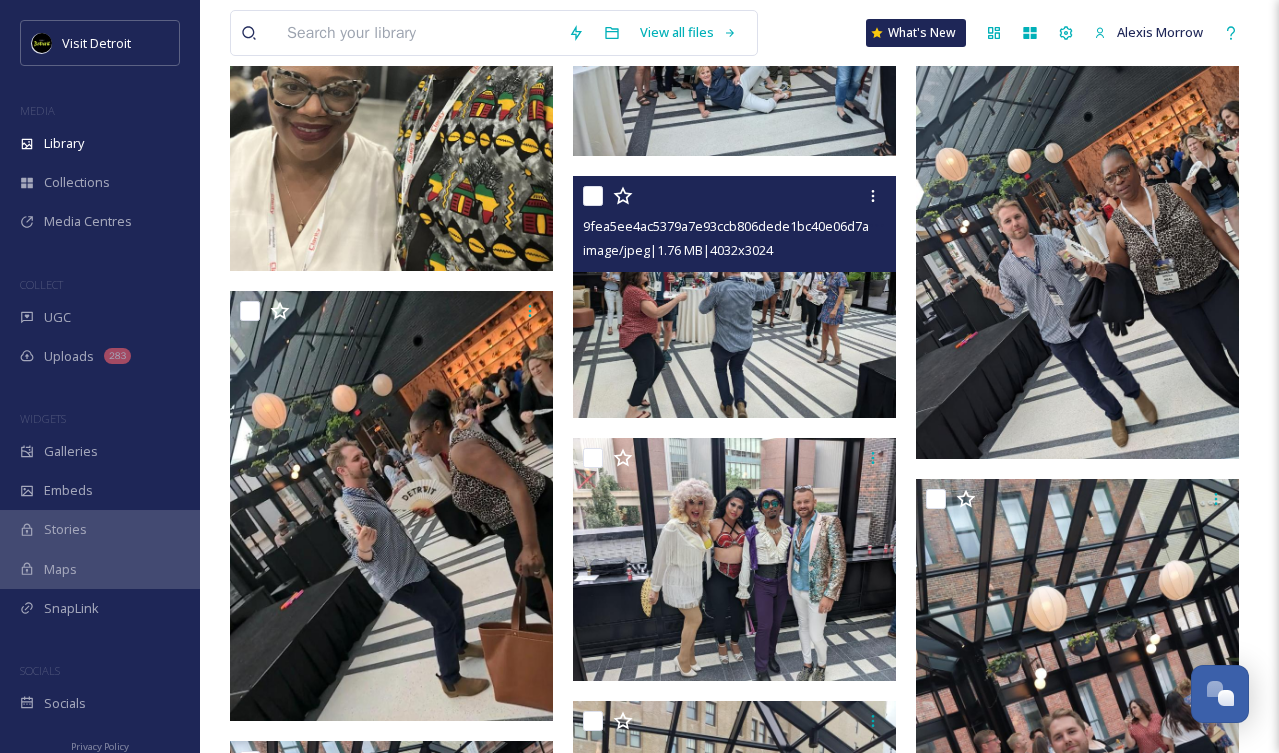 click at bounding box center [734, 297] 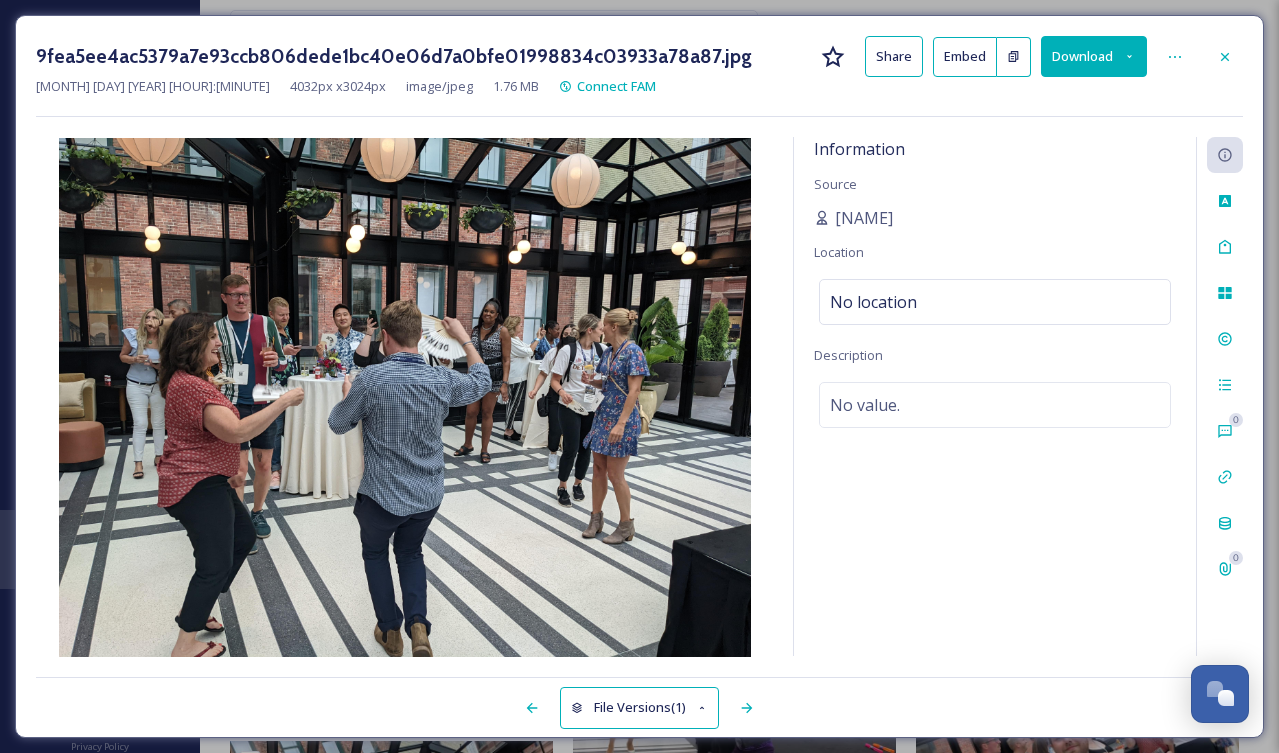 drag, startPoint x: 118, startPoint y: 133, endPoint x: 364, endPoint y: 375, distance: 345.0797 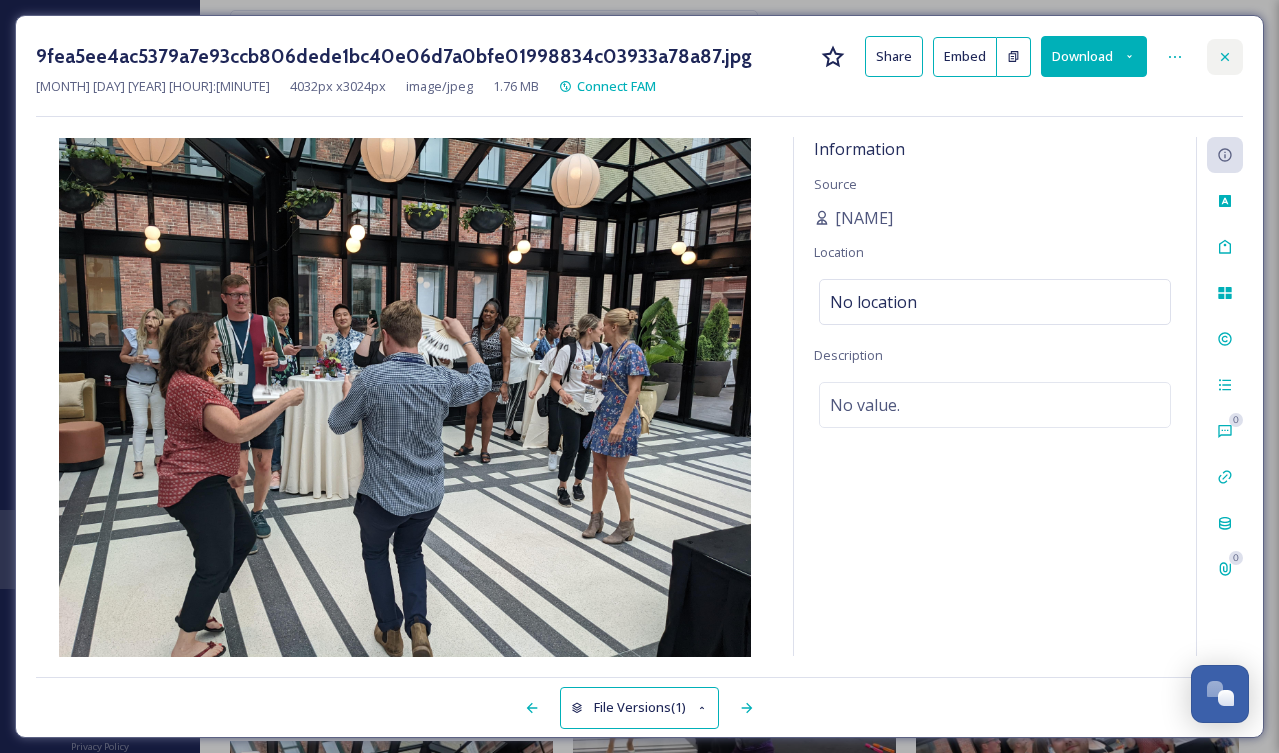 click 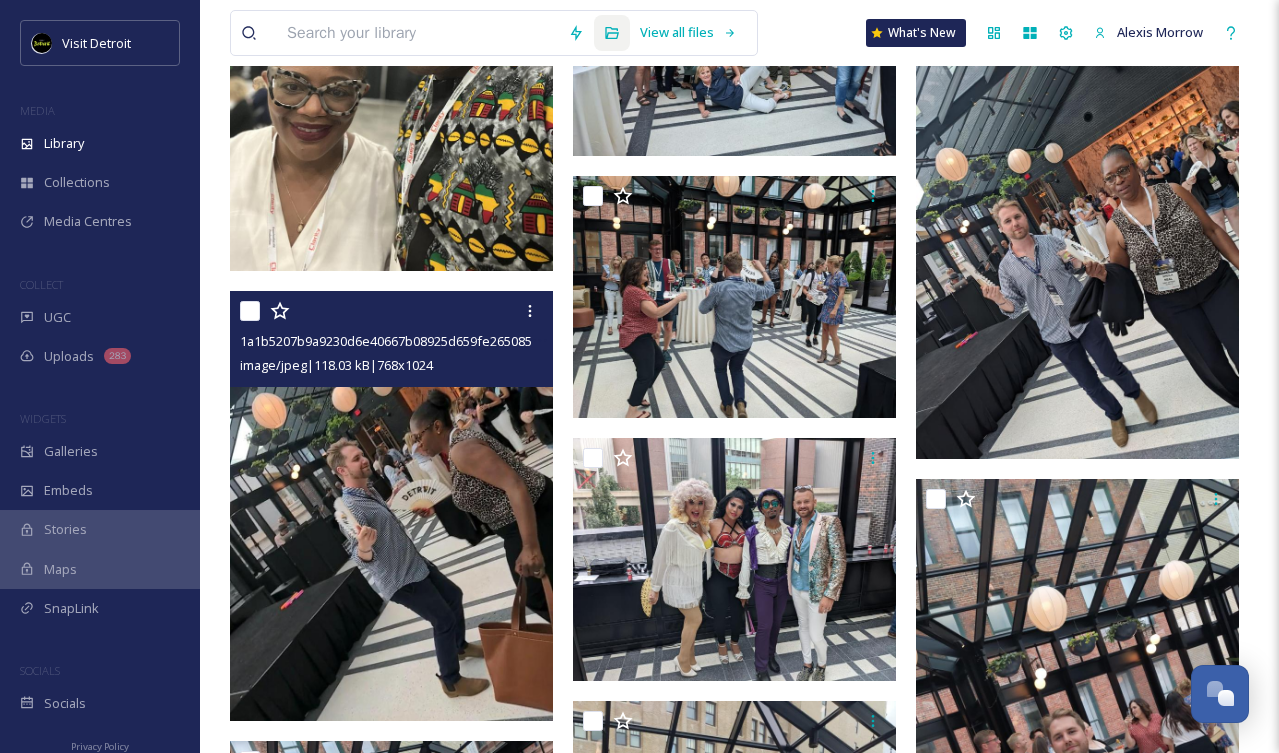 click at bounding box center [391, 506] 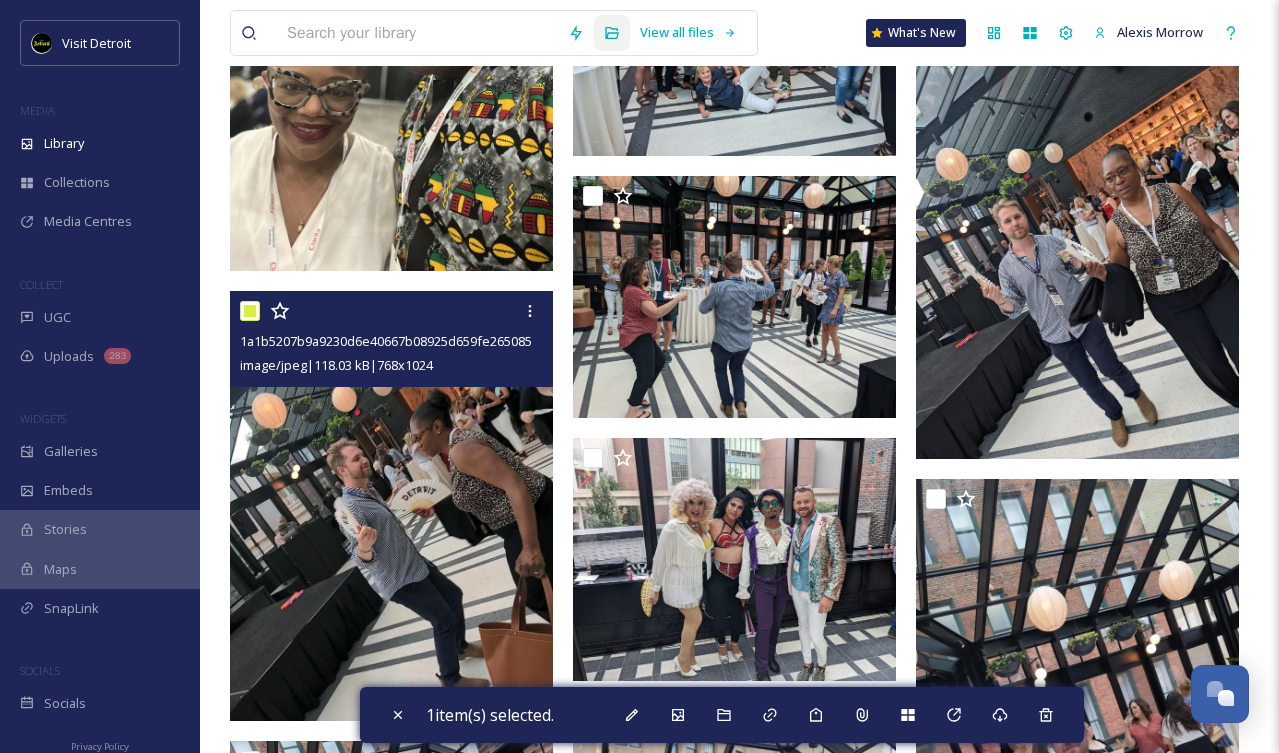 click at bounding box center (391, 506) 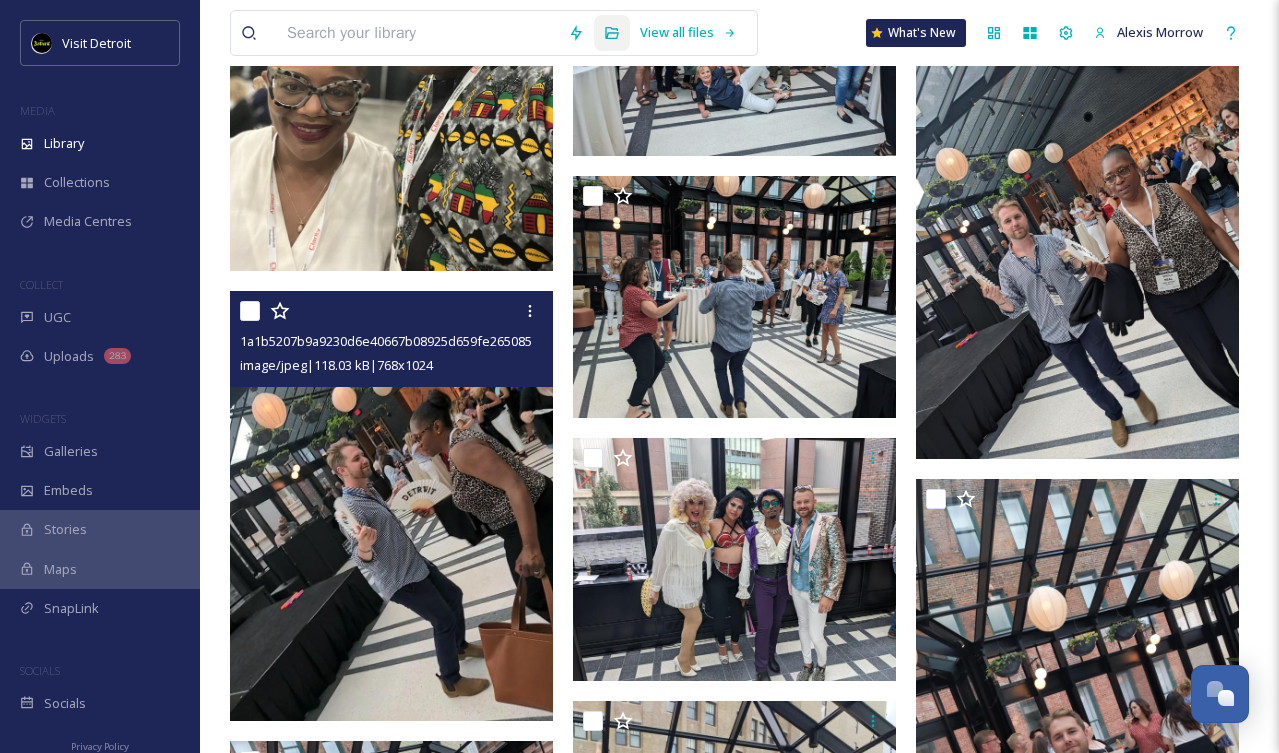 click at bounding box center [391, 506] 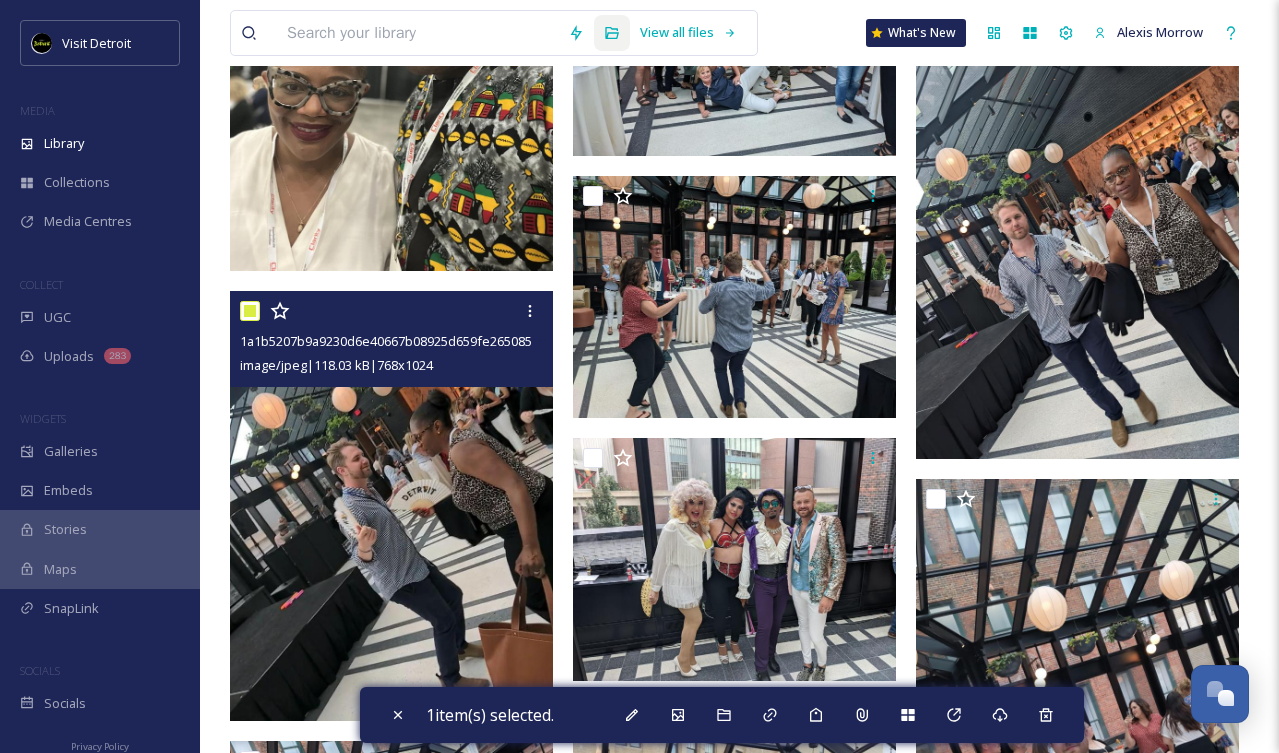 click at bounding box center [391, 506] 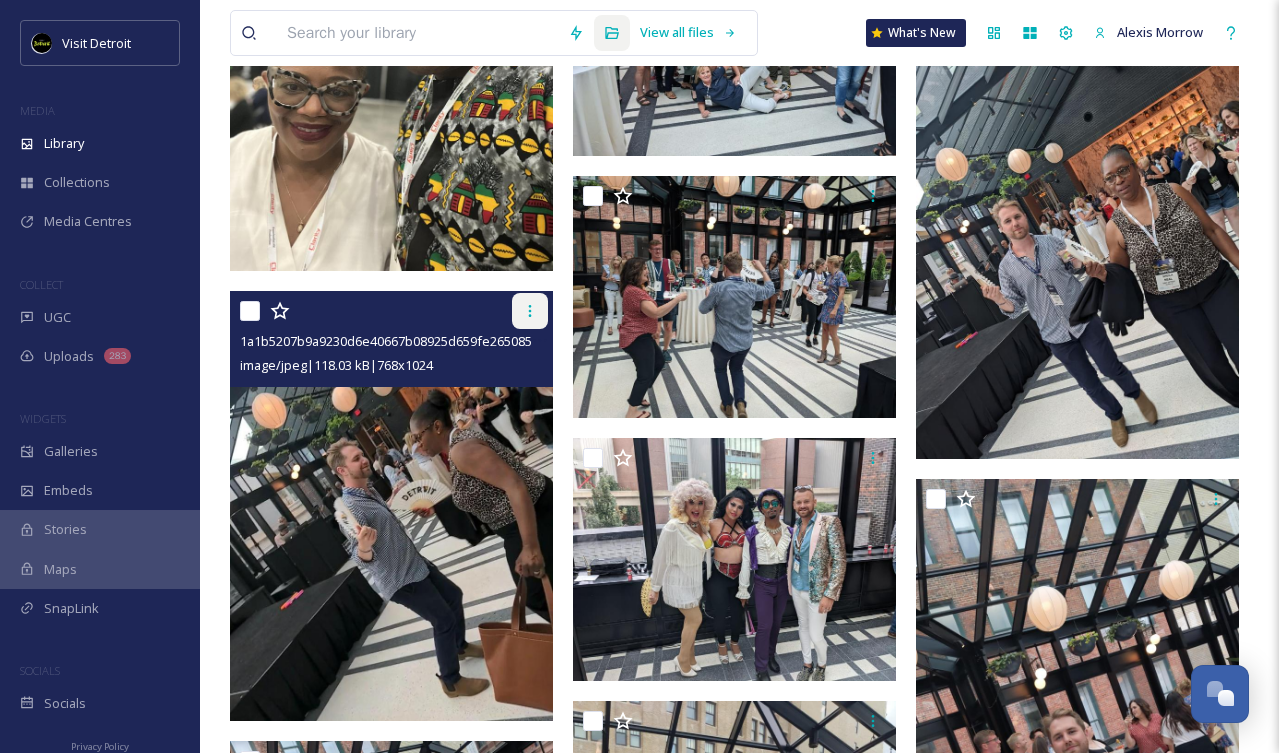 click 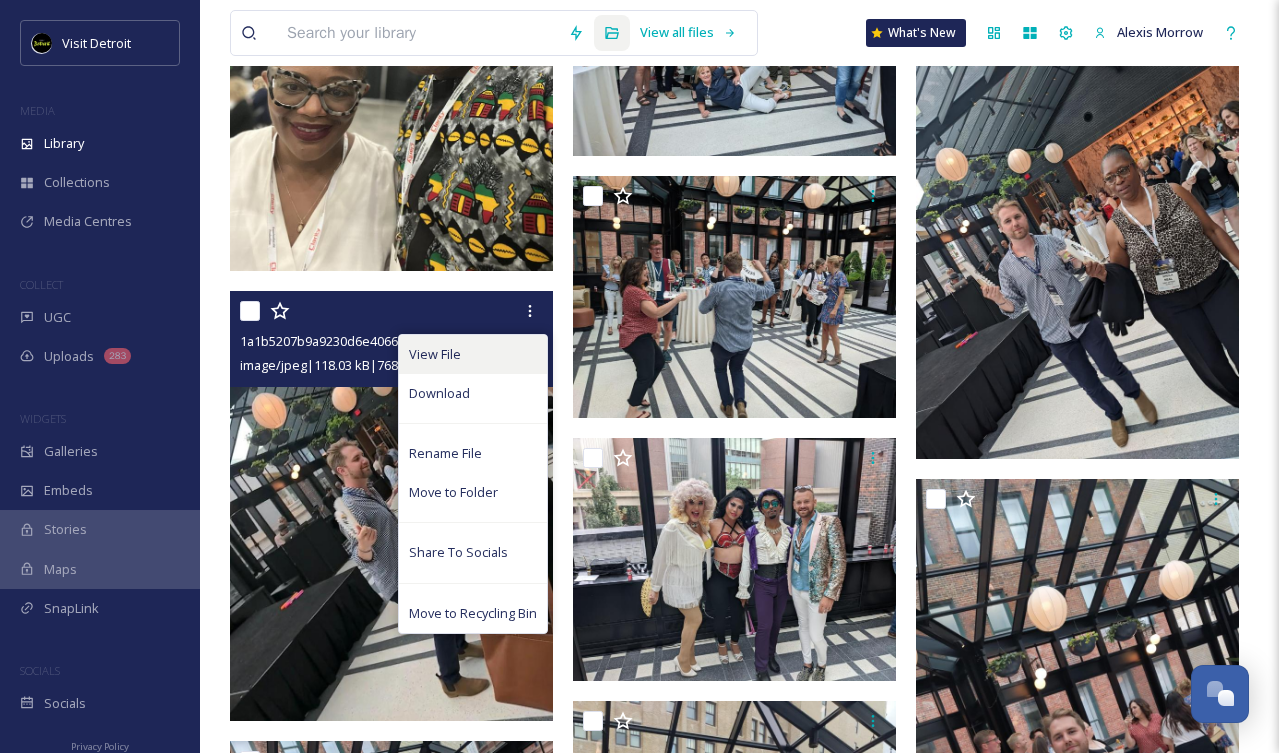click on "View File" at bounding box center [473, 354] 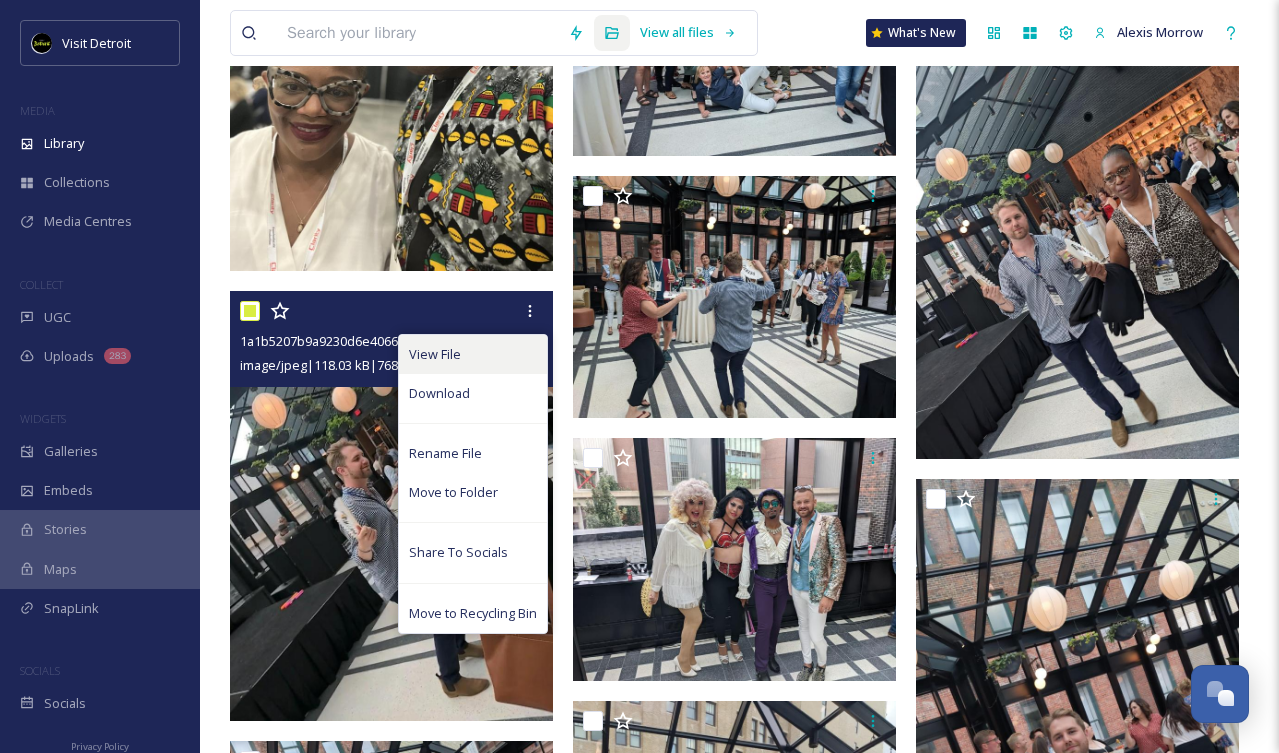 checkbox on "true" 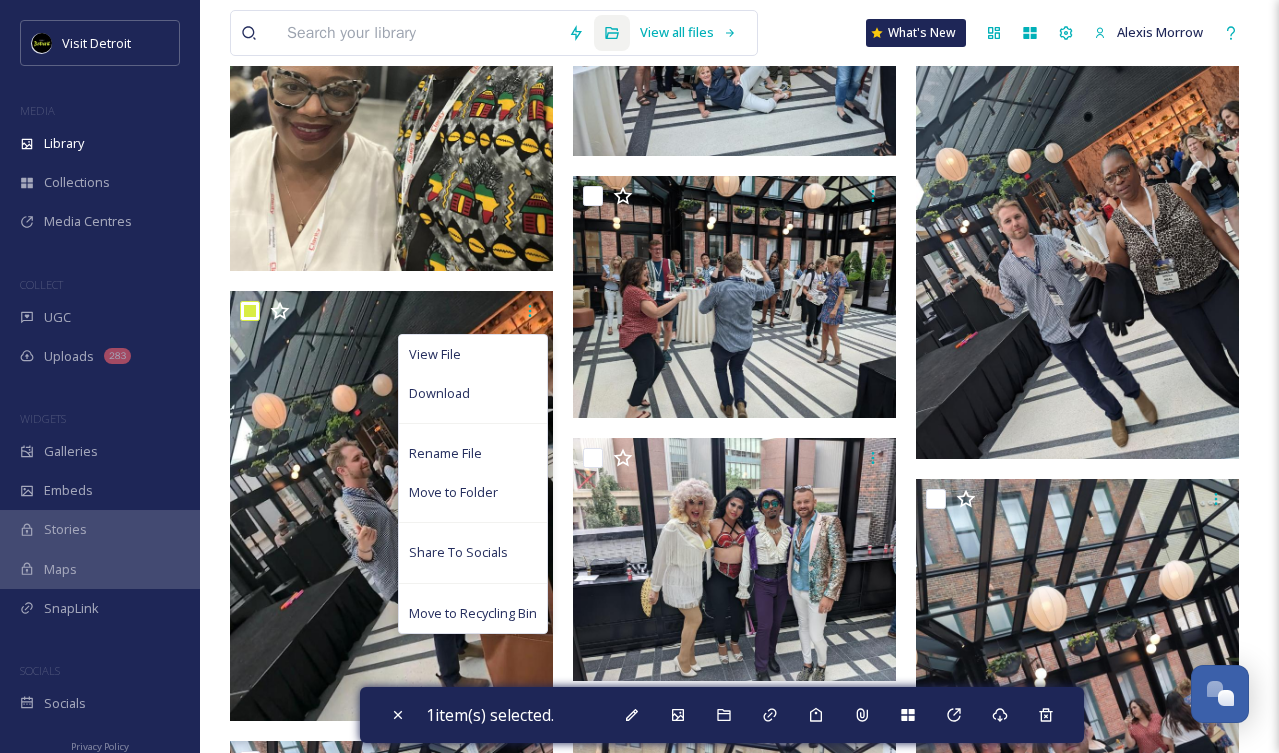 click on "View File Download Rename File Move to Folder Share To Socials Move to Recycling Bin" at bounding box center [396, 25838] 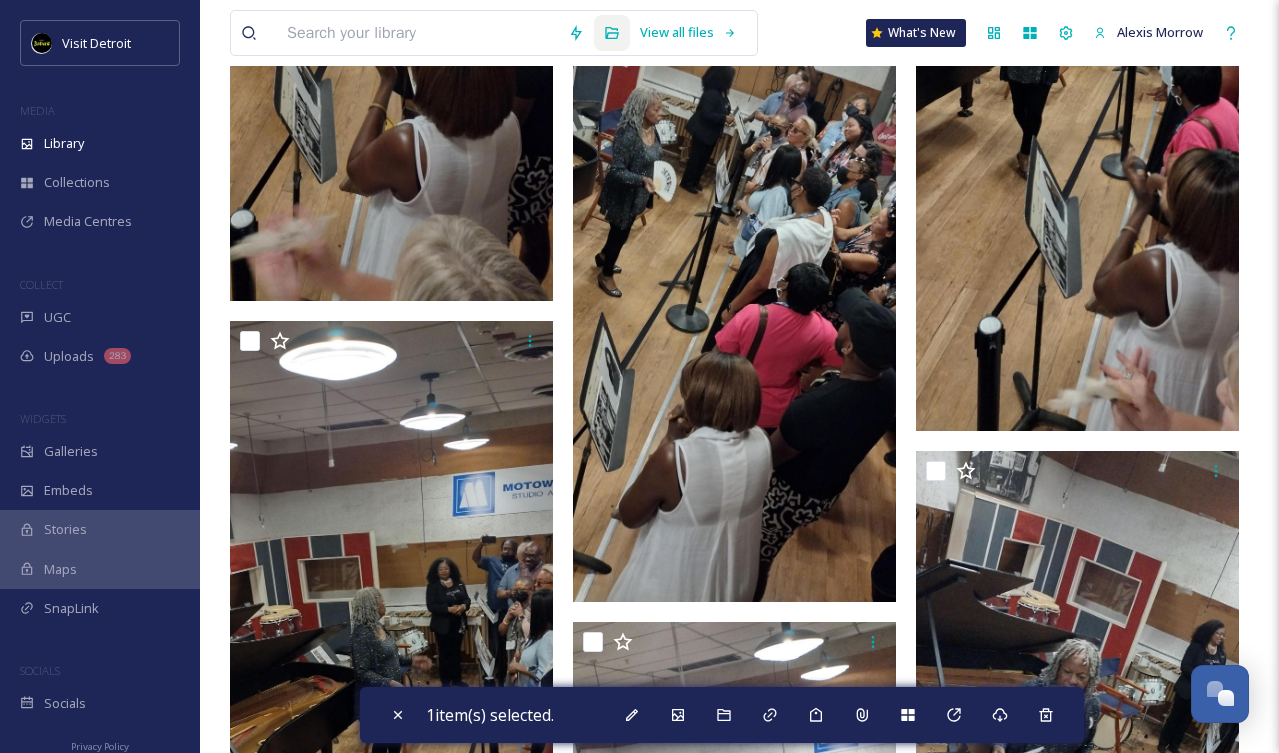 scroll, scrollTop: 33326, scrollLeft: 0, axis: vertical 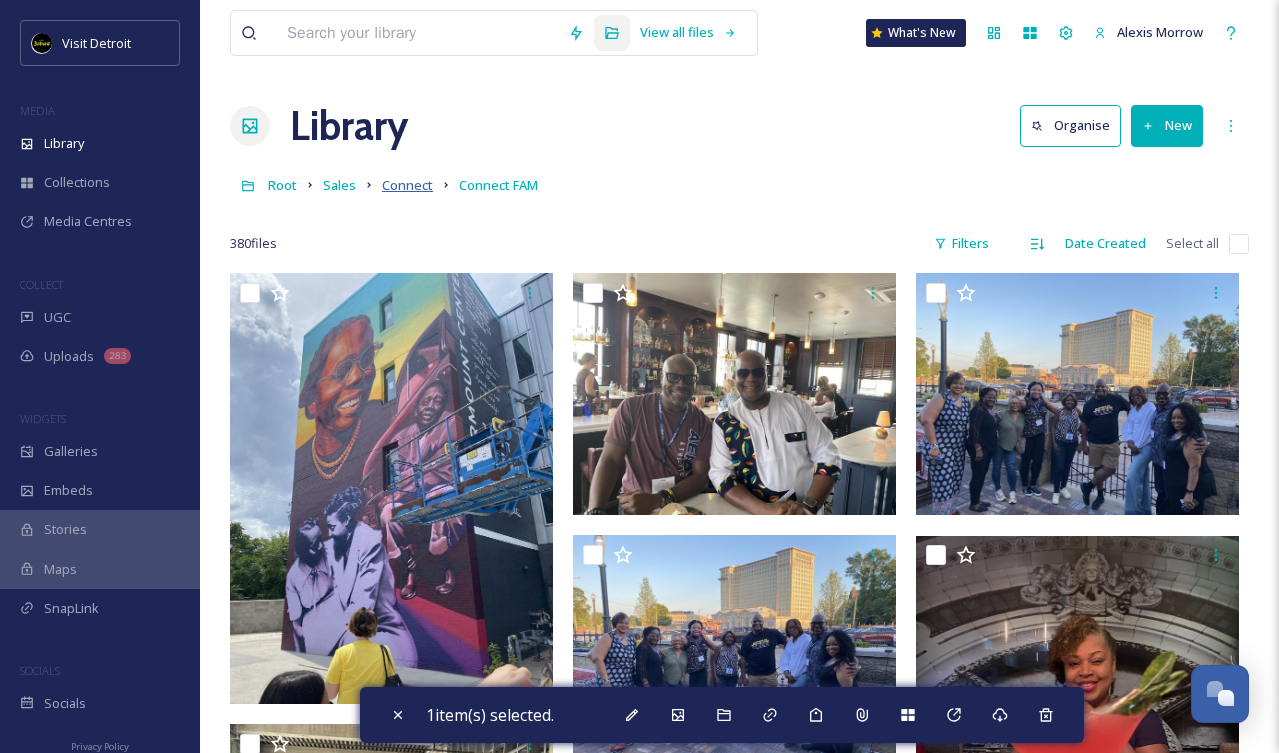 click on "Connect" at bounding box center [407, 185] 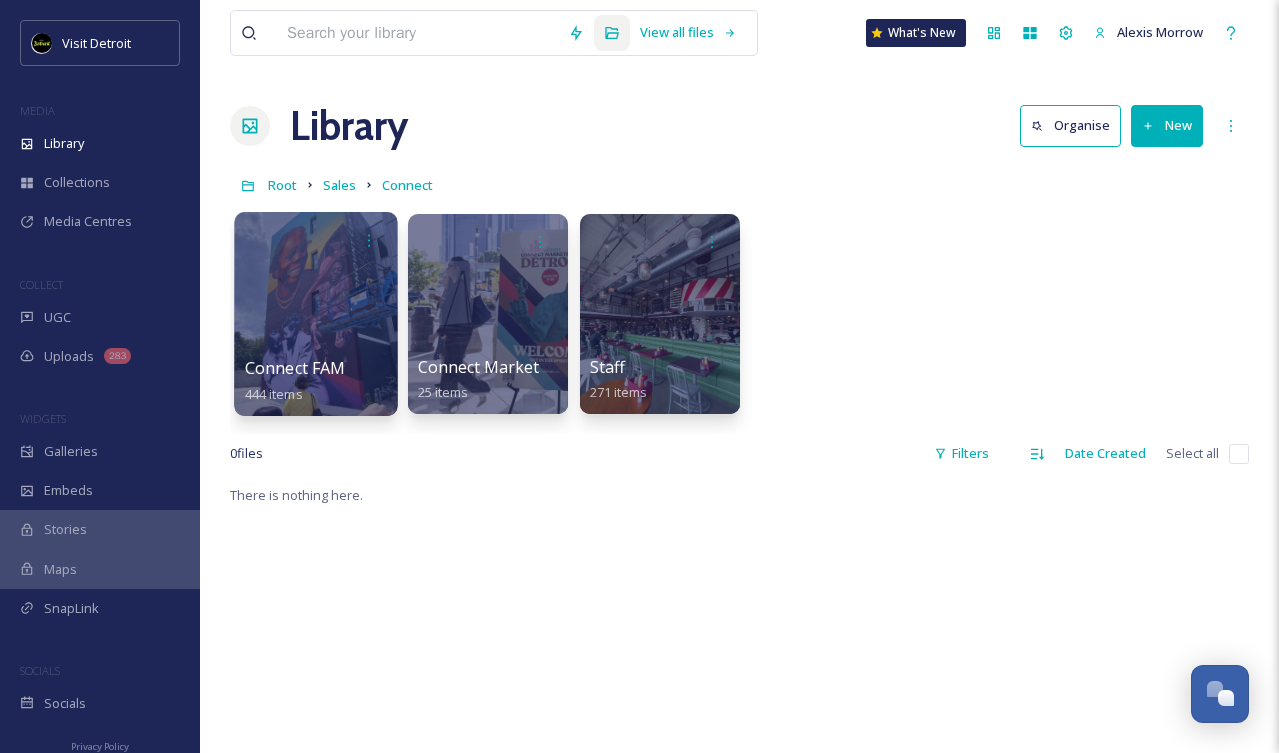 click on "Connect FAM" at bounding box center (295, 368) 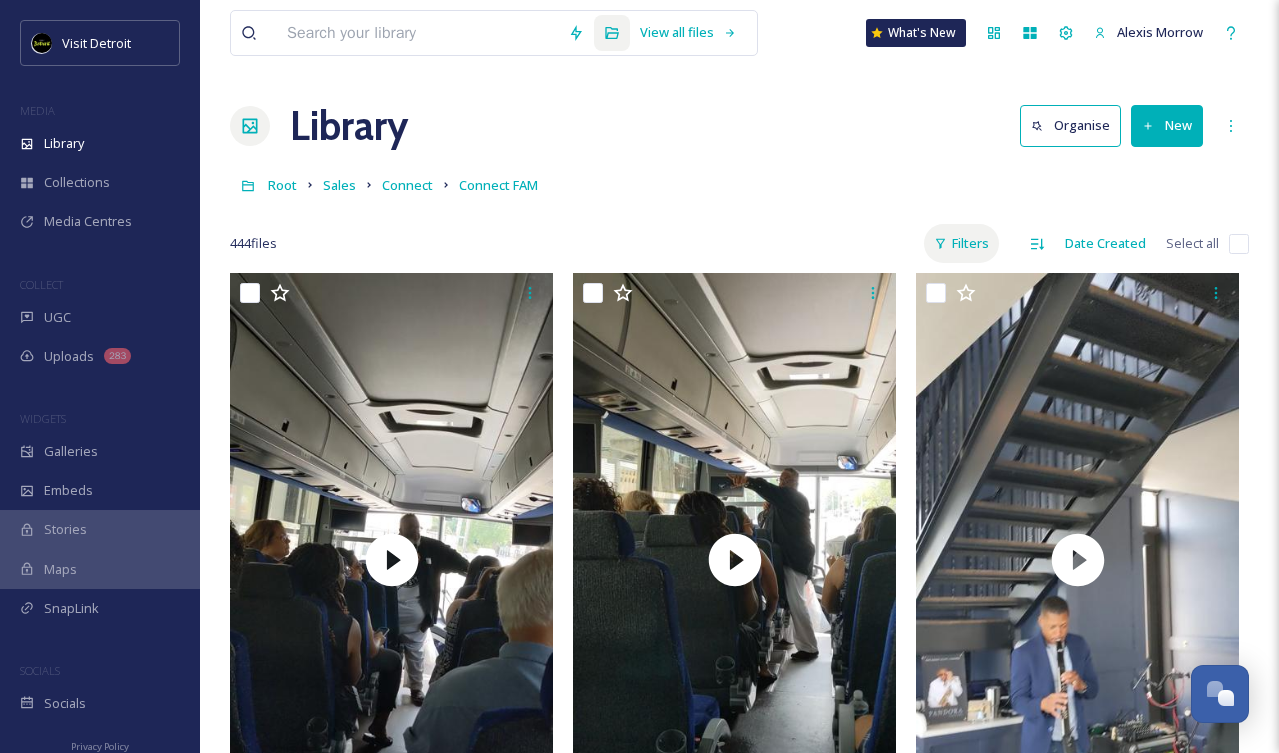 click on "Filters" at bounding box center [961, 243] 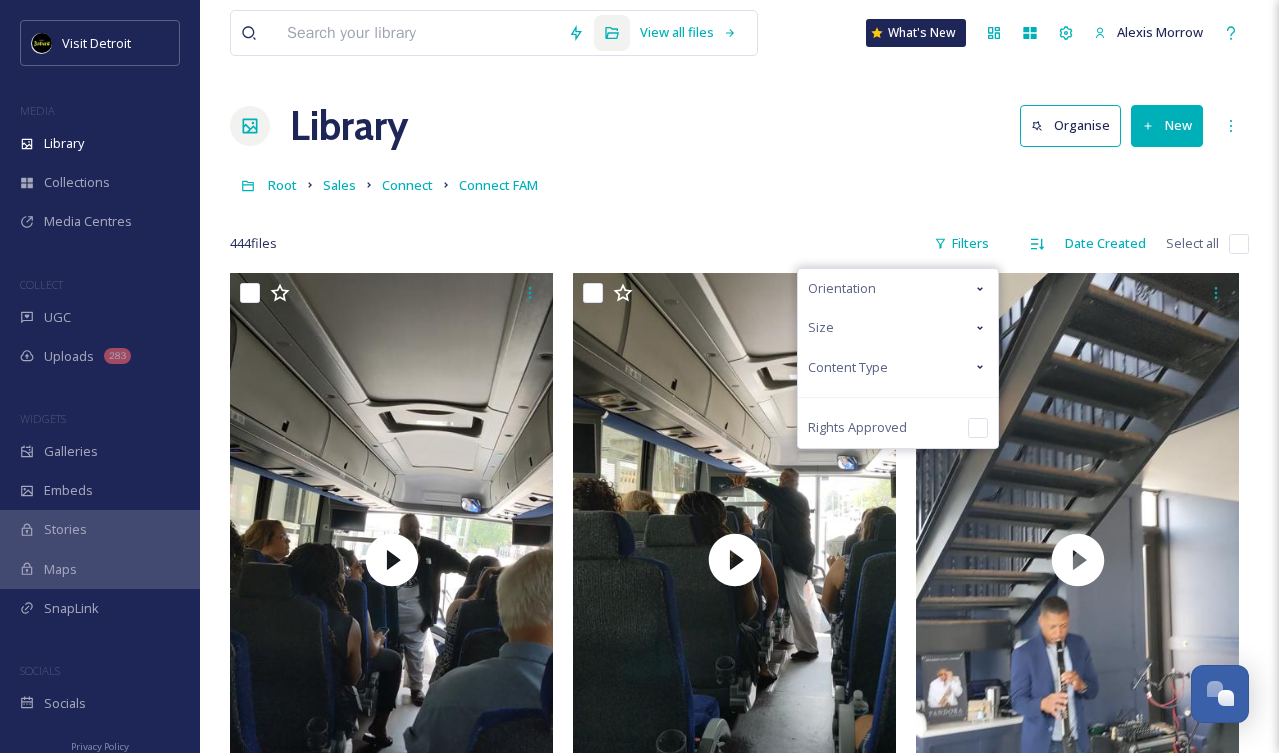 click on "Content Type" at bounding box center [848, 367] 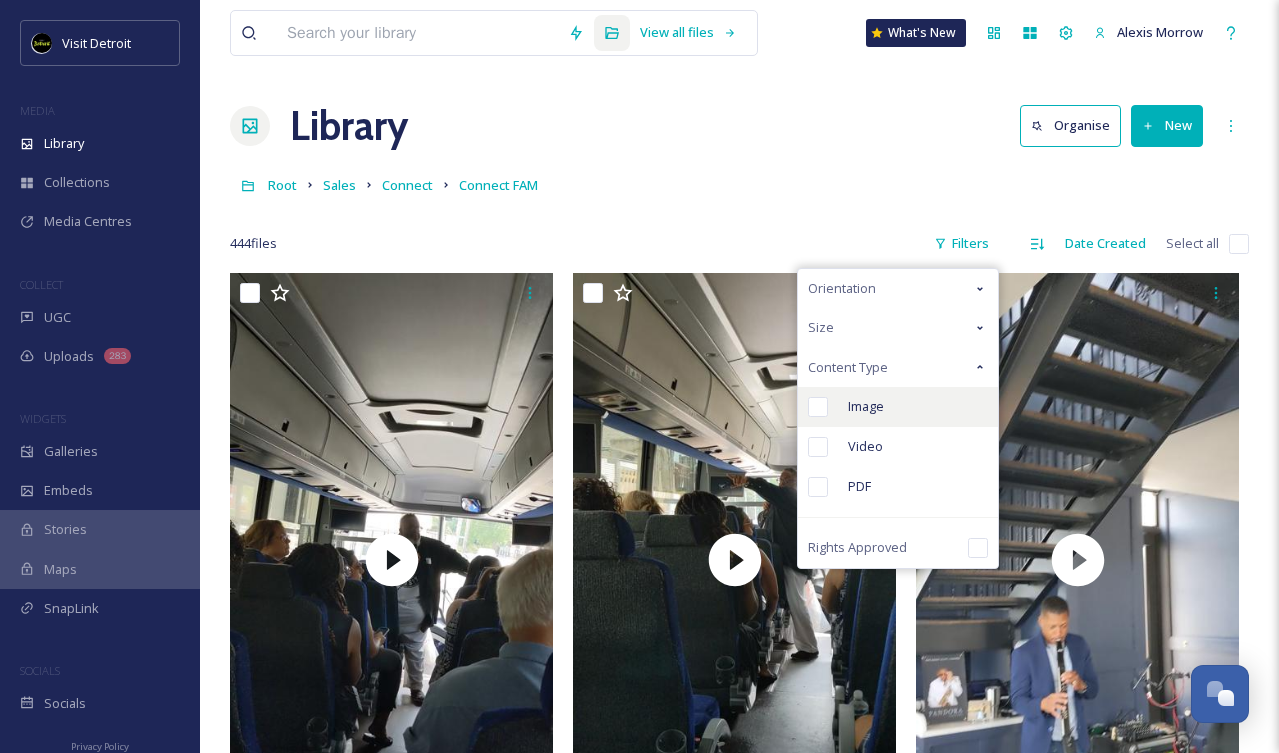 click on "Image" at bounding box center (898, 407) 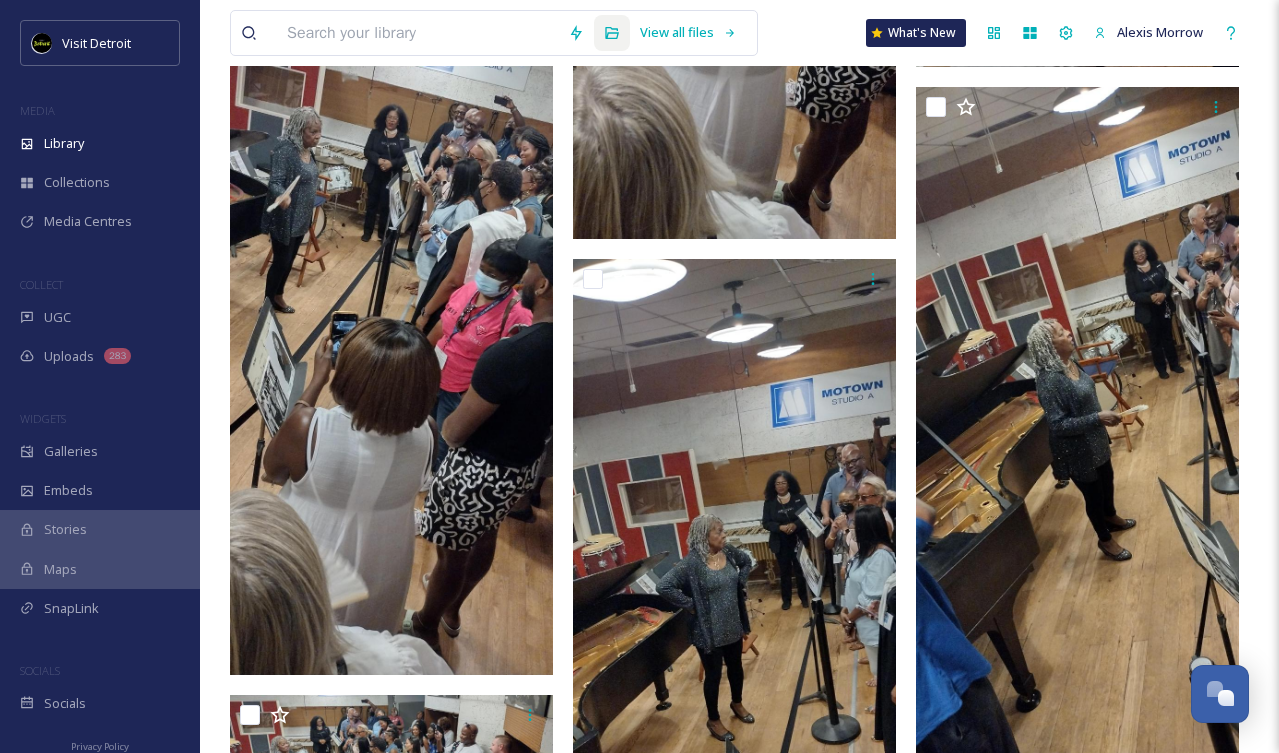 scroll, scrollTop: 35851, scrollLeft: 0, axis: vertical 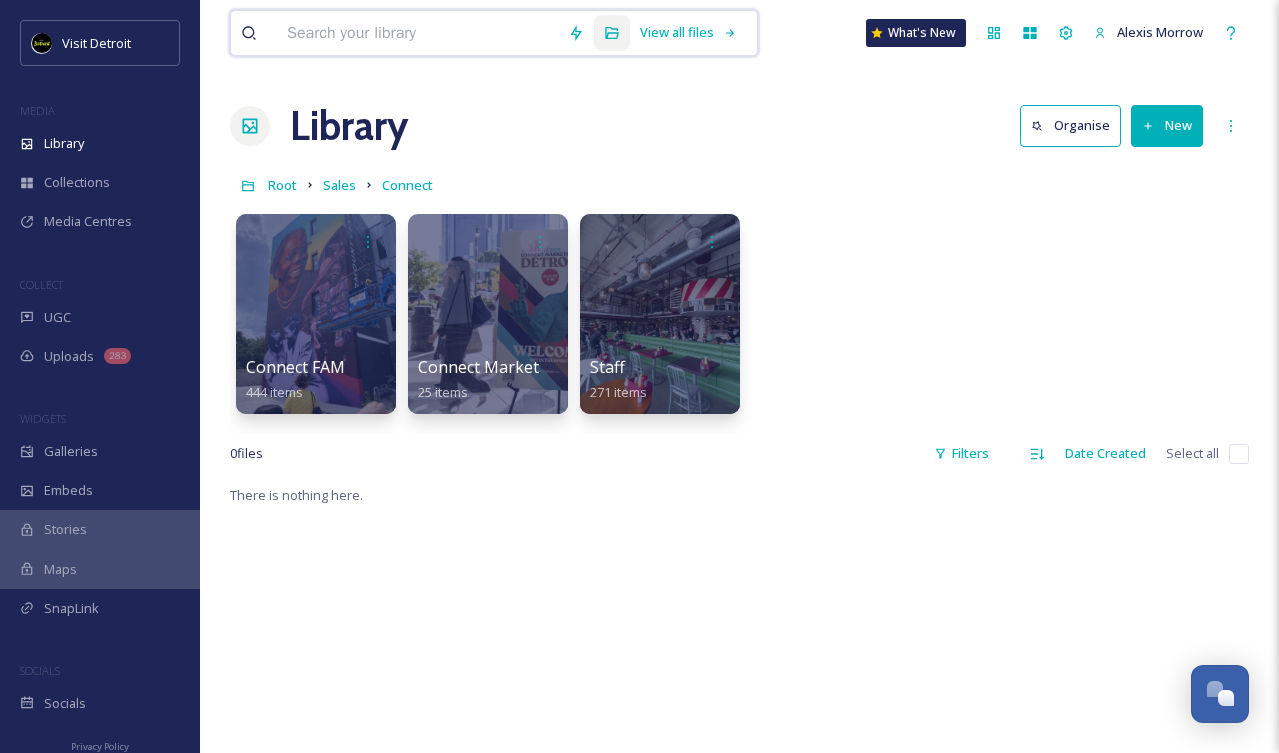 click at bounding box center [417, 33] 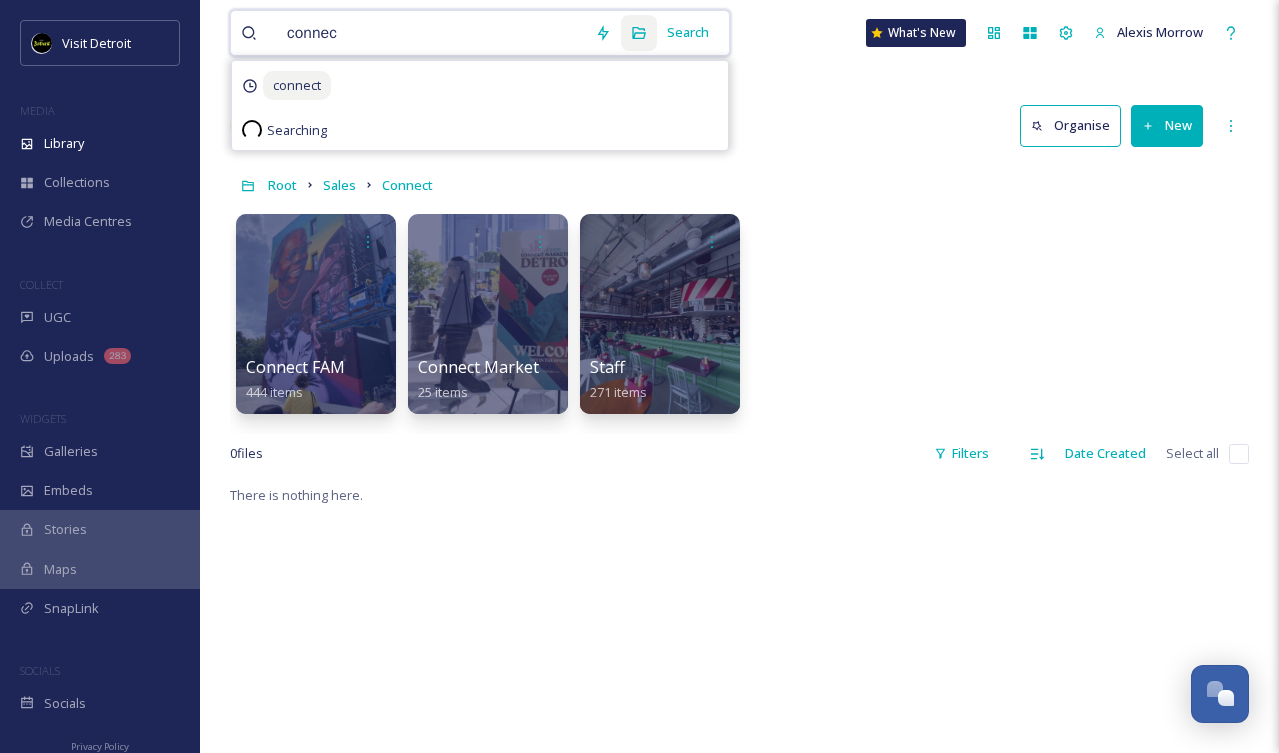 type on "connect" 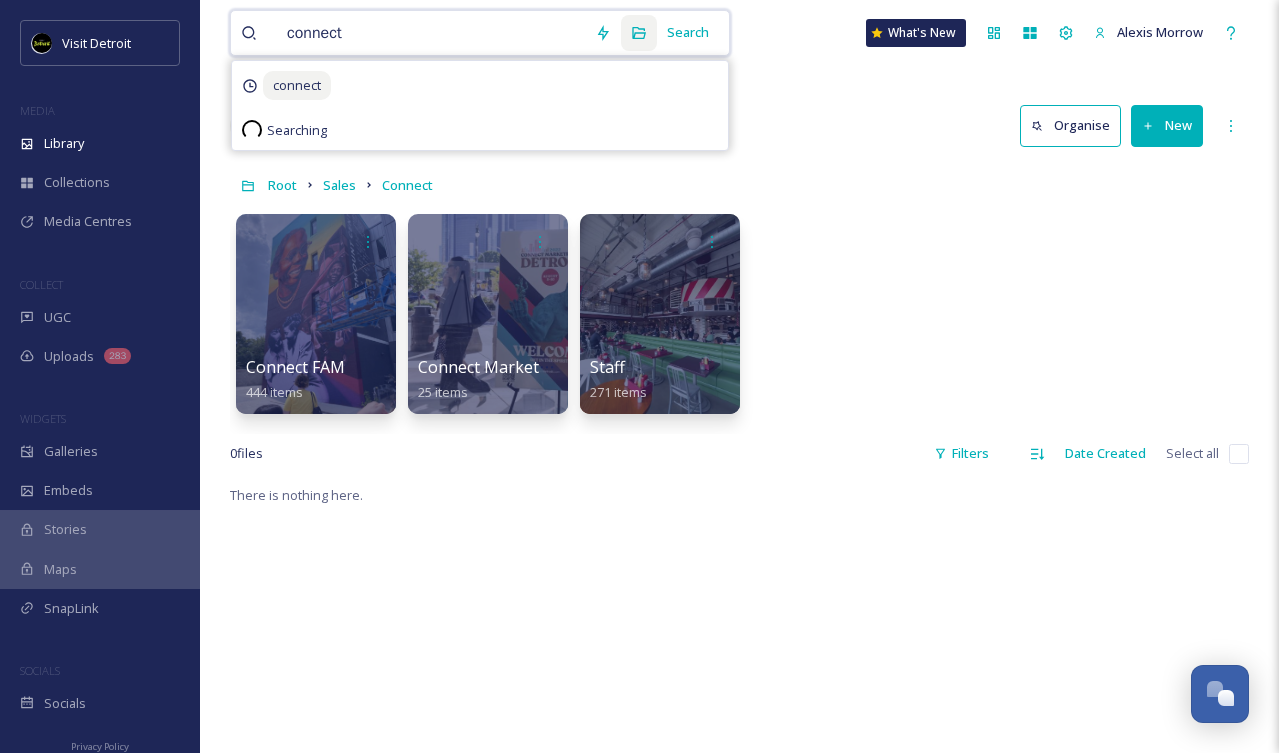 type 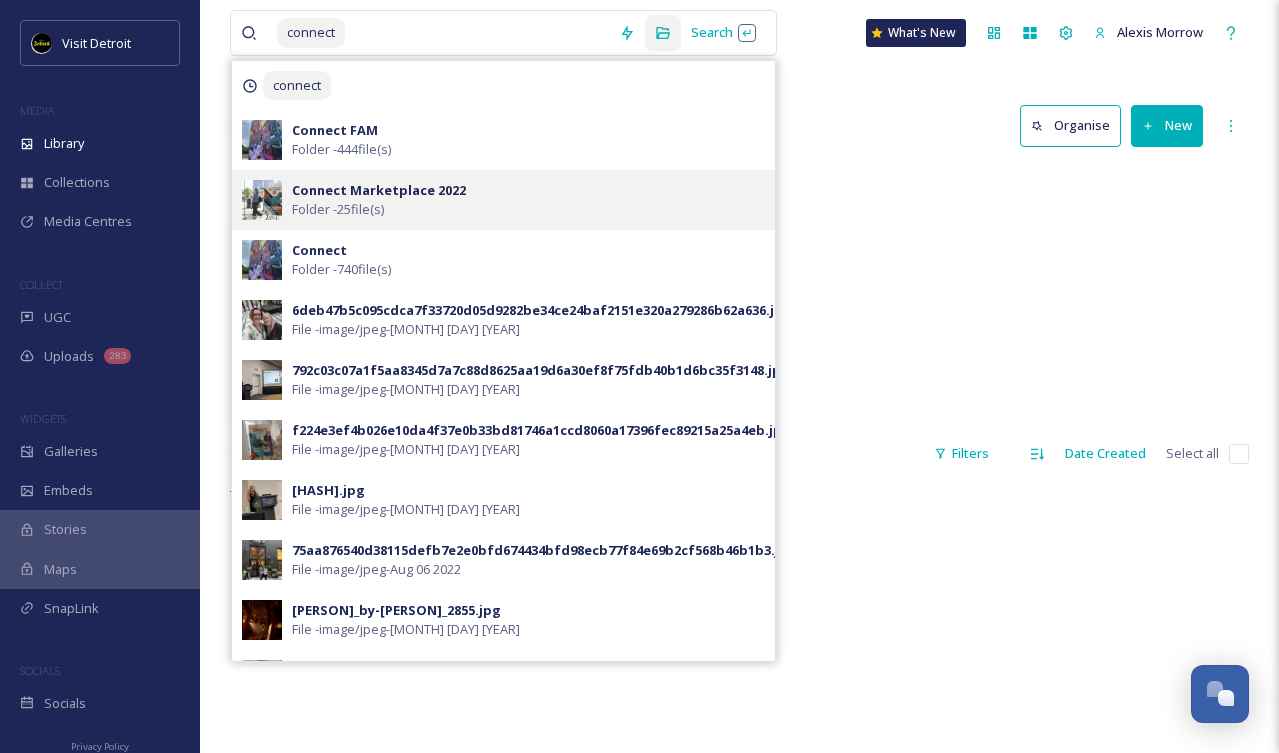 click on "Connect Marketplace 2022" at bounding box center [379, 190] 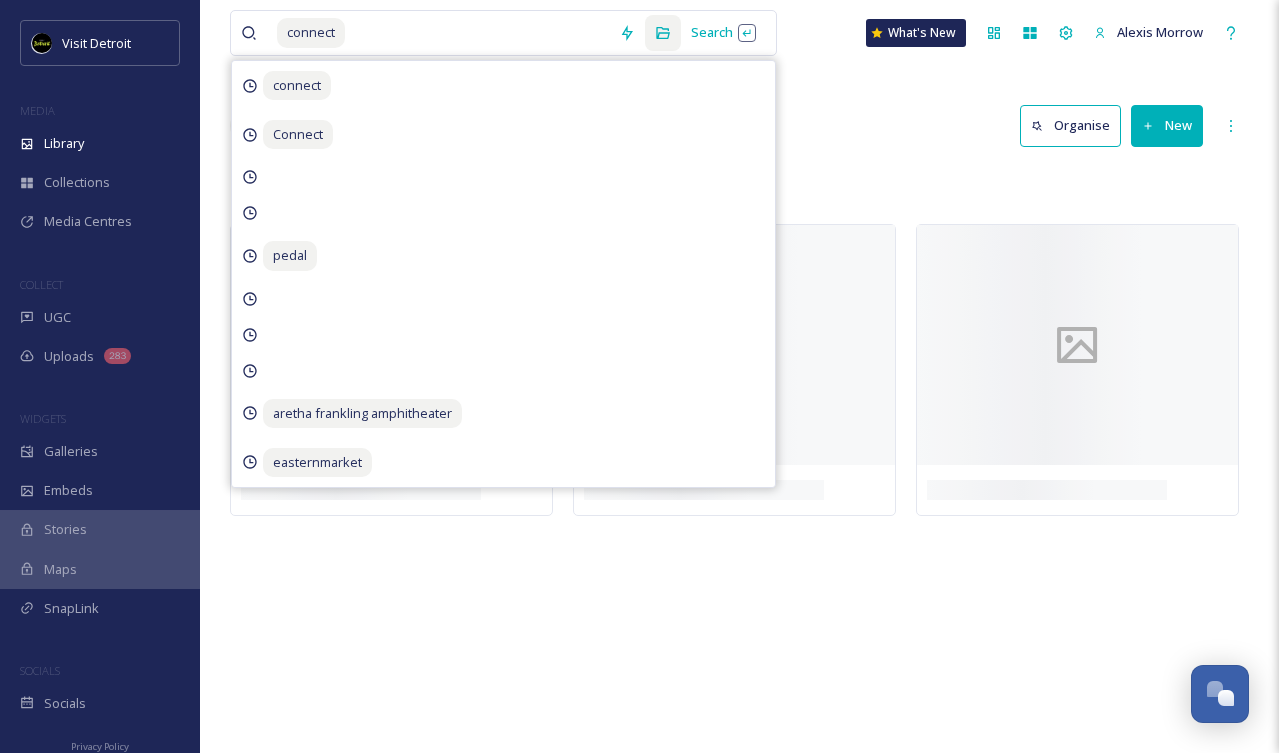 click on "connect Search connect Connect pedal aretha frankling amphitheater easternmarket  What's New [FIRST] [LAST] Library Organise New Root Sales Connect Connect Marketplace [YEAR] Your Selections There is nothing here." at bounding box center [739, 376] 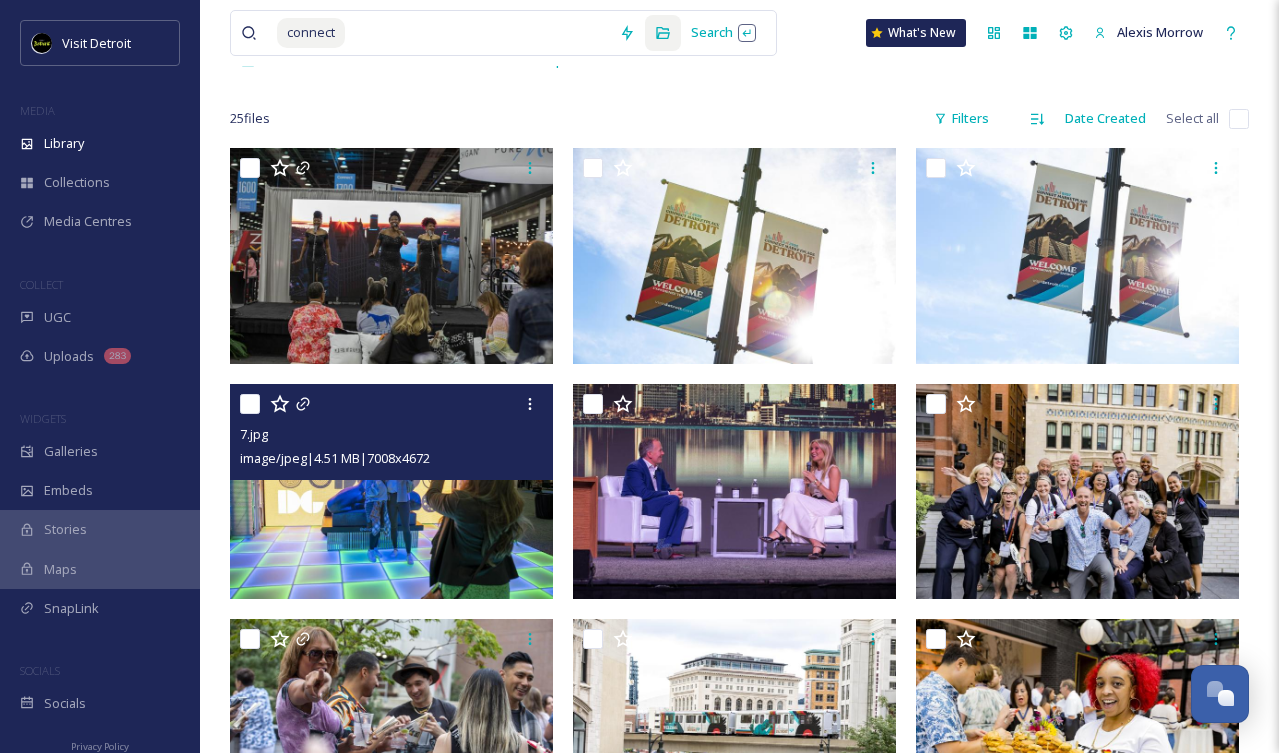 scroll, scrollTop: 0, scrollLeft: 0, axis: both 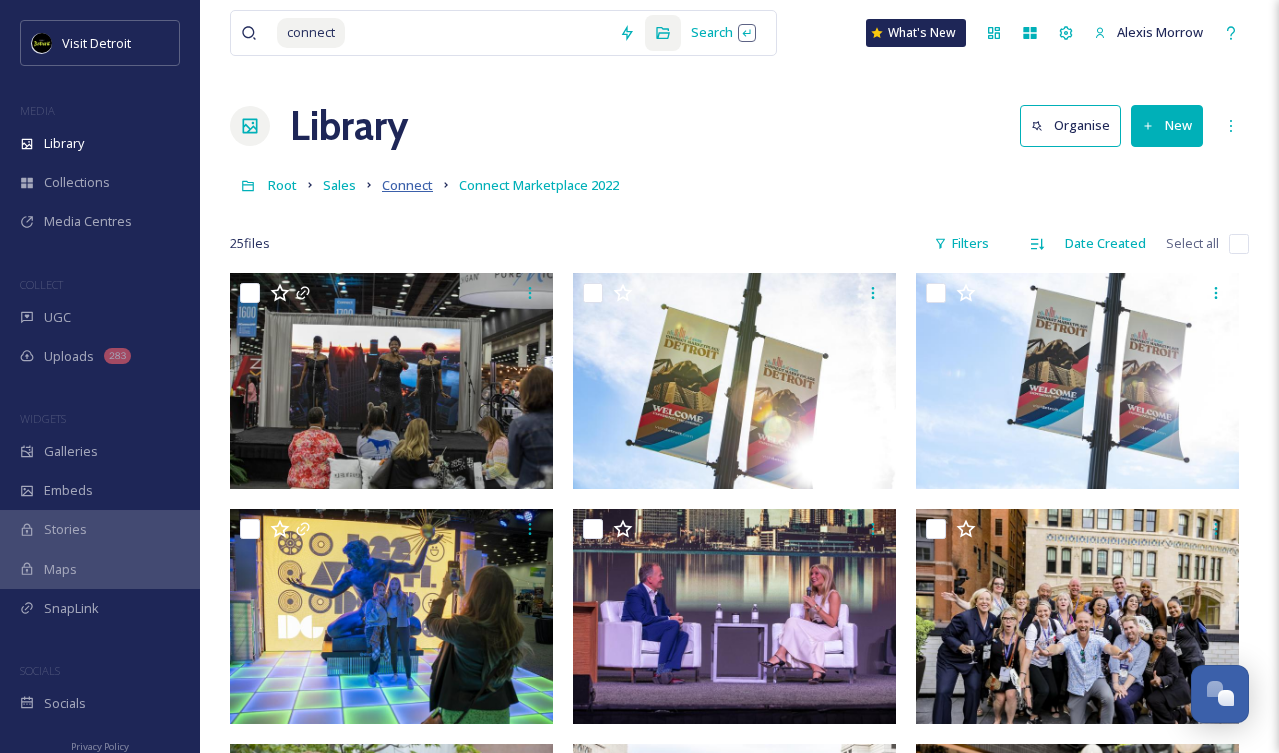 click on "Connect" at bounding box center (407, 185) 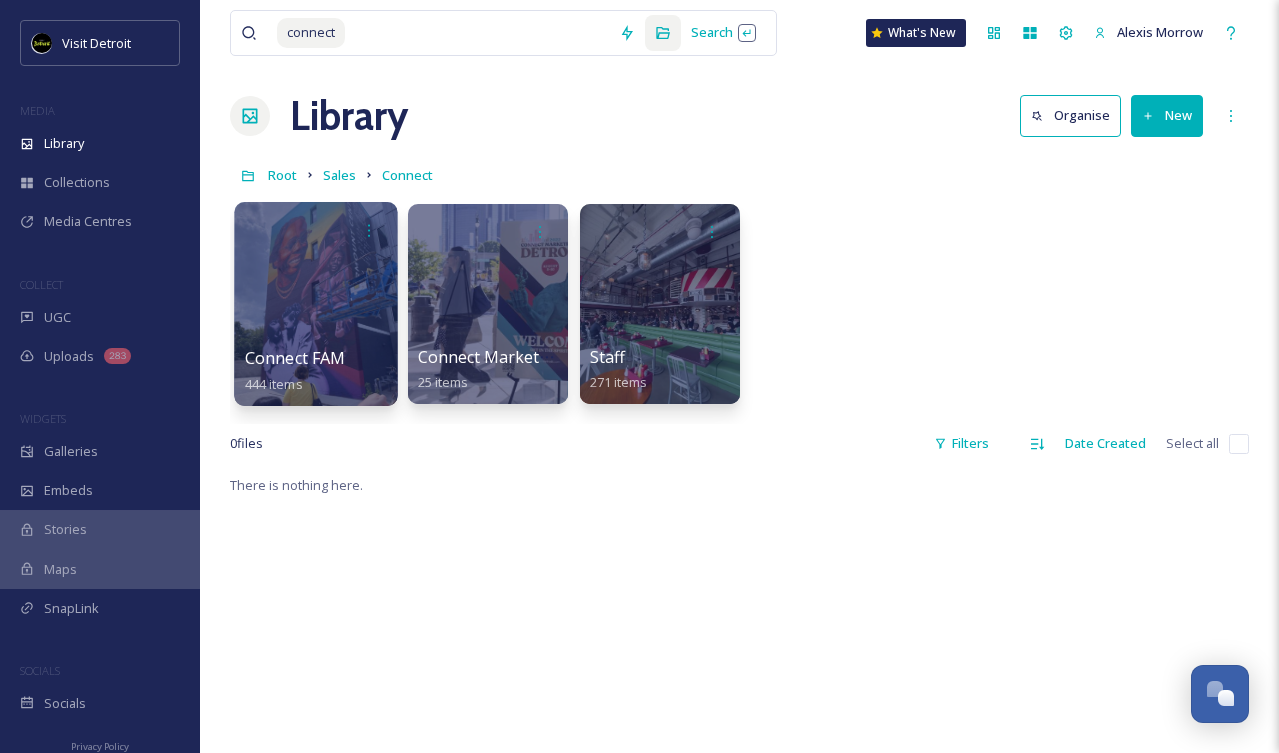 scroll, scrollTop: 8, scrollLeft: 0, axis: vertical 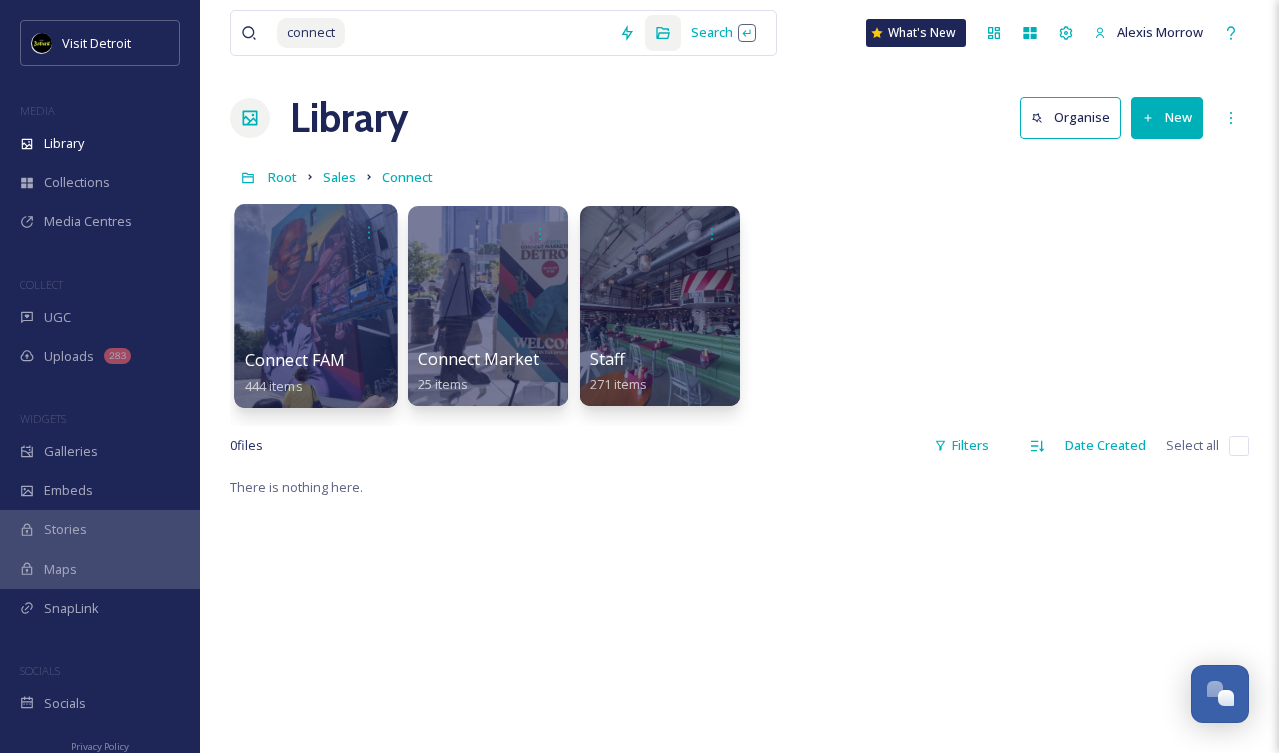 click at bounding box center (315, 306) 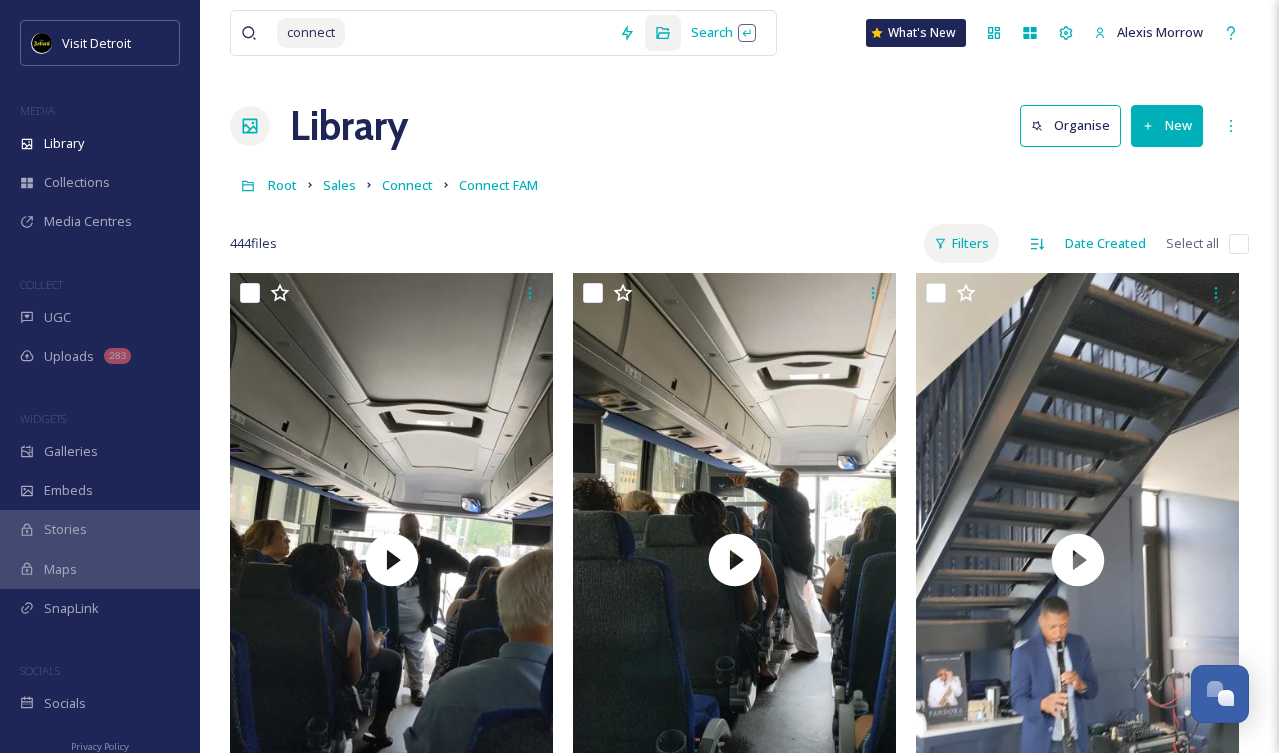 click on "Filters" at bounding box center [961, 243] 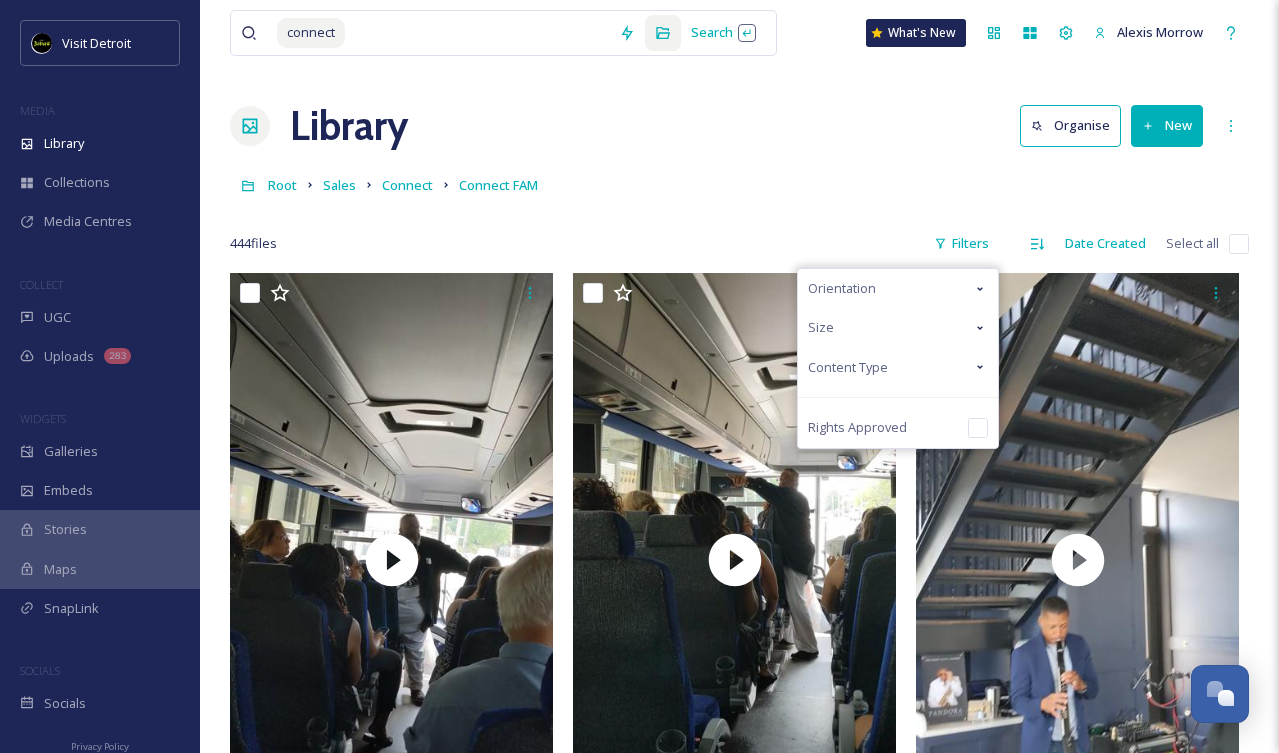 click on "Content Type" at bounding box center [848, 367] 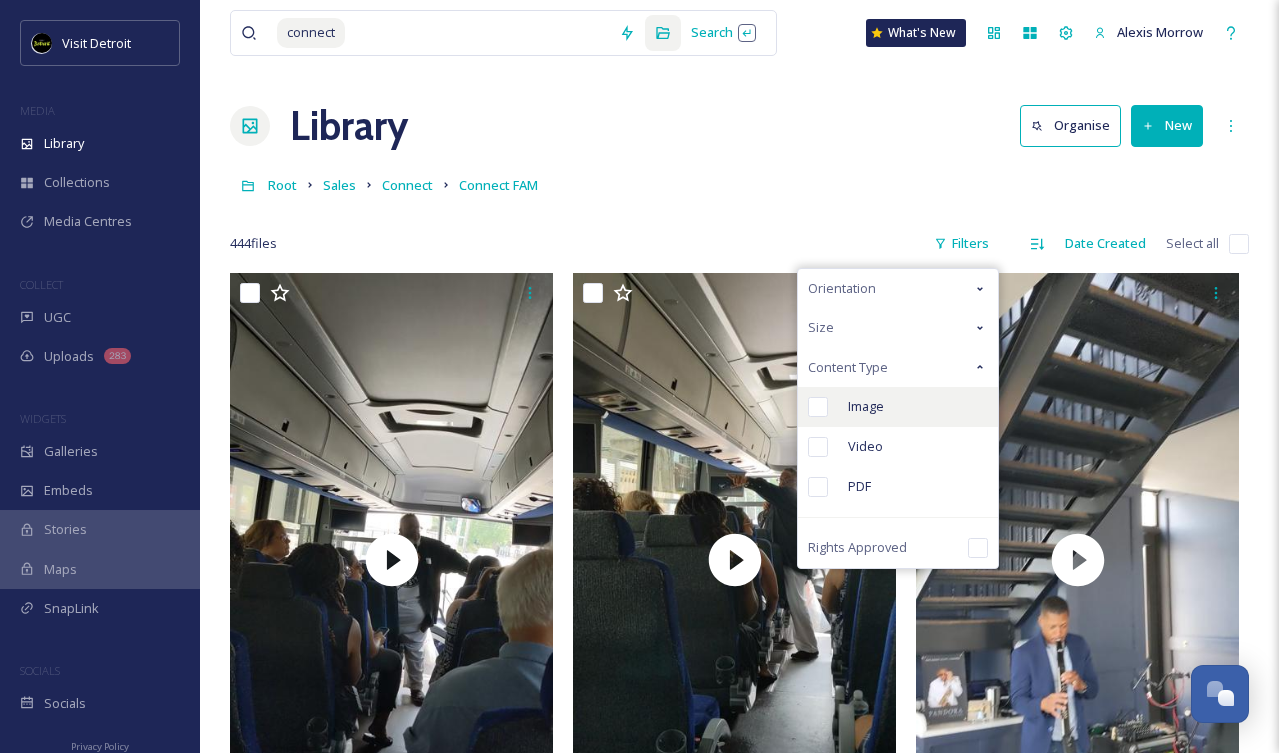 click on "Image" at bounding box center [866, 406] 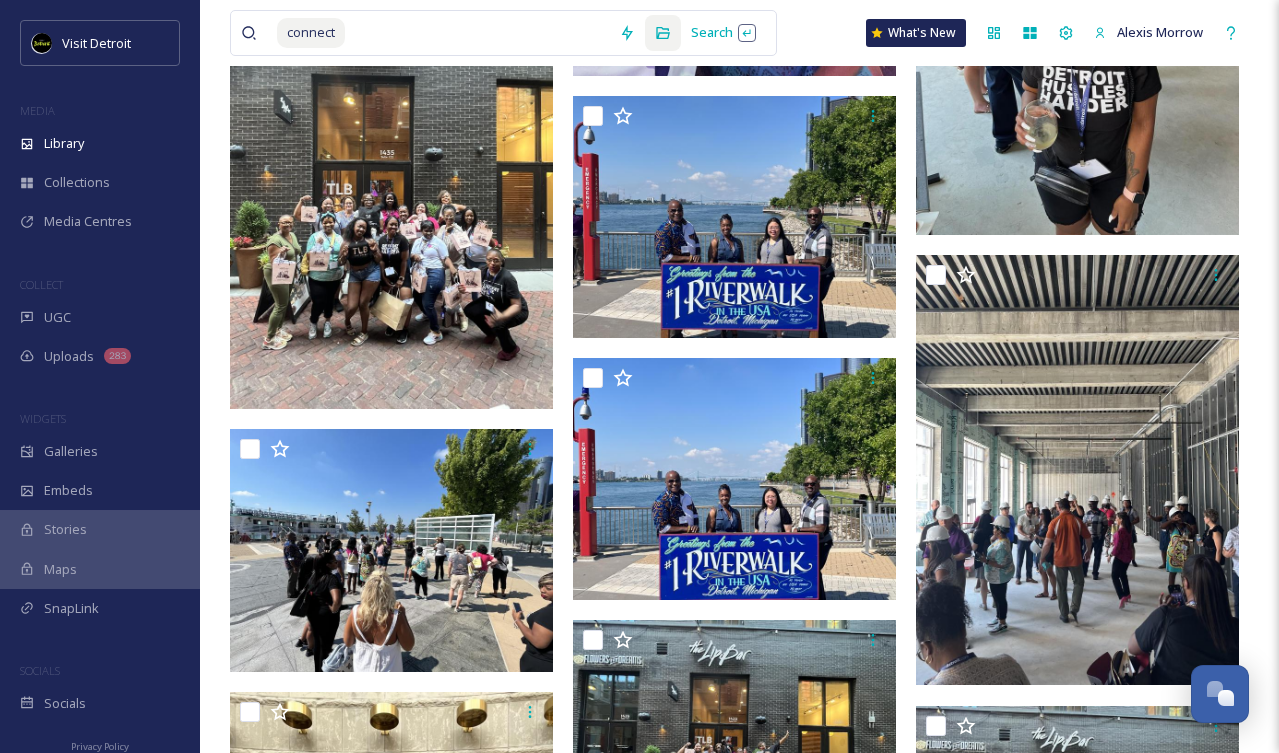 scroll, scrollTop: 45330, scrollLeft: 0, axis: vertical 